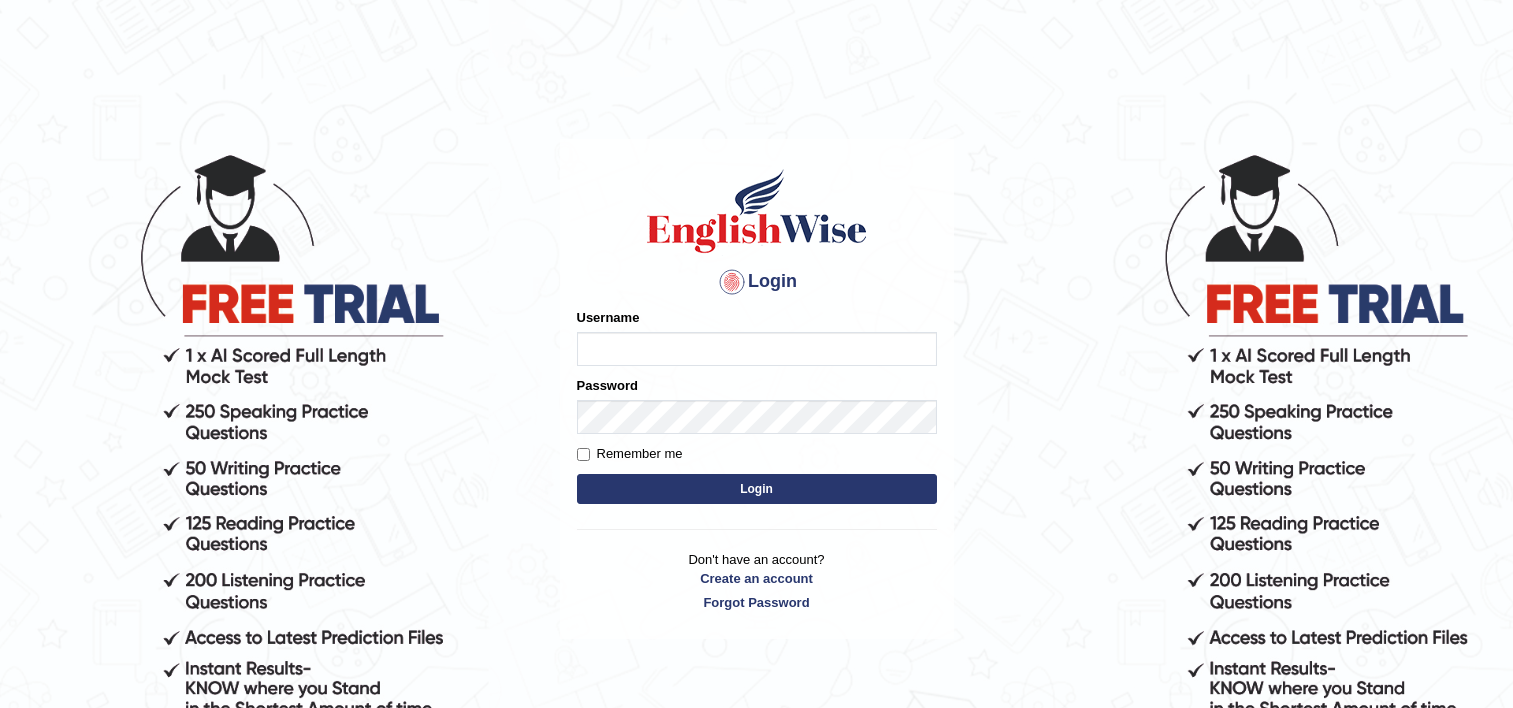 scroll, scrollTop: 0, scrollLeft: 0, axis: both 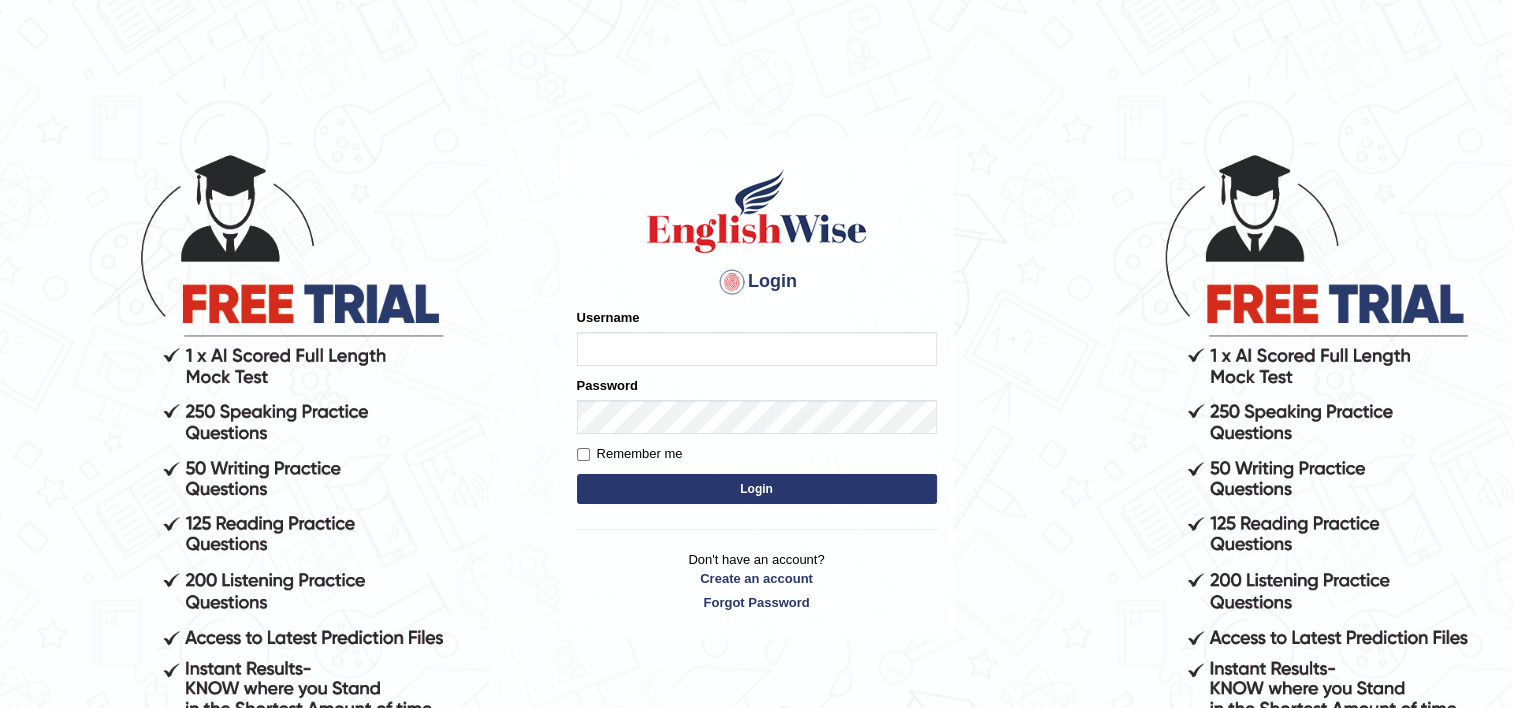 type on "Thilini_Dissanayake" 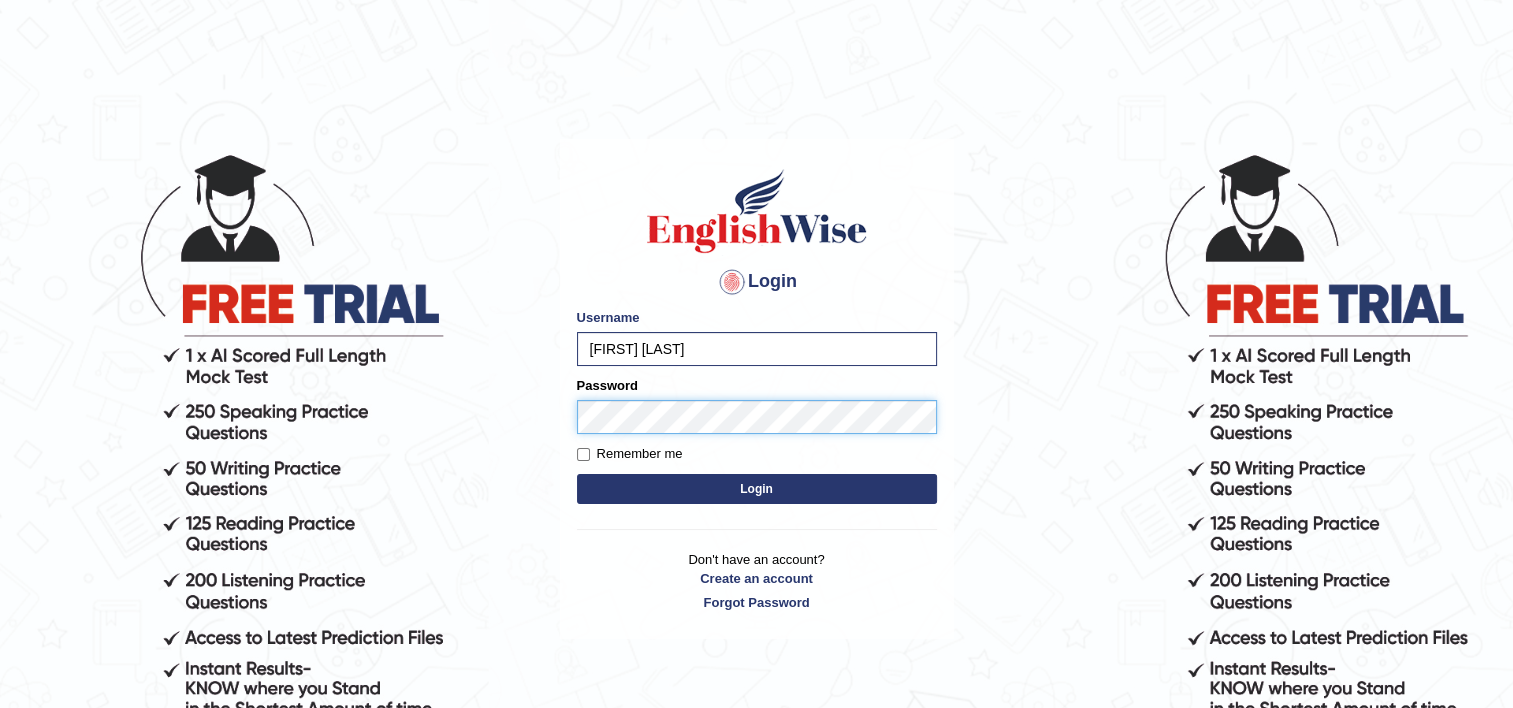 click on "Login" at bounding box center [757, 489] 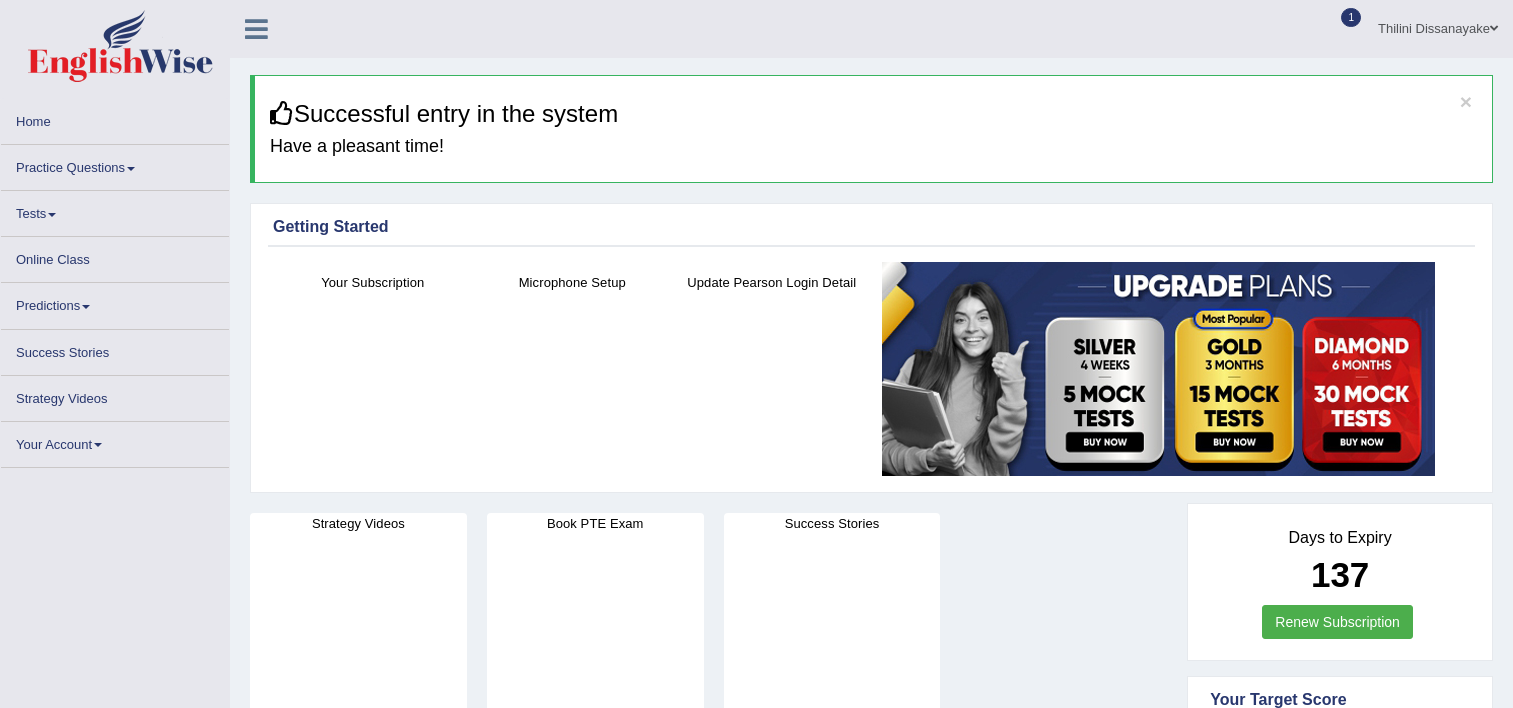 scroll, scrollTop: 0, scrollLeft: 0, axis: both 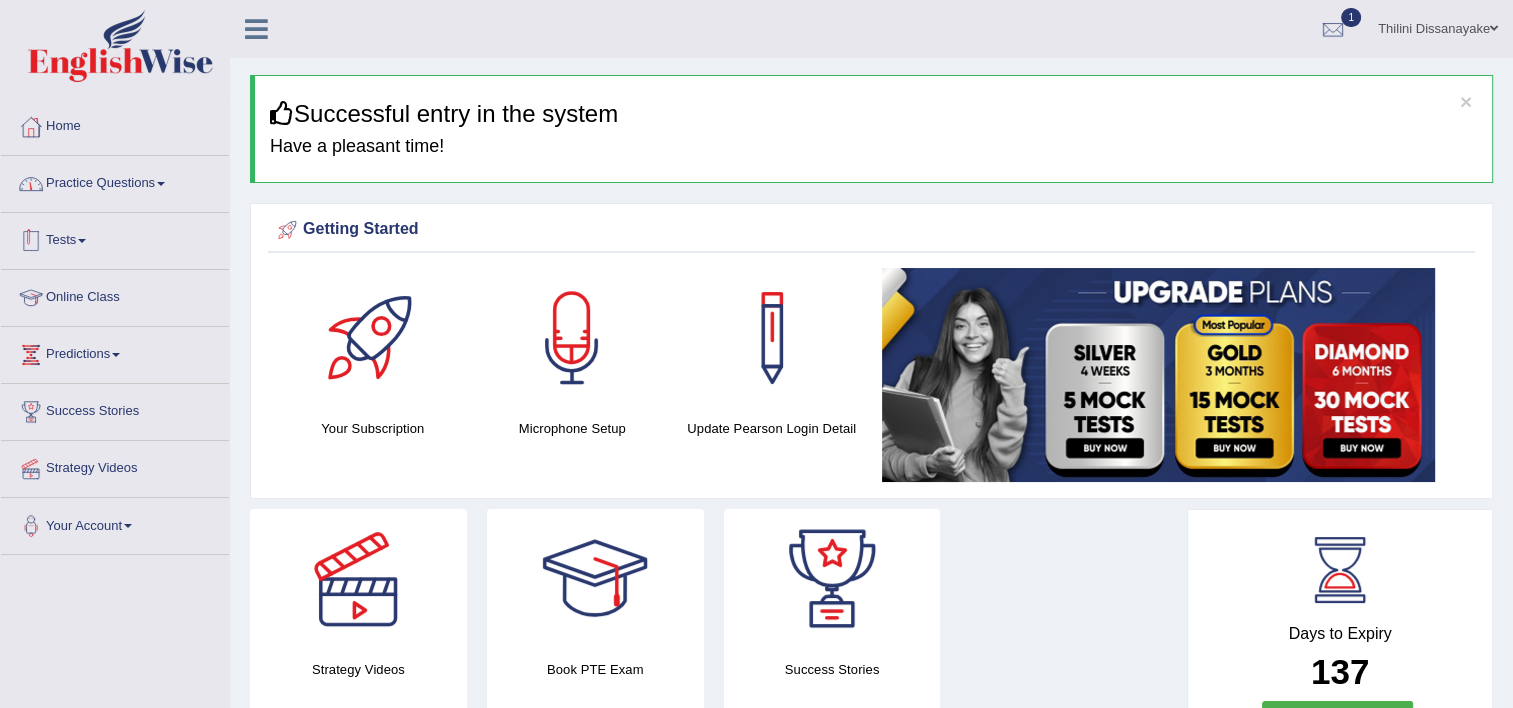 click on "Tests" at bounding box center (115, 238) 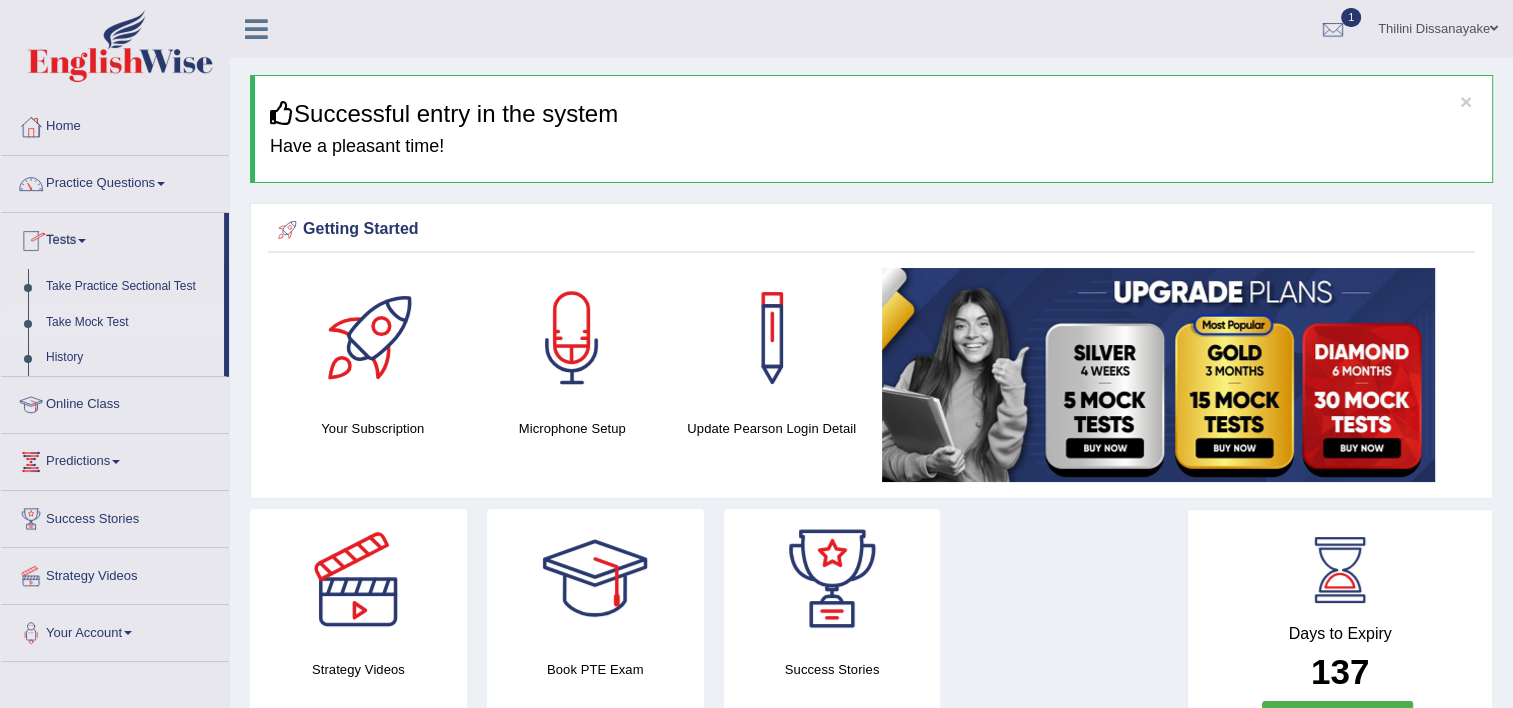 click on "Take Mock Test" at bounding box center [130, 323] 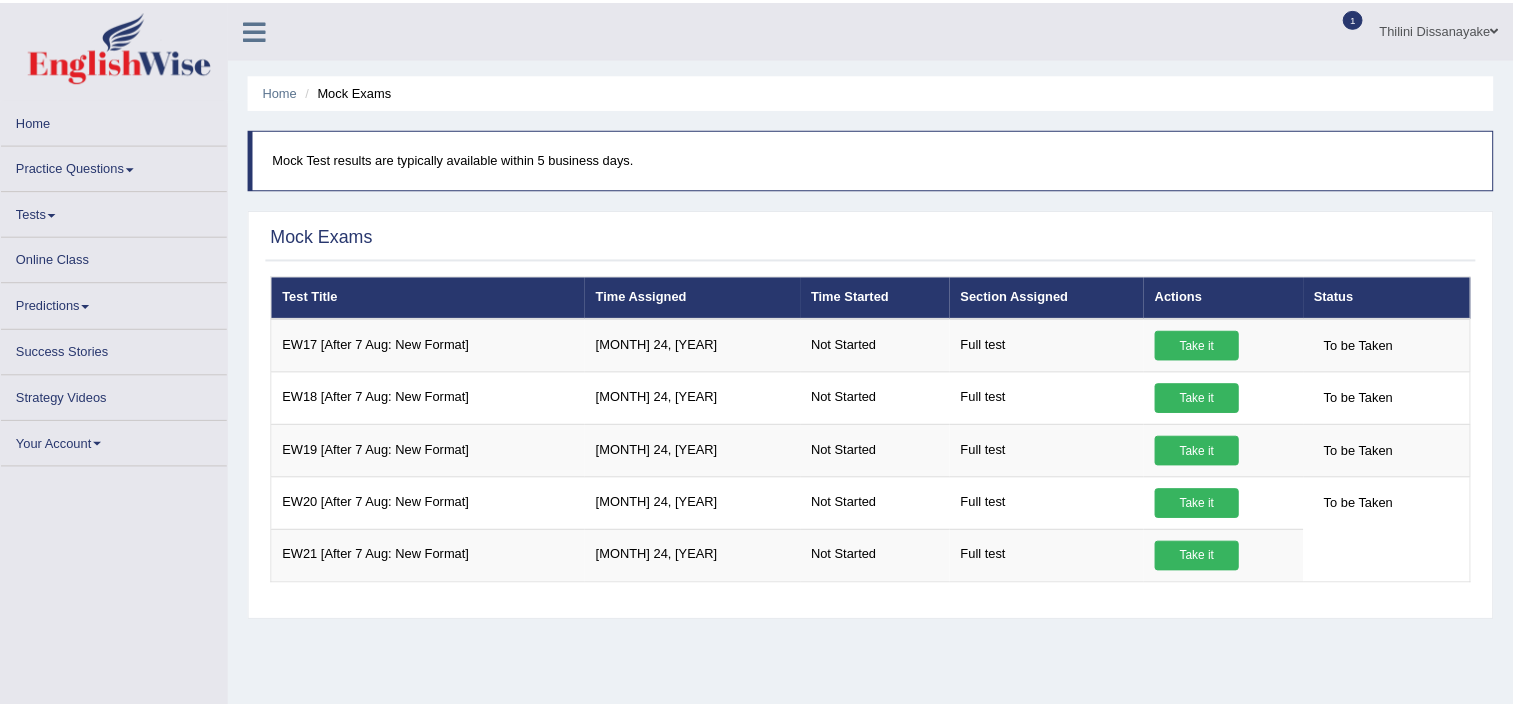 scroll, scrollTop: 0, scrollLeft: 0, axis: both 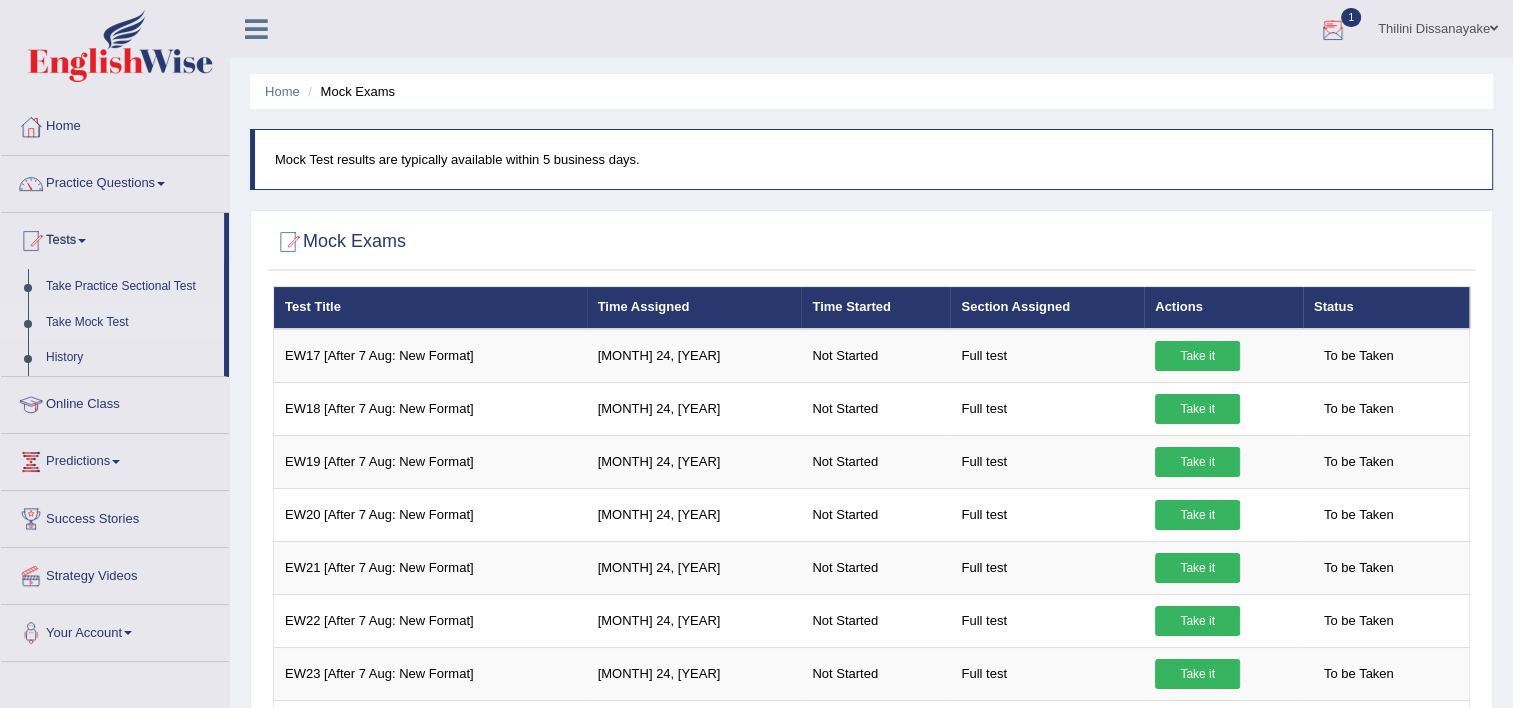 click on "1" at bounding box center (1333, 26) 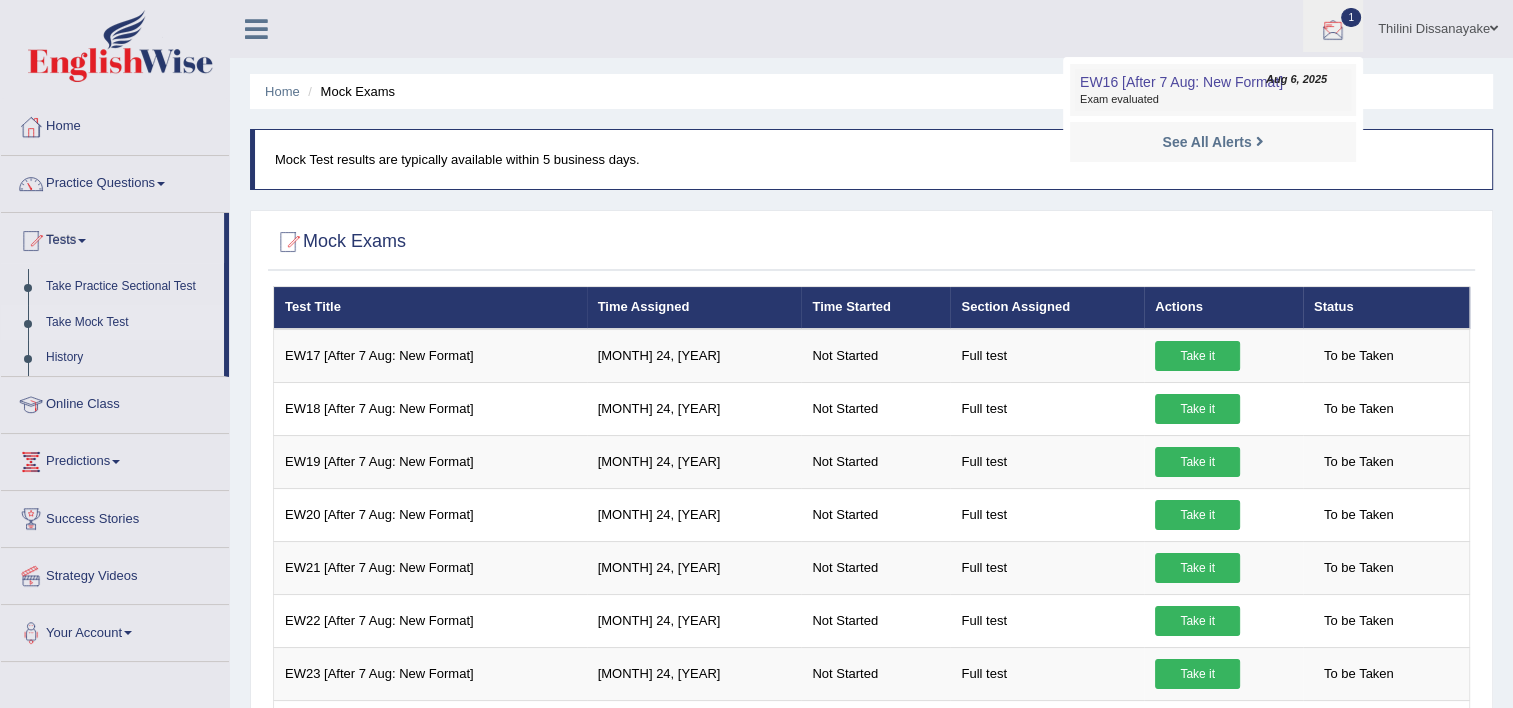 click on "EW16 [After 7 Aug: New Format]
Aug 6, 2025
Exam evaluated" at bounding box center (1213, 90) 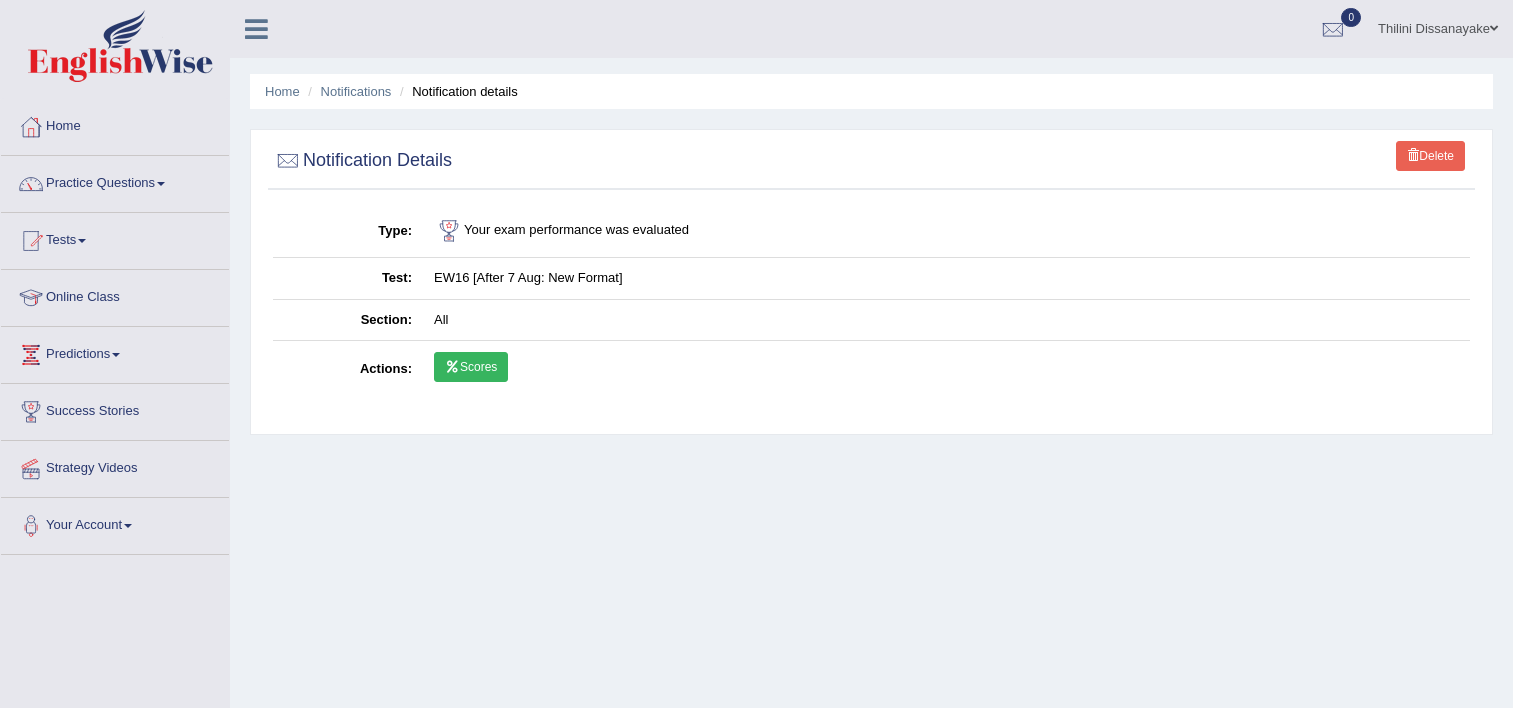 scroll, scrollTop: 0, scrollLeft: 0, axis: both 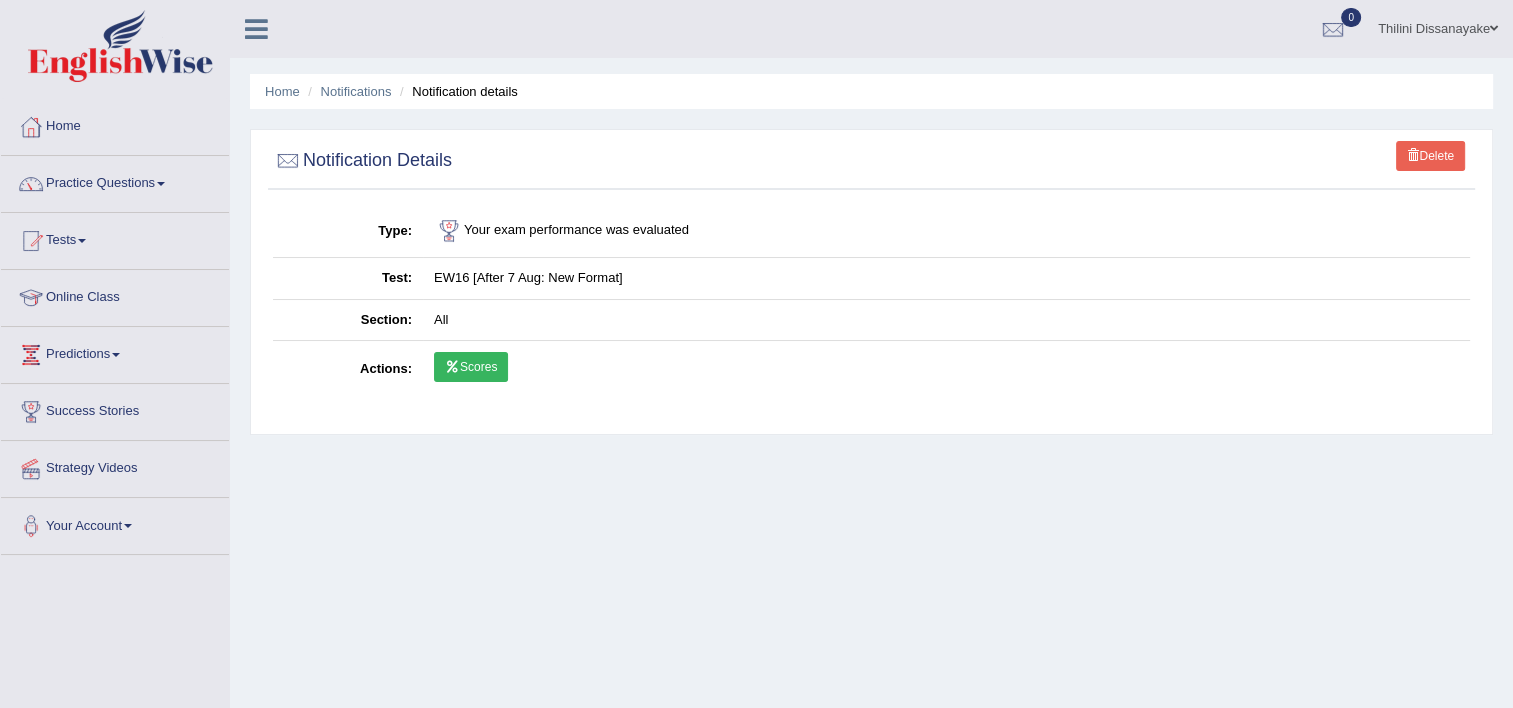 click on "Scores" at bounding box center (471, 367) 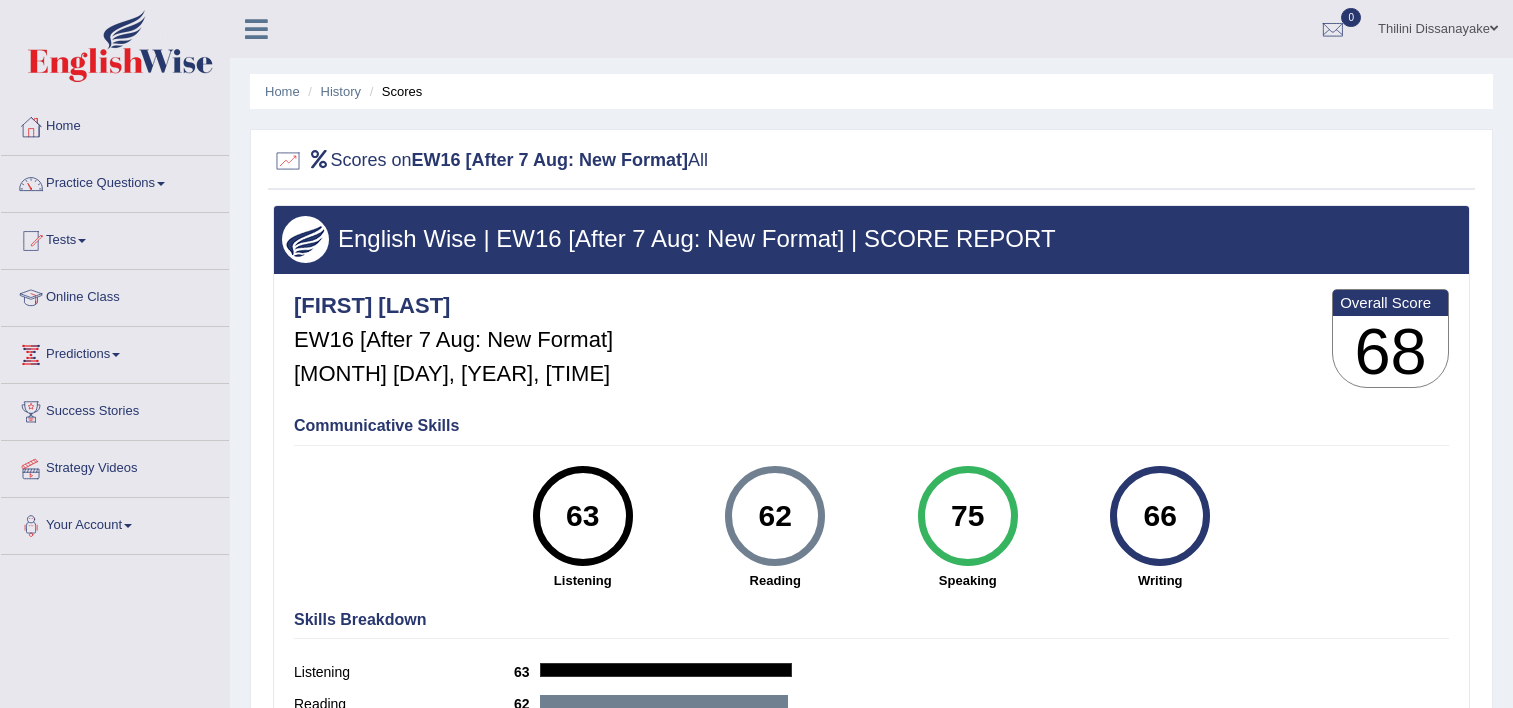 scroll, scrollTop: 0, scrollLeft: 0, axis: both 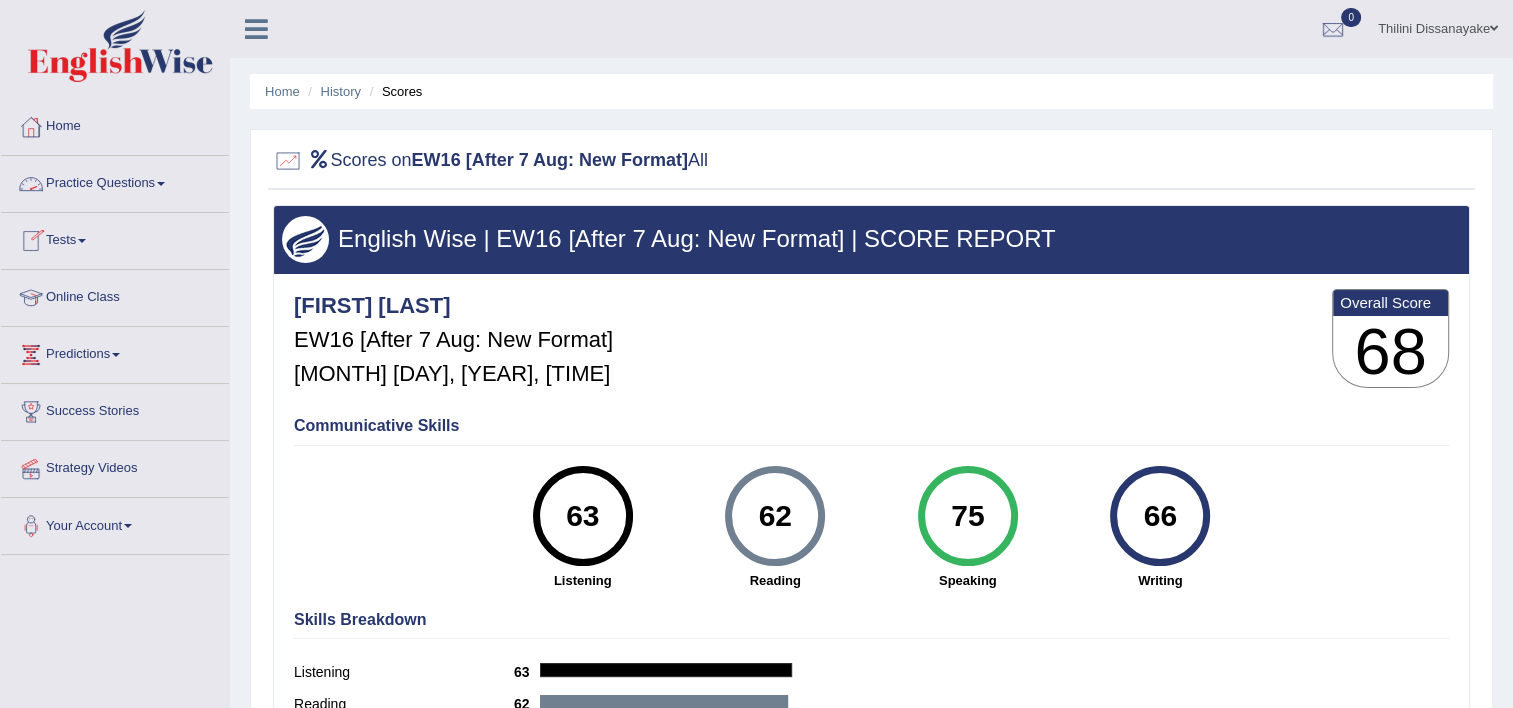 click on "Practice Questions" at bounding box center [115, 181] 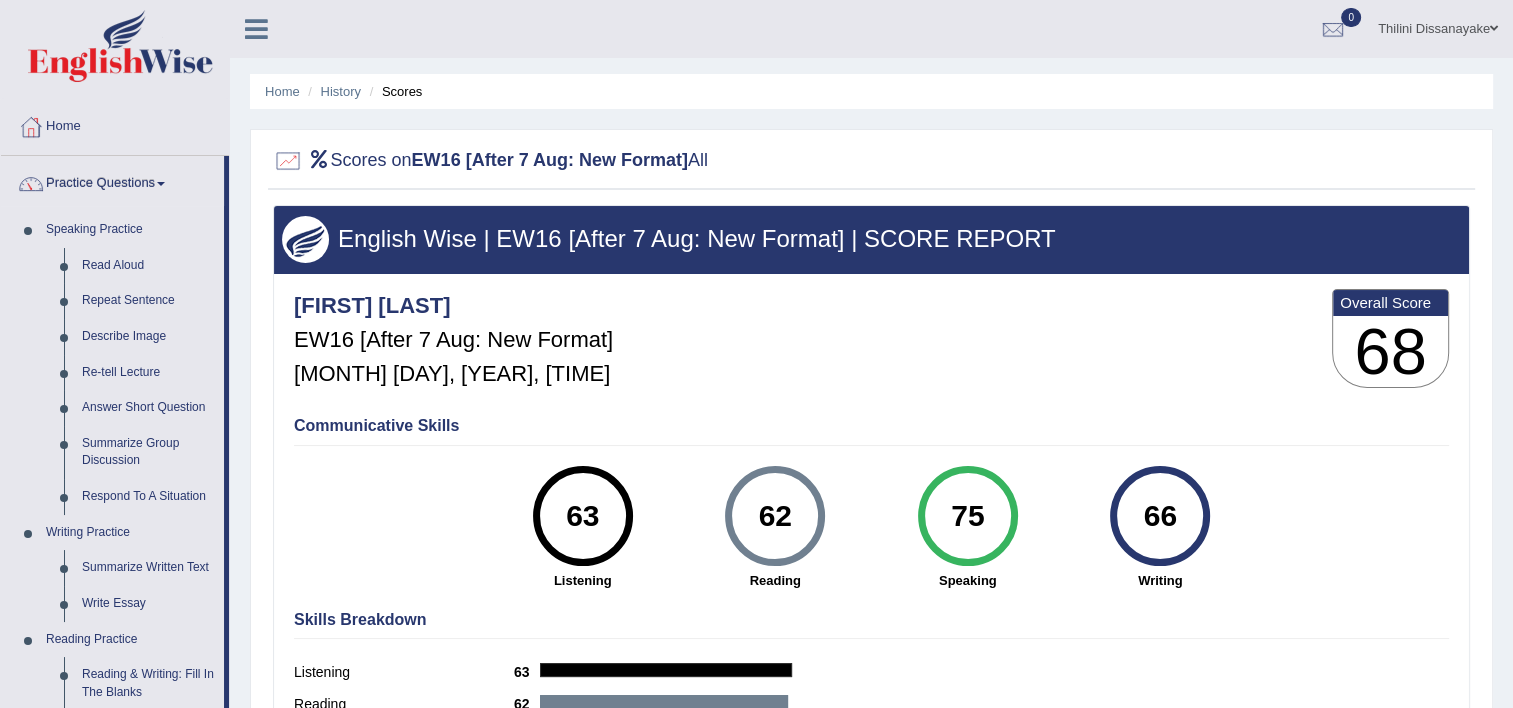 click on "Practice Questions" at bounding box center [112, 181] 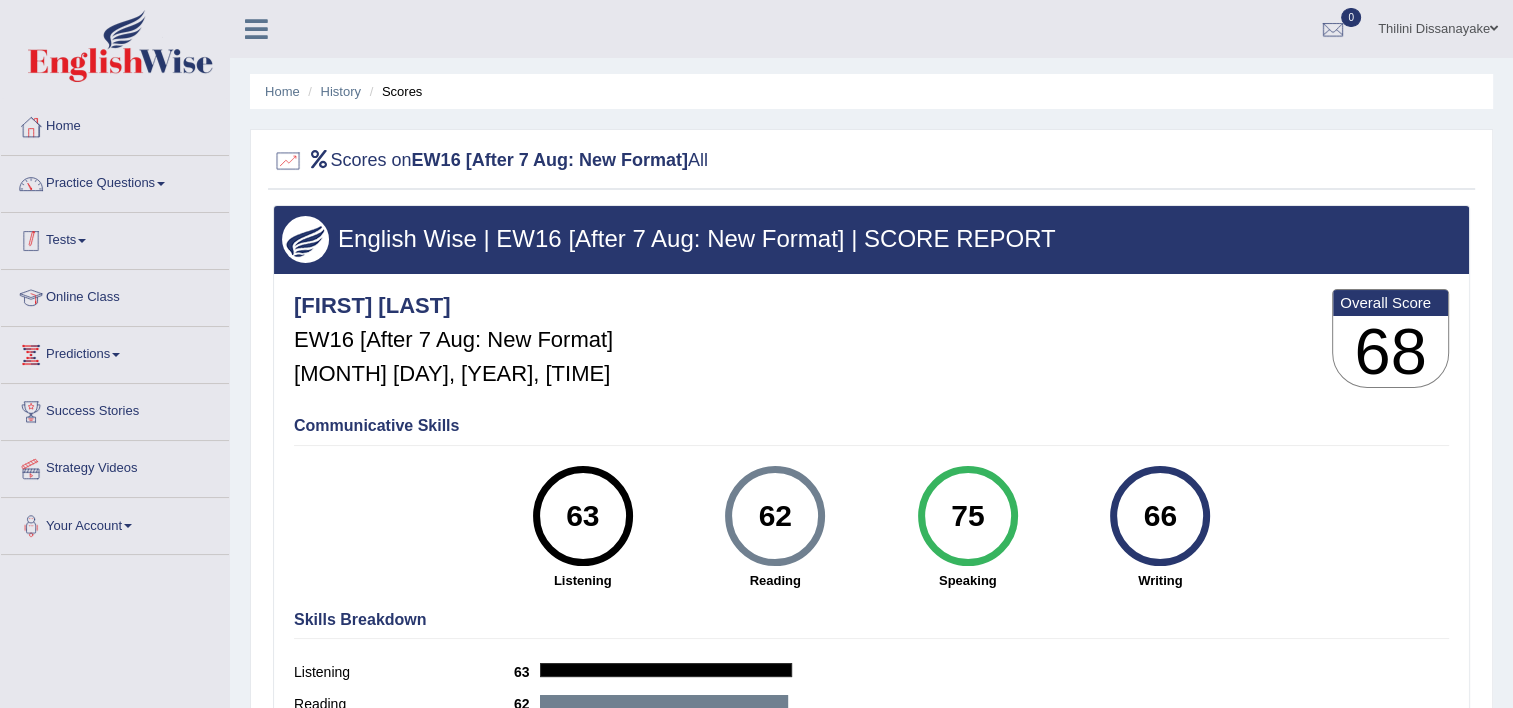 click on "Tests" at bounding box center [115, 238] 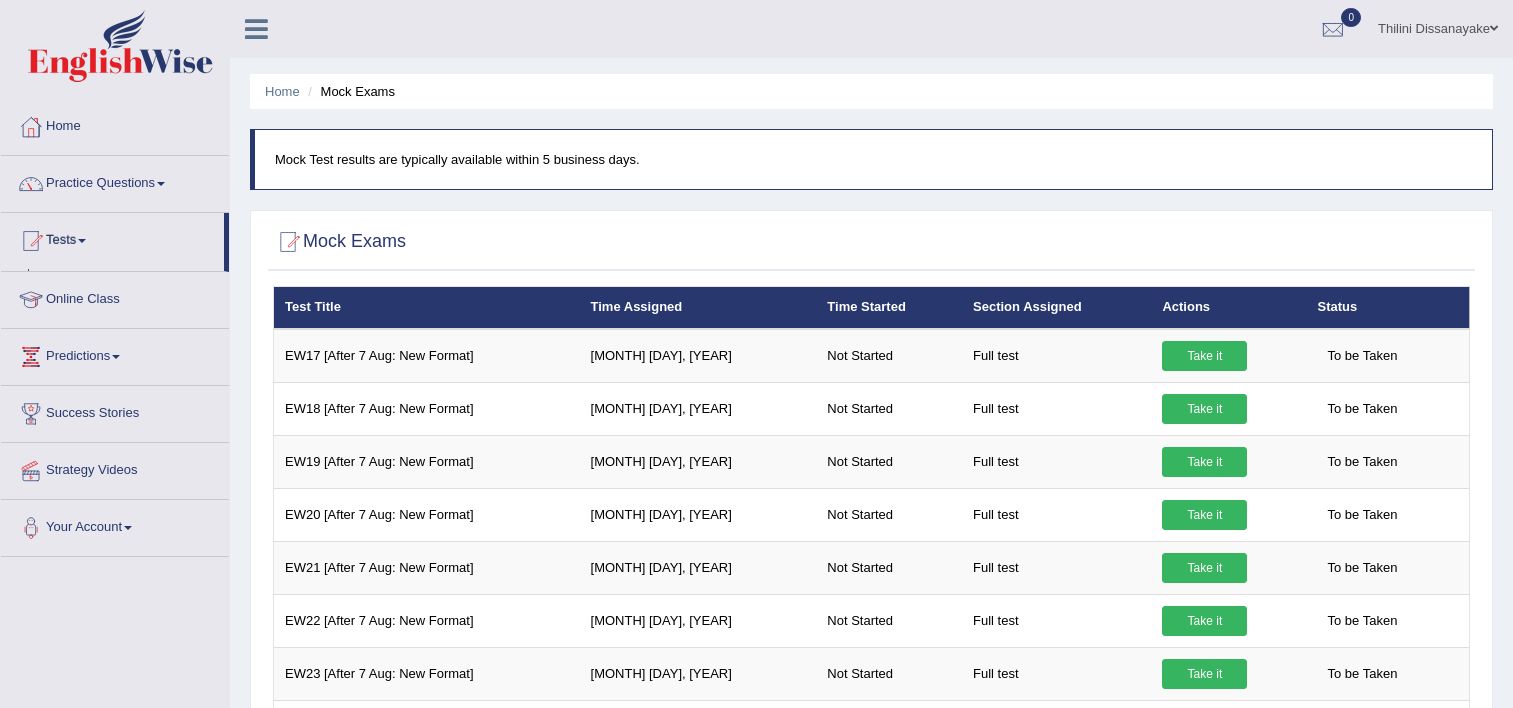 scroll, scrollTop: 0, scrollLeft: 0, axis: both 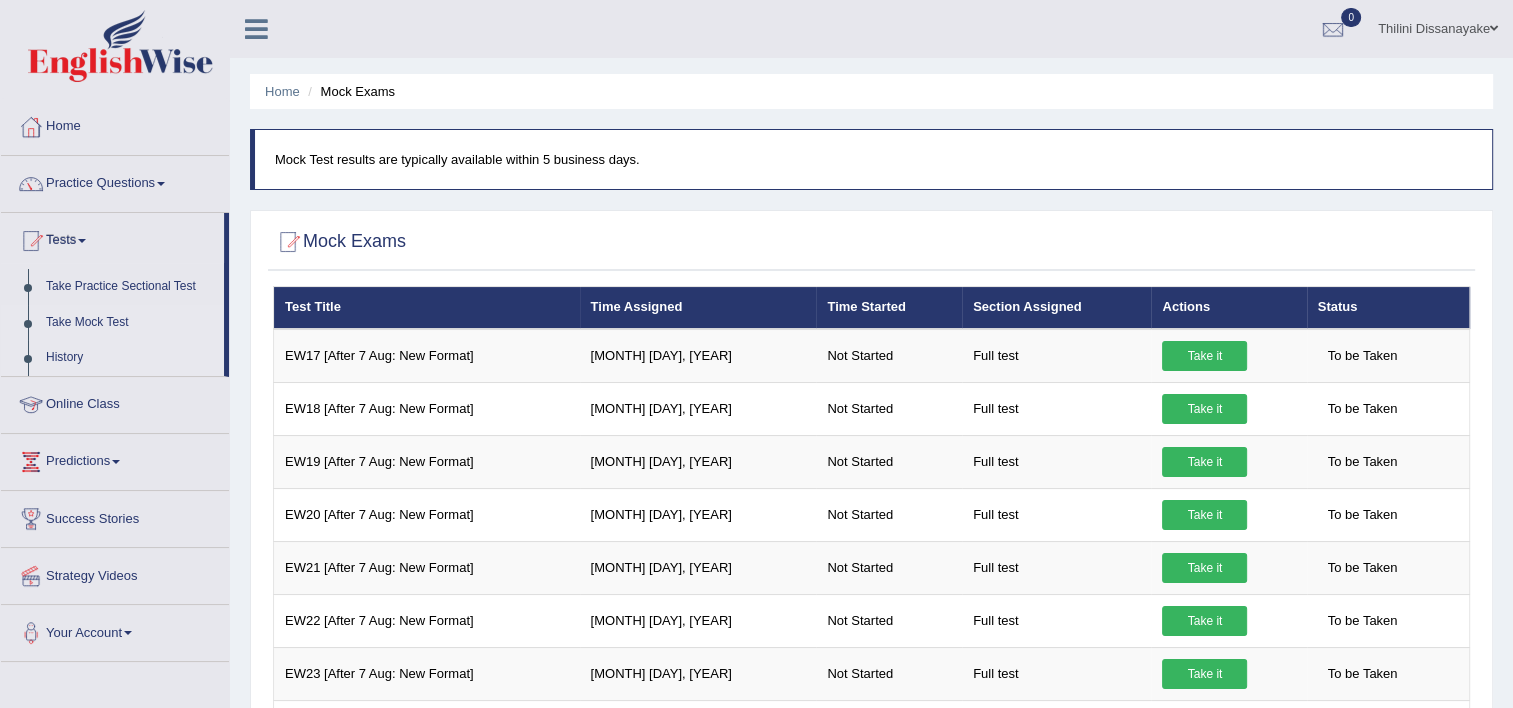 click on "History" at bounding box center [130, 358] 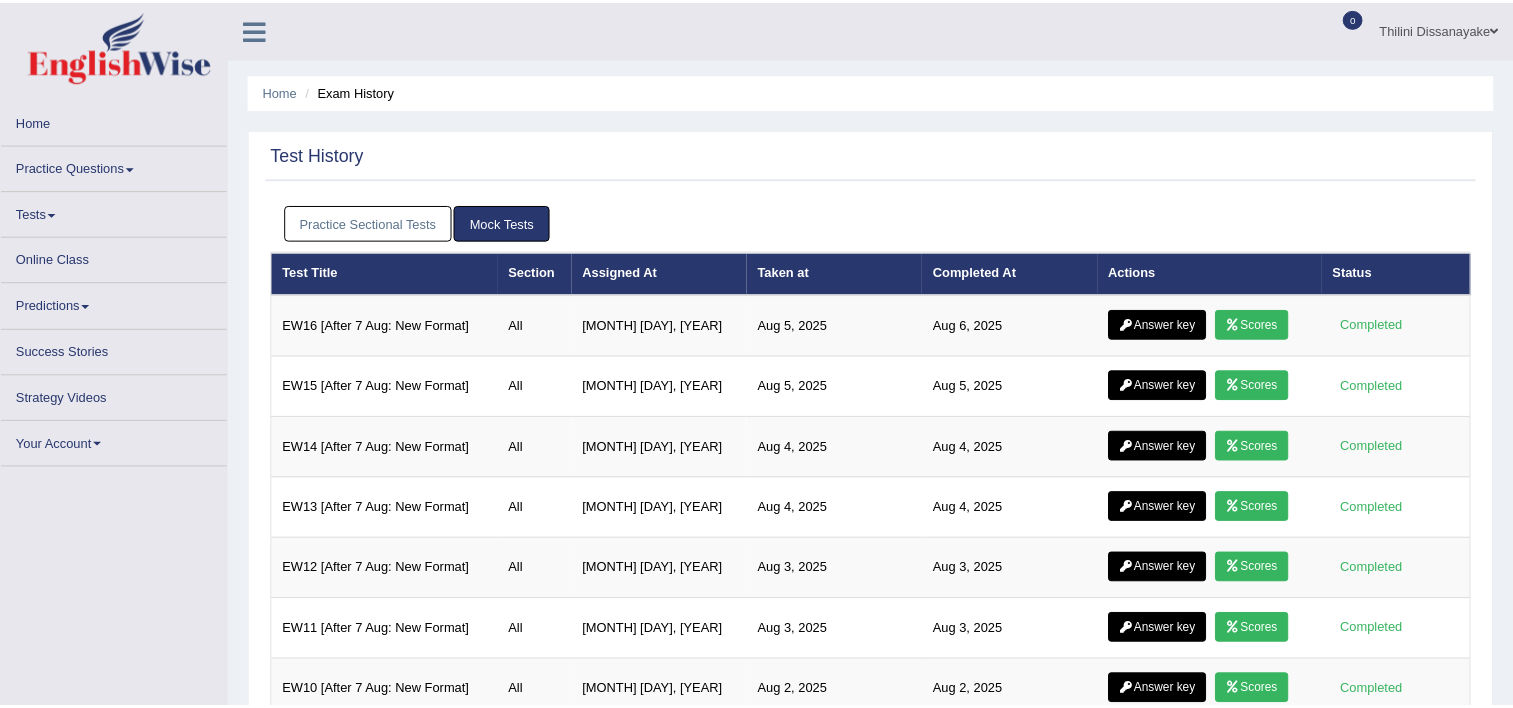 scroll, scrollTop: 0, scrollLeft: 0, axis: both 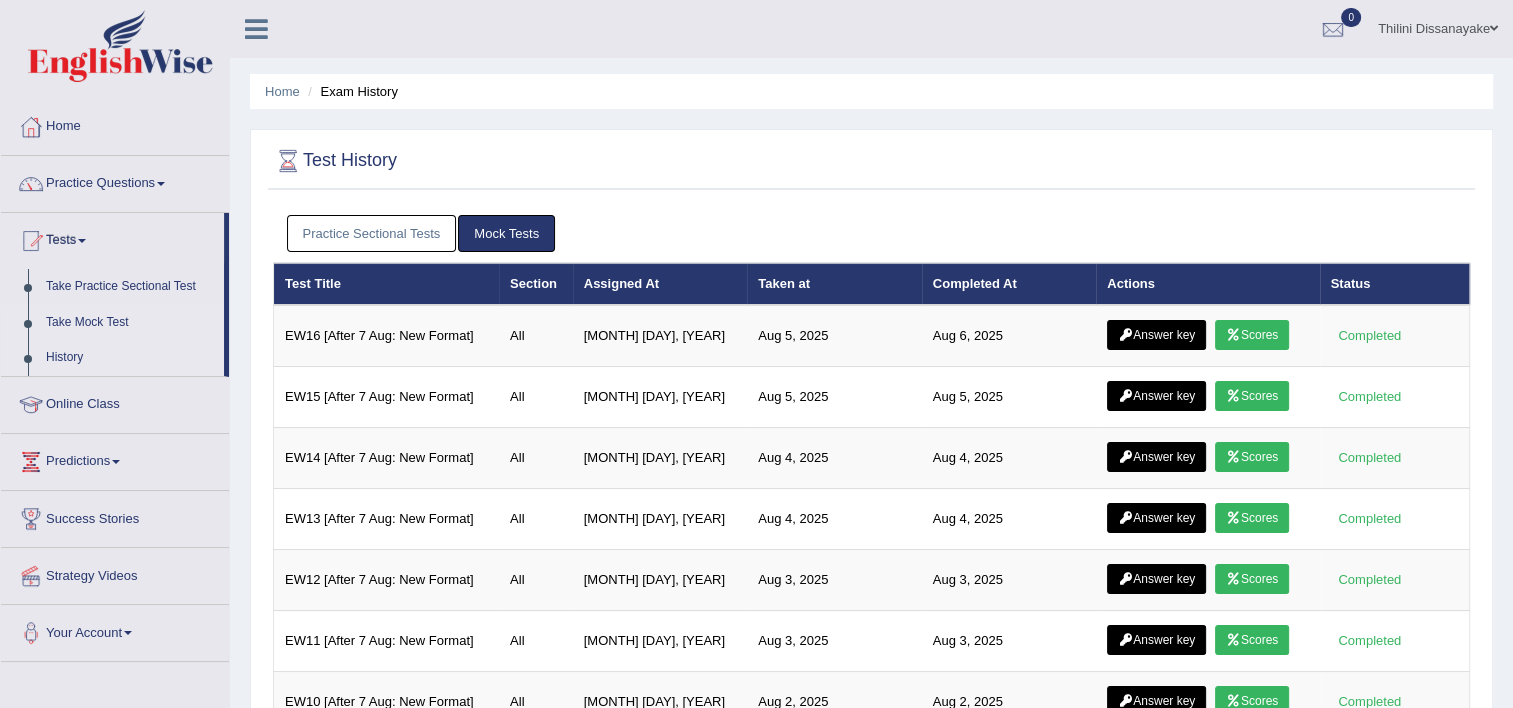 click on "Take Mock Test" at bounding box center (130, 323) 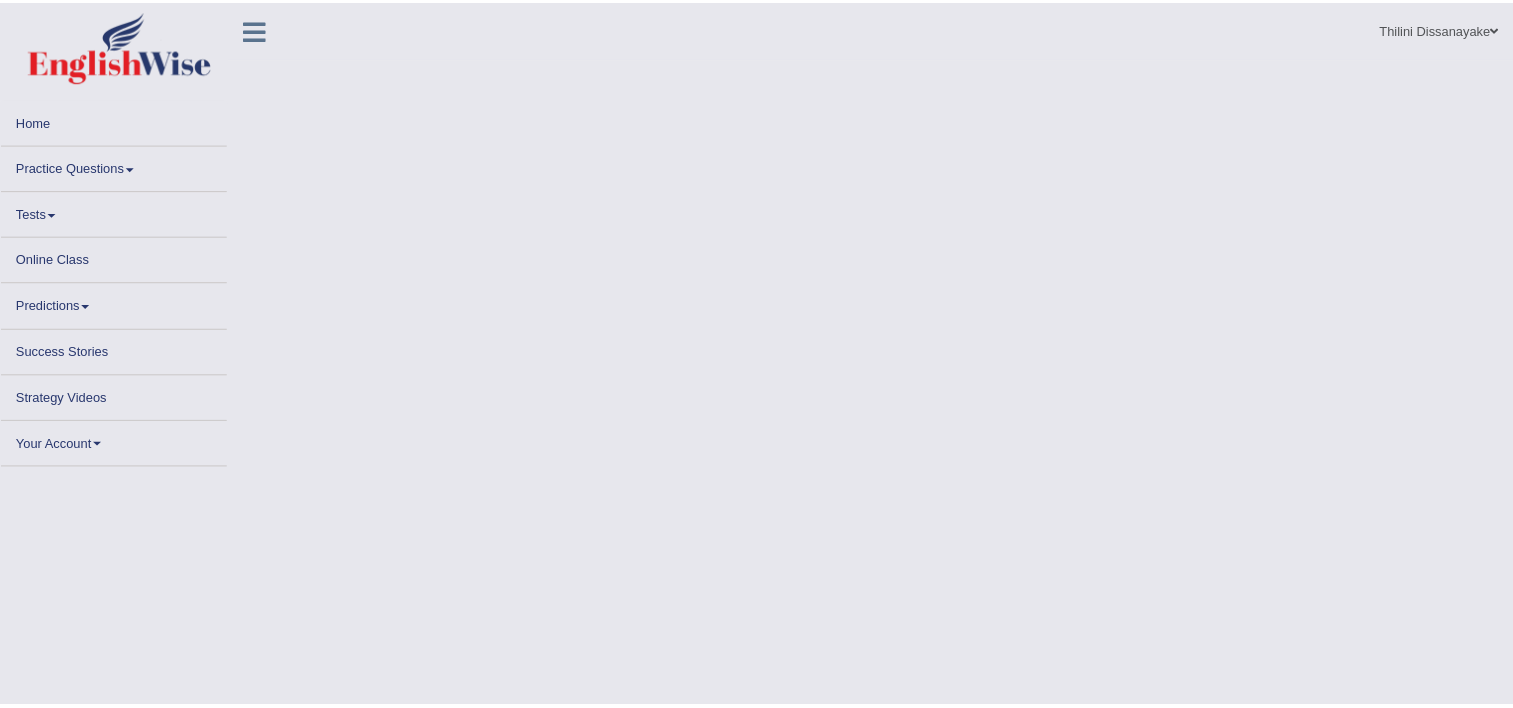 scroll, scrollTop: 0, scrollLeft: 0, axis: both 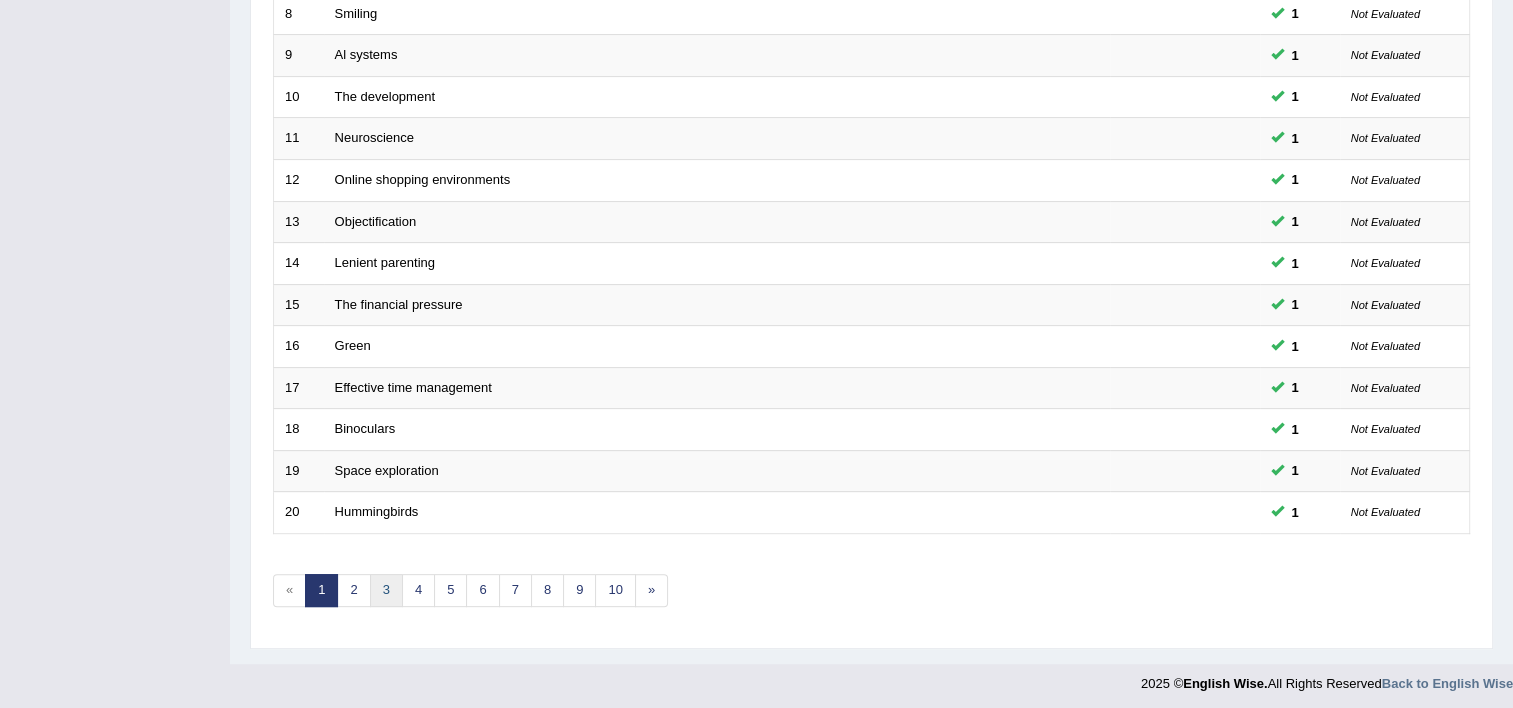 click on "3" at bounding box center (386, 590) 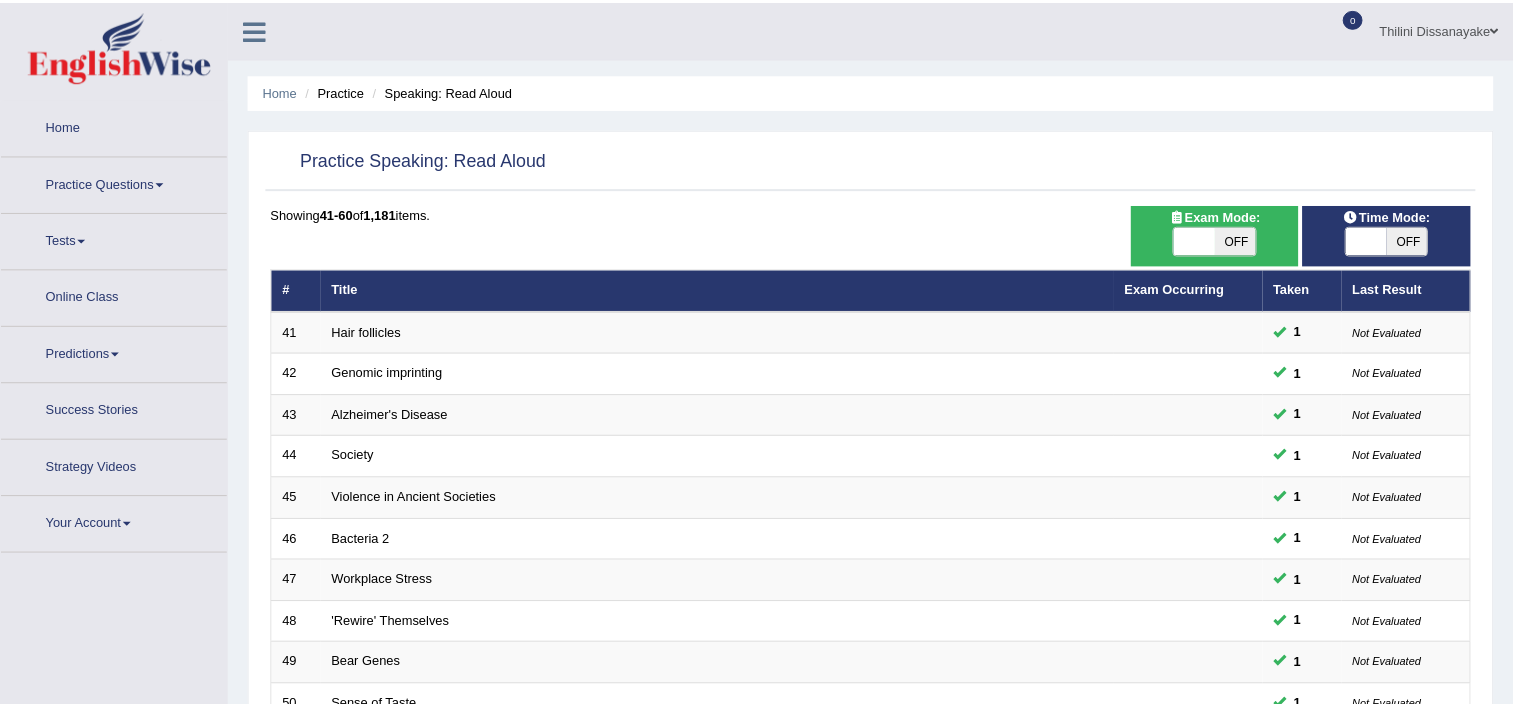 scroll, scrollTop: 0, scrollLeft: 0, axis: both 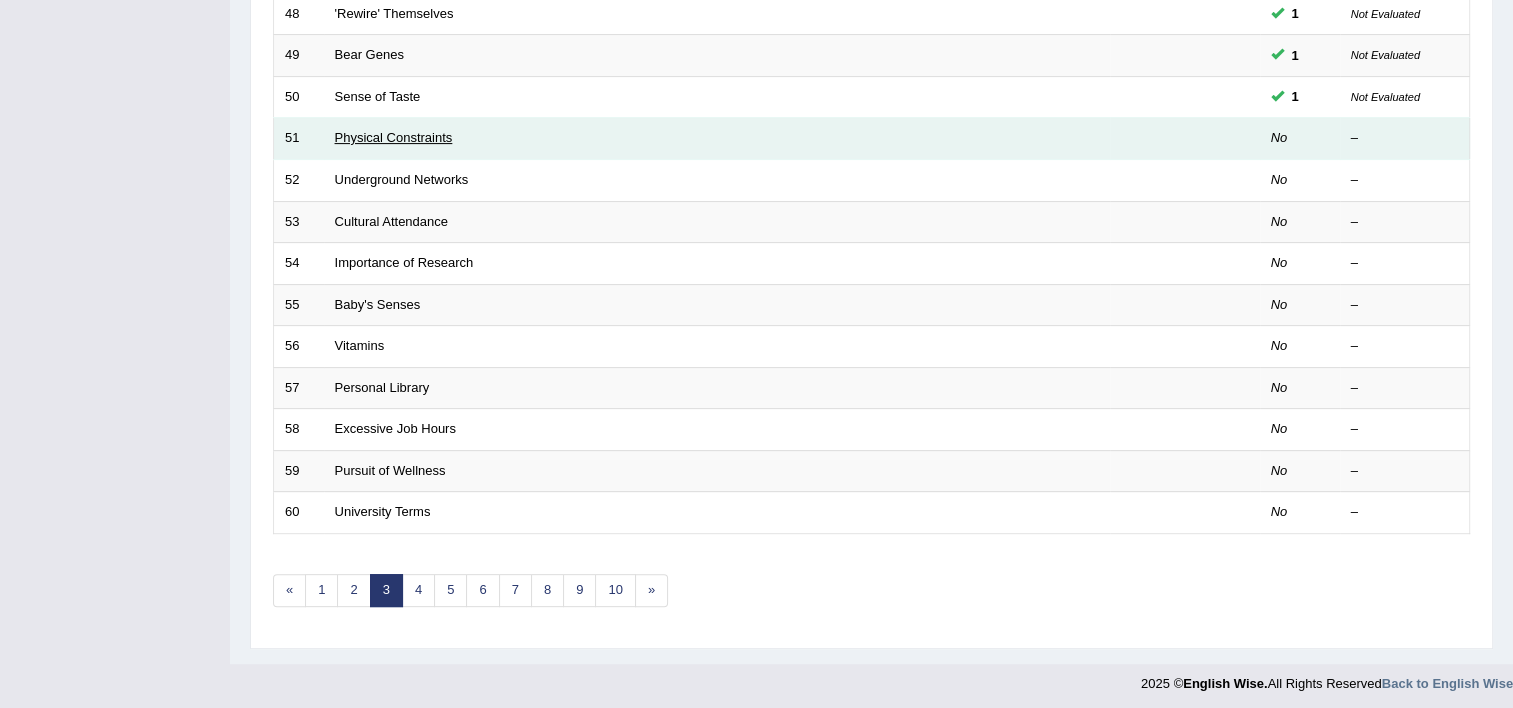 click on "Physical Constraints" at bounding box center [394, 137] 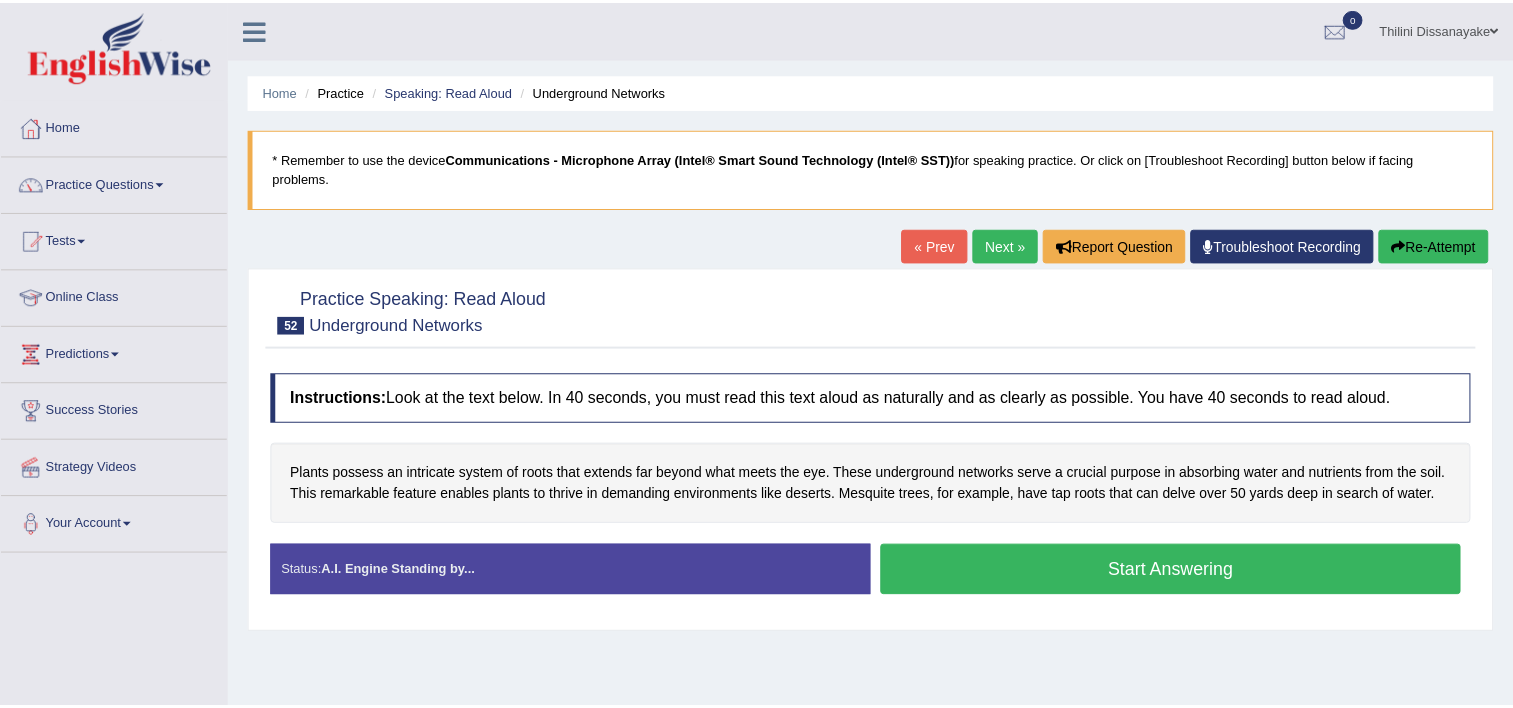 scroll, scrollTop: 0, scrollLeft: 0, axis: both 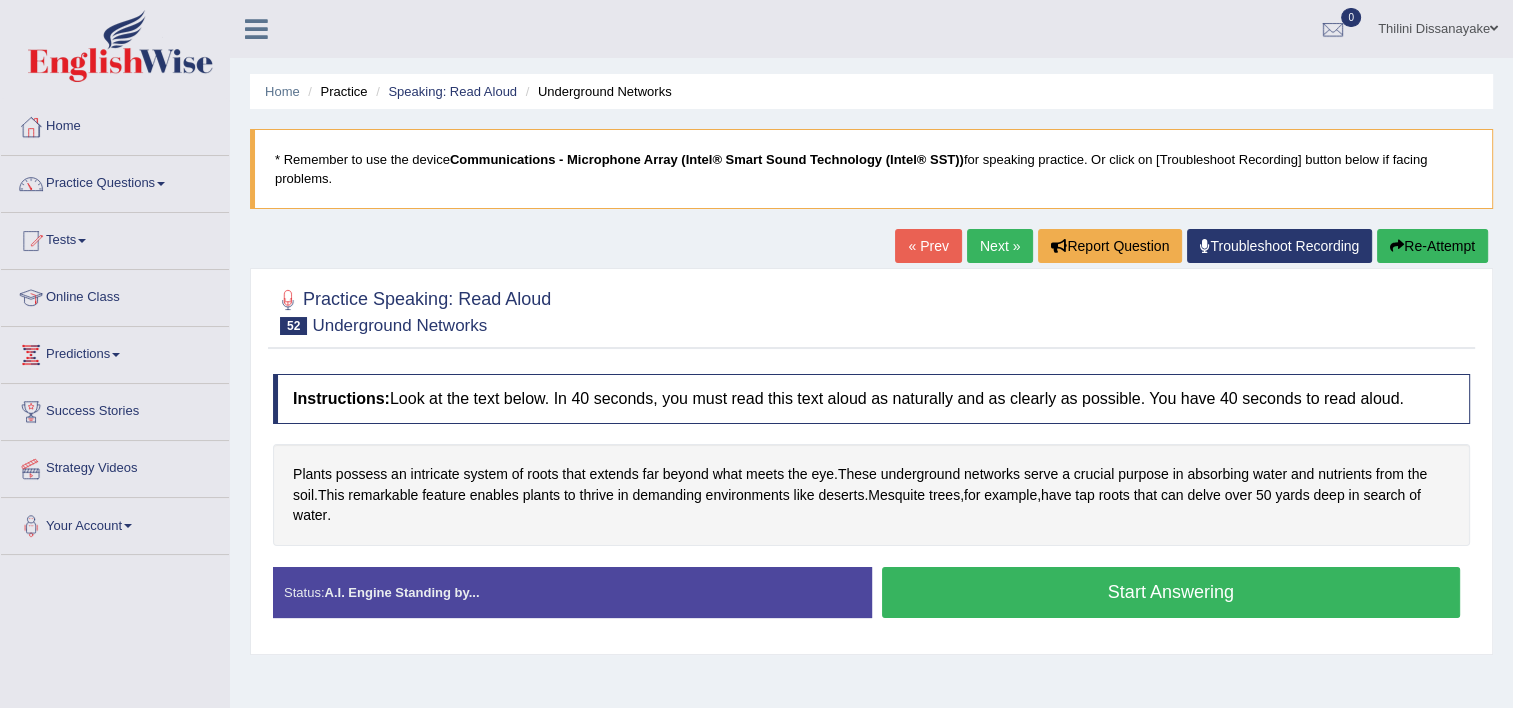 click on "Start Answering" at bounding box center [1171, 592] 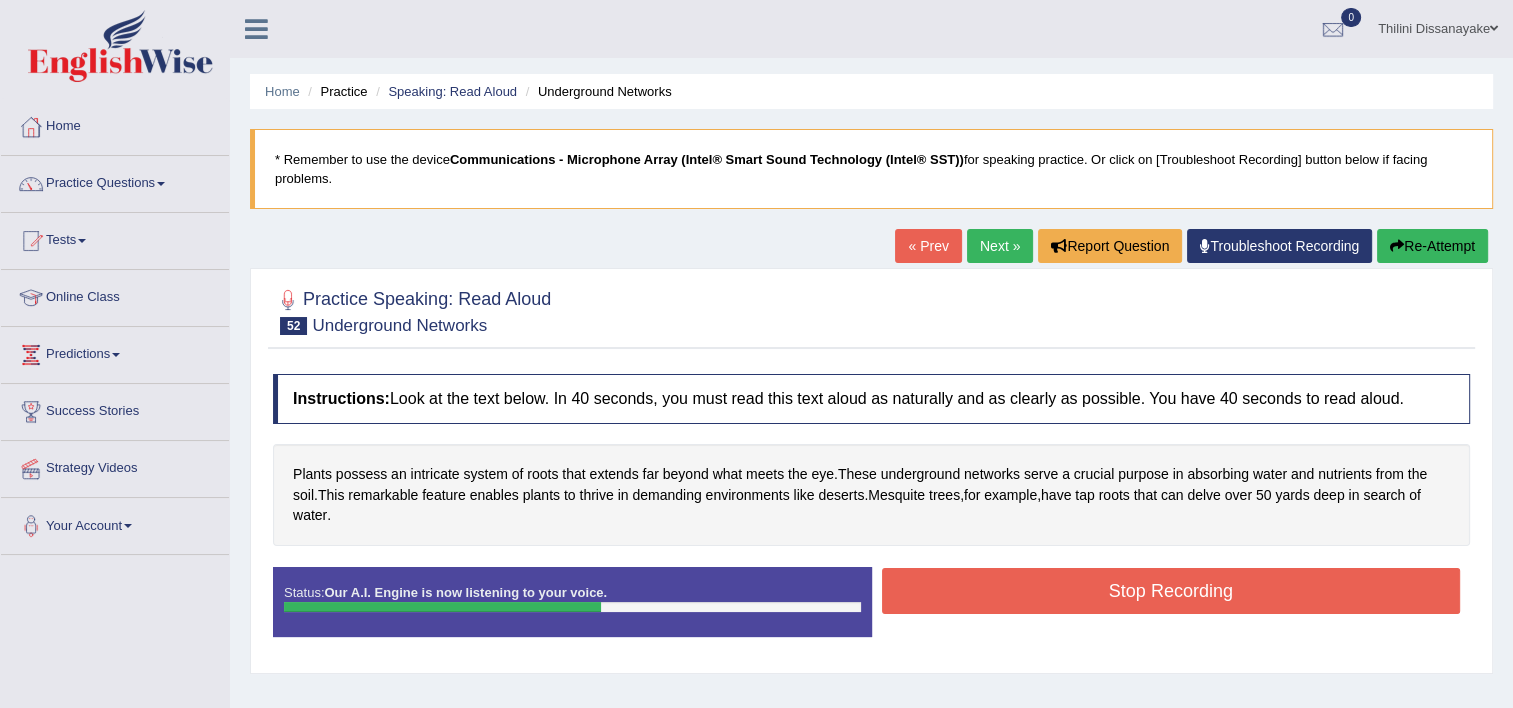 click on "Stop Recording" at bounding box center [1171, 591] 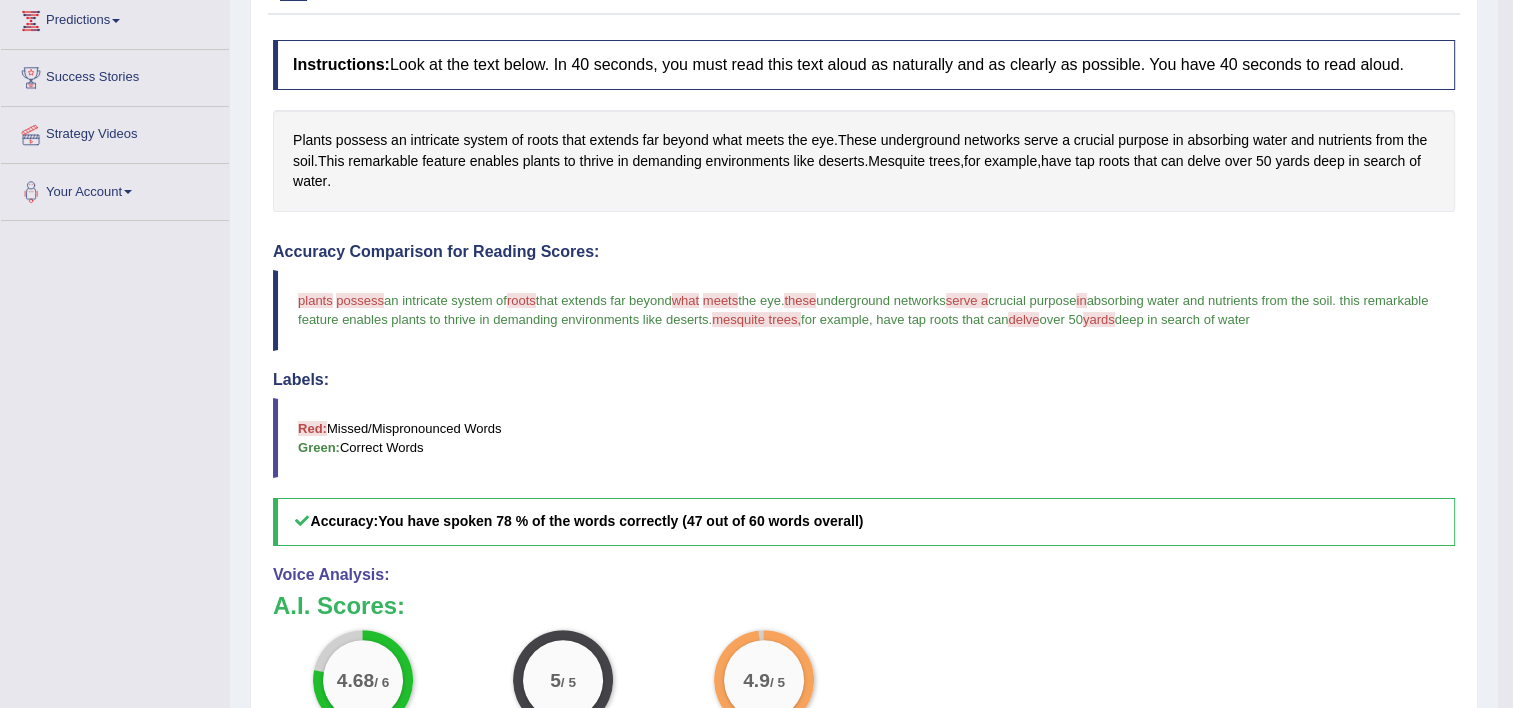scroll, scrollTop: 0, scrollLeft: 0, axis: both 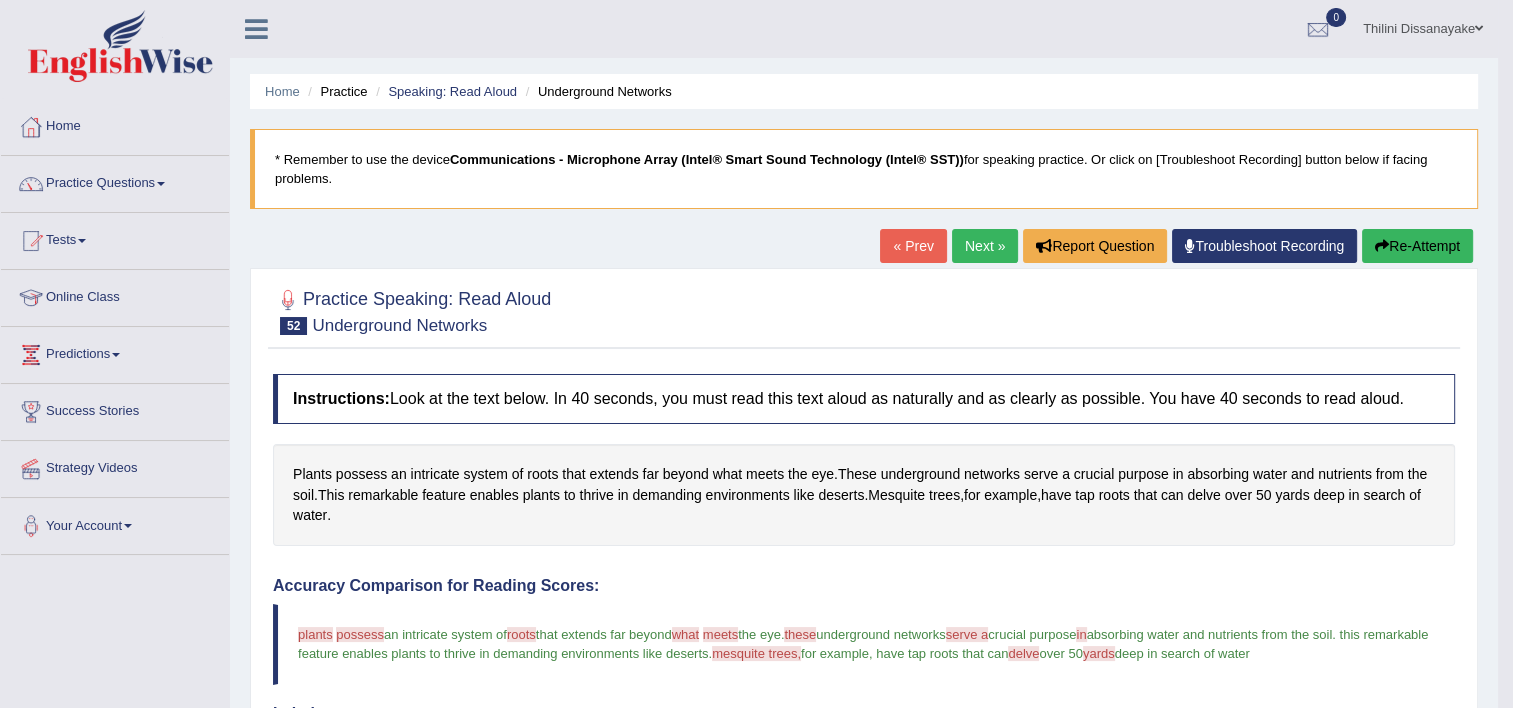 click on "Next »" at bounding box center (985, 246) 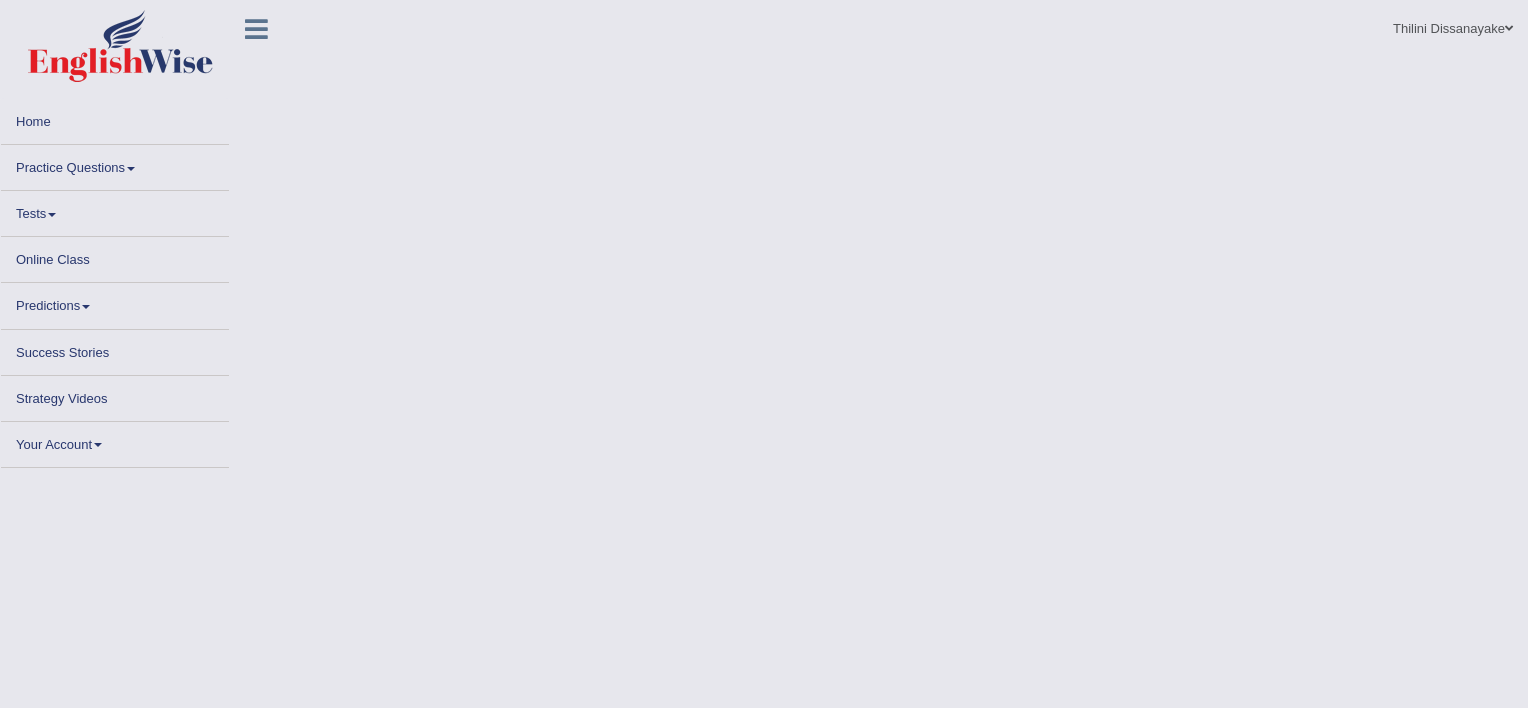 scroll, scrollTop: 0, scrollLeft: 0, axis: both 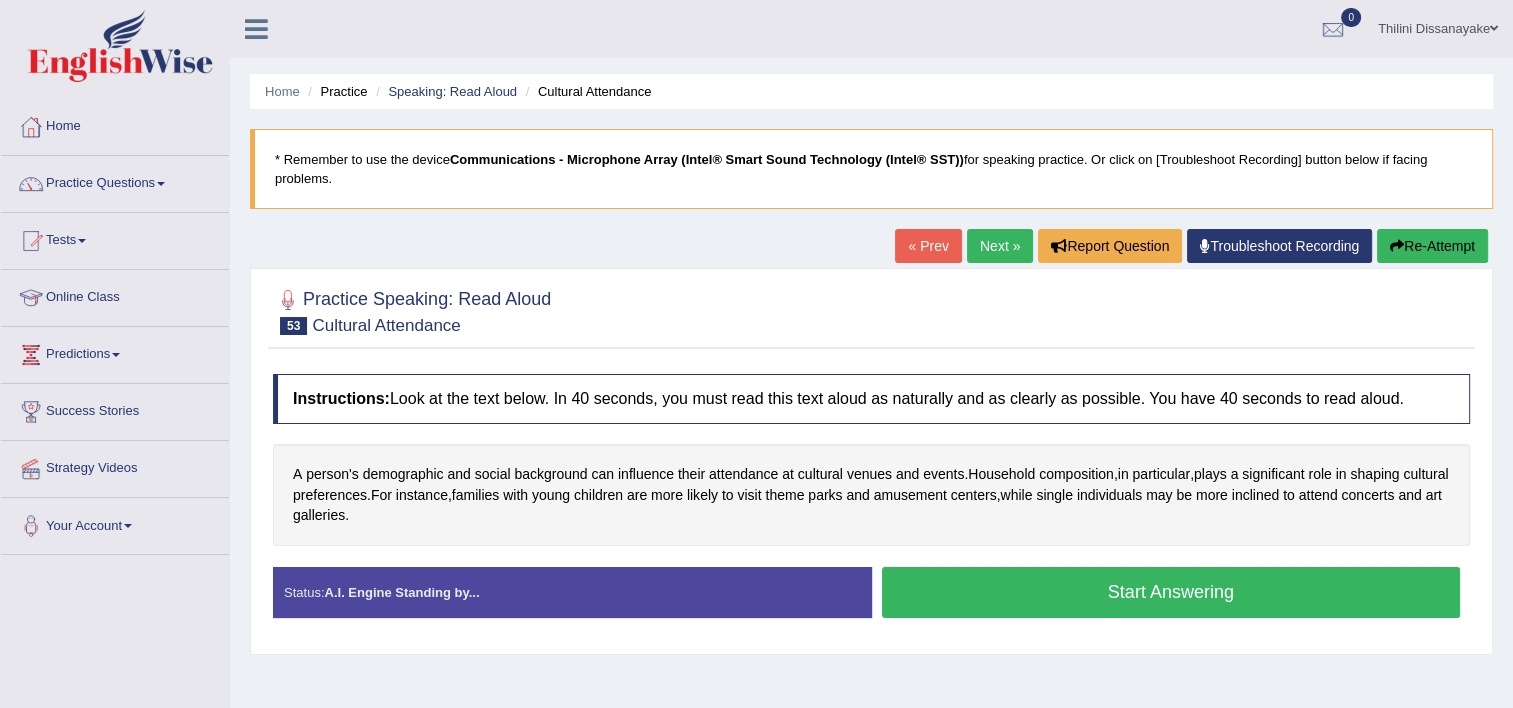 click on "Start Answering" at bounding box center (1171, 592) 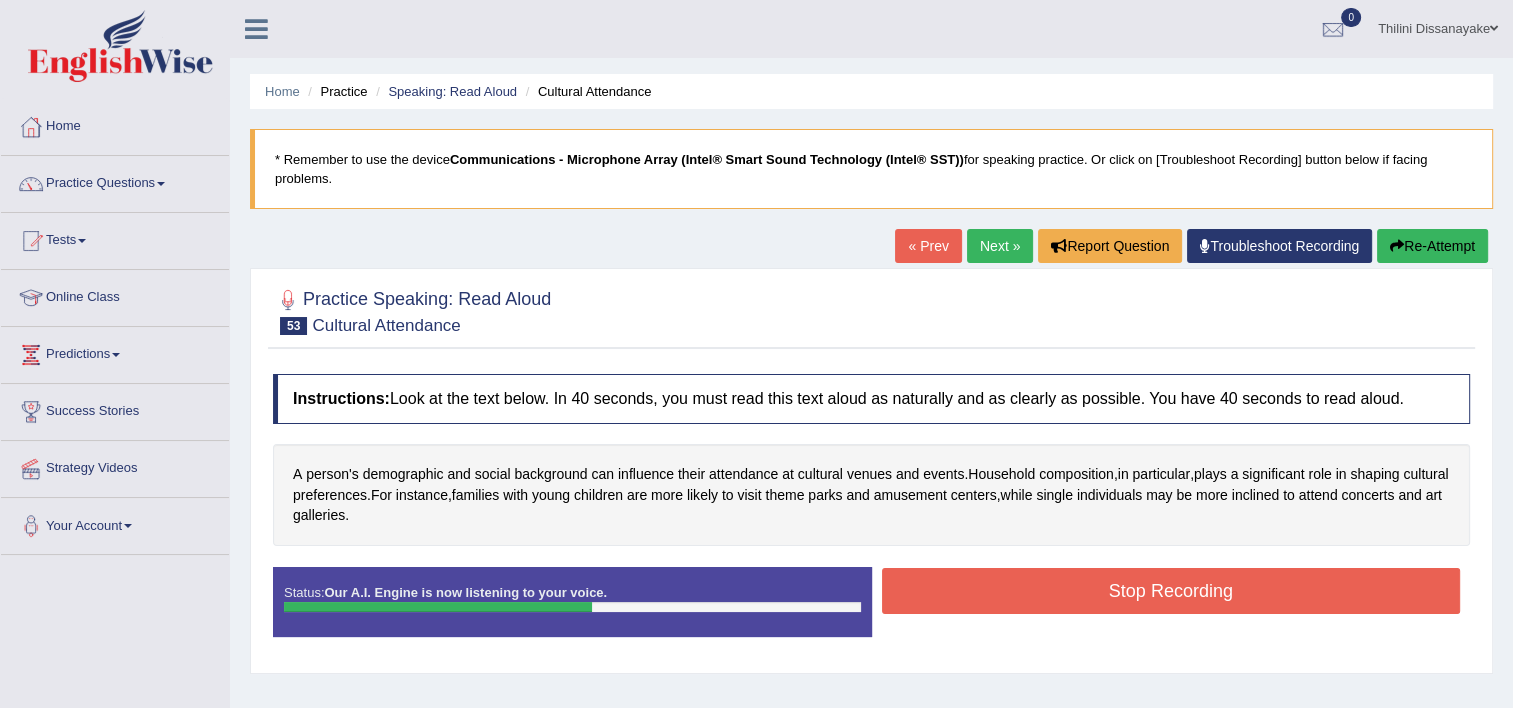 click on "Stop Recording" at bounding box center (1171, 591) 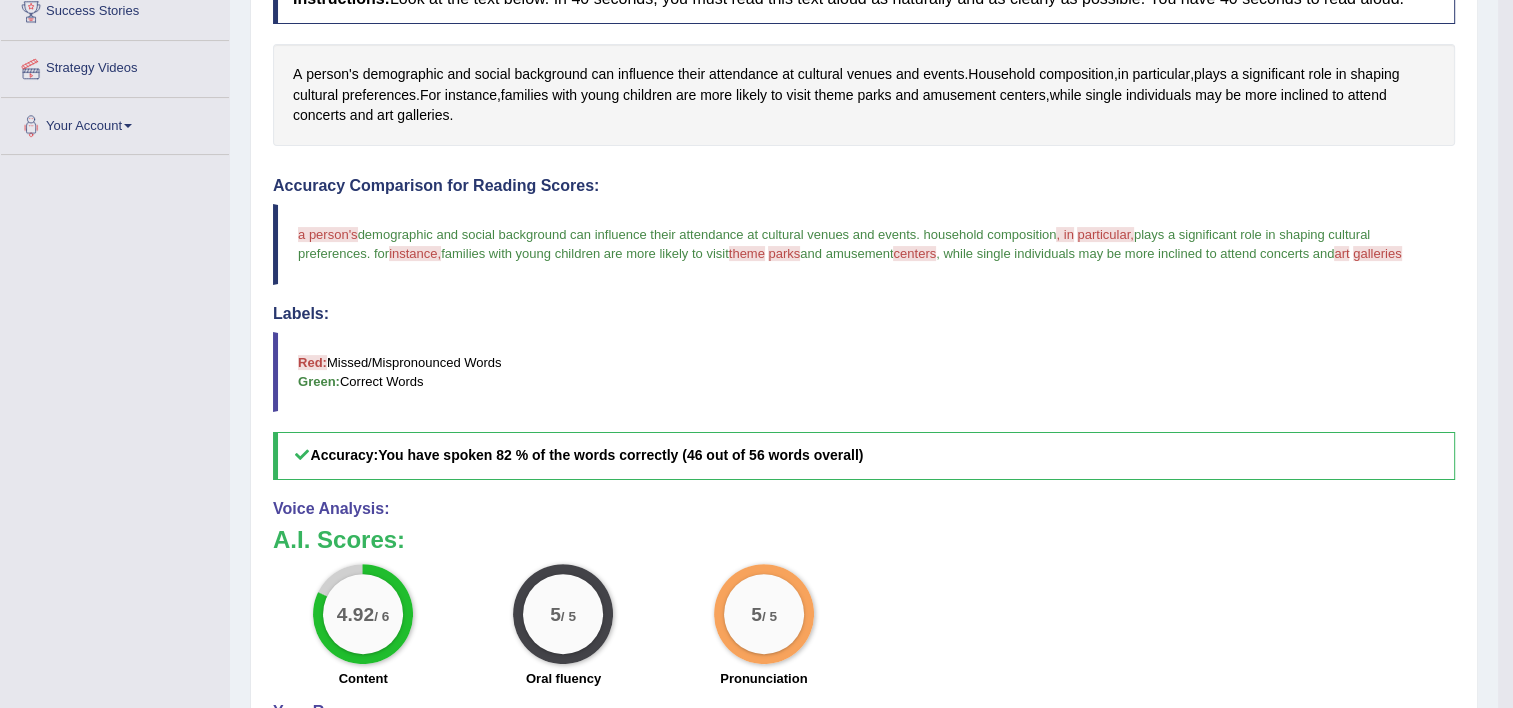 scroll, scrollTop: 0, scrollLeft: 0, axis: both 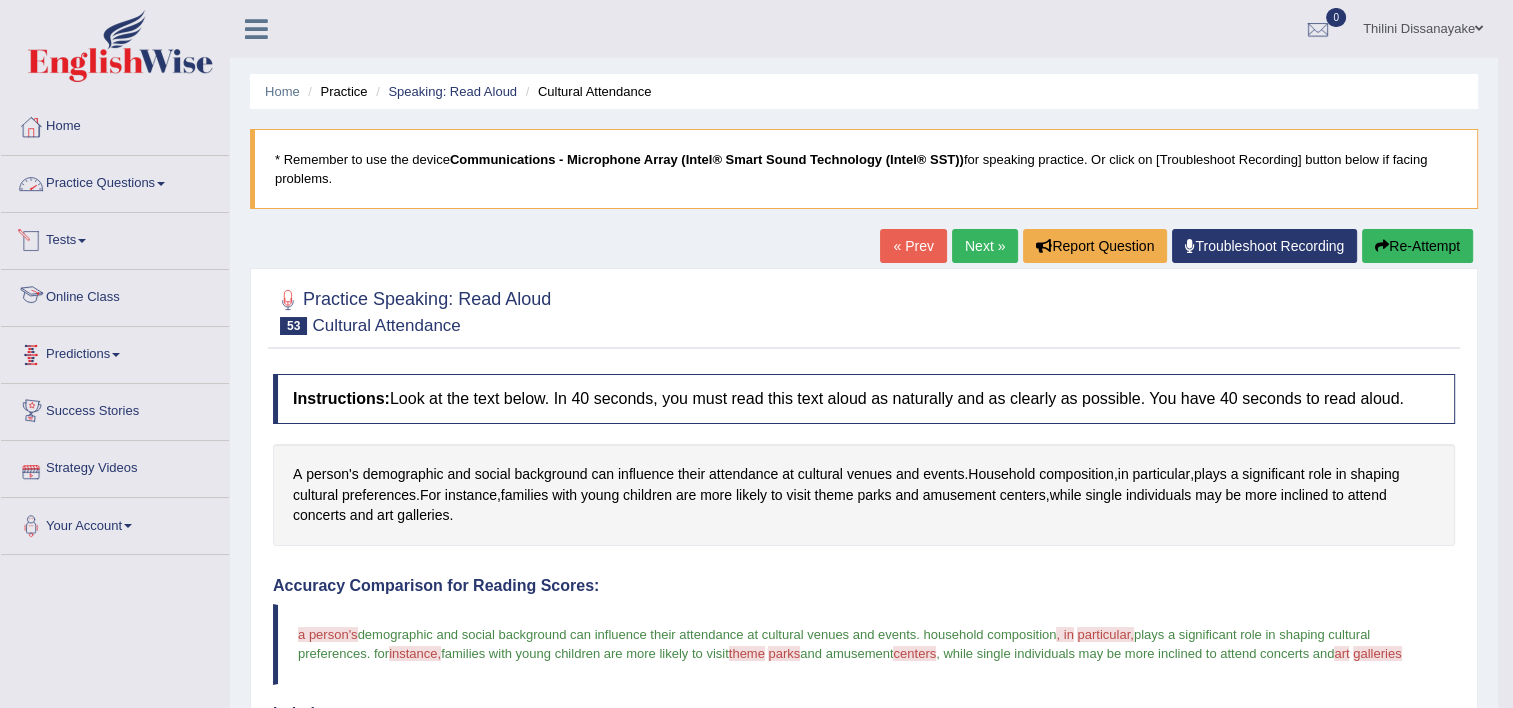 click on "Practice Questions" at bounding box center (115, 181) 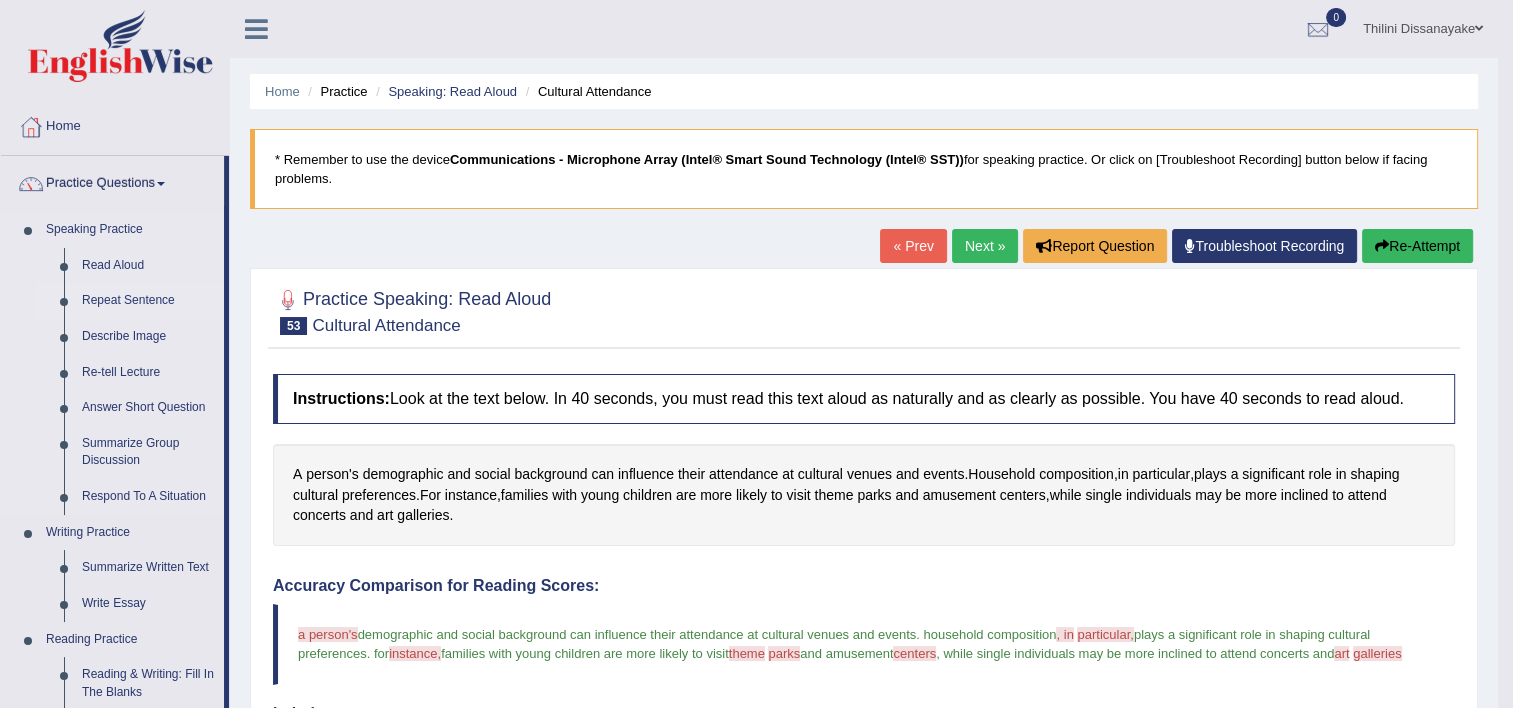 click on "Repeat Sentence" at bounding box center [148, 301] 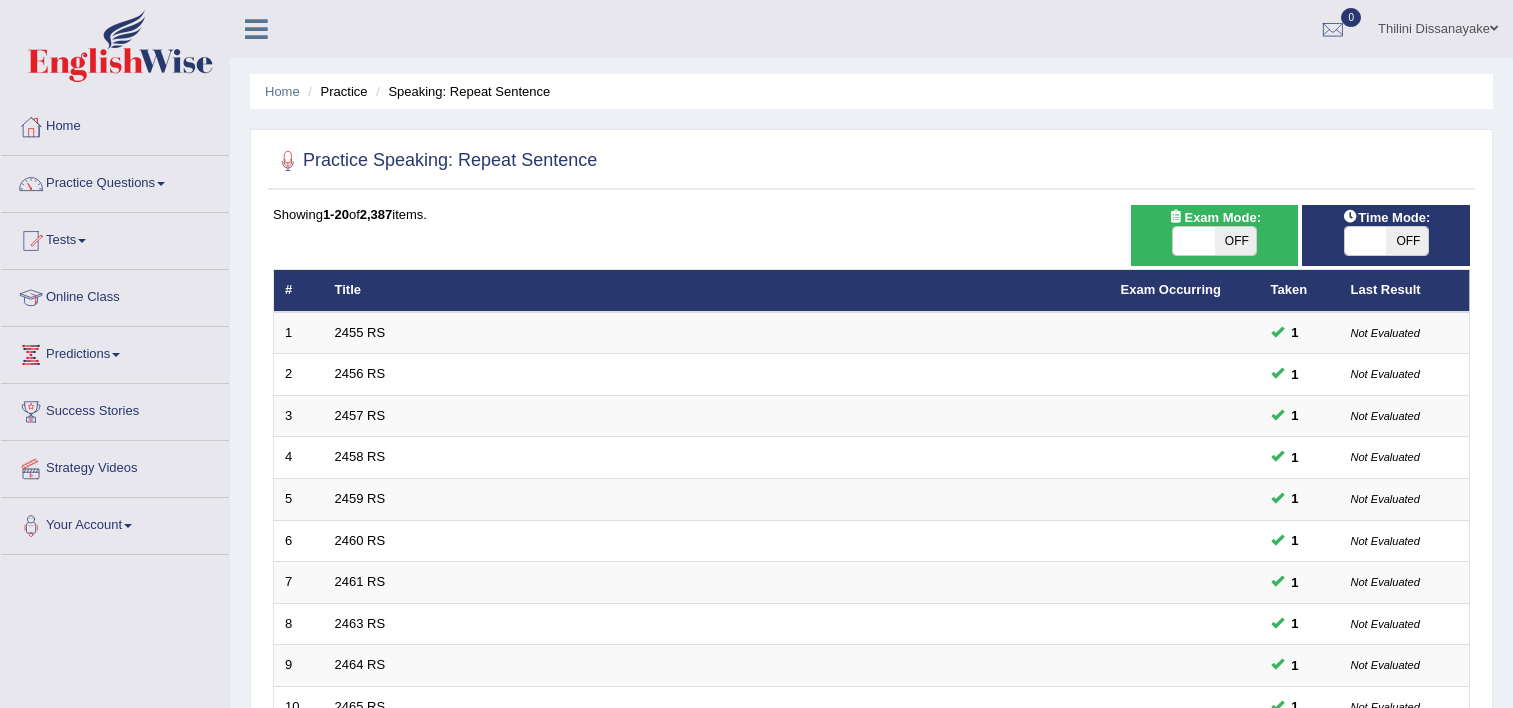 scroll, scrollTop: 0, scrollLeft: 0, axis: both 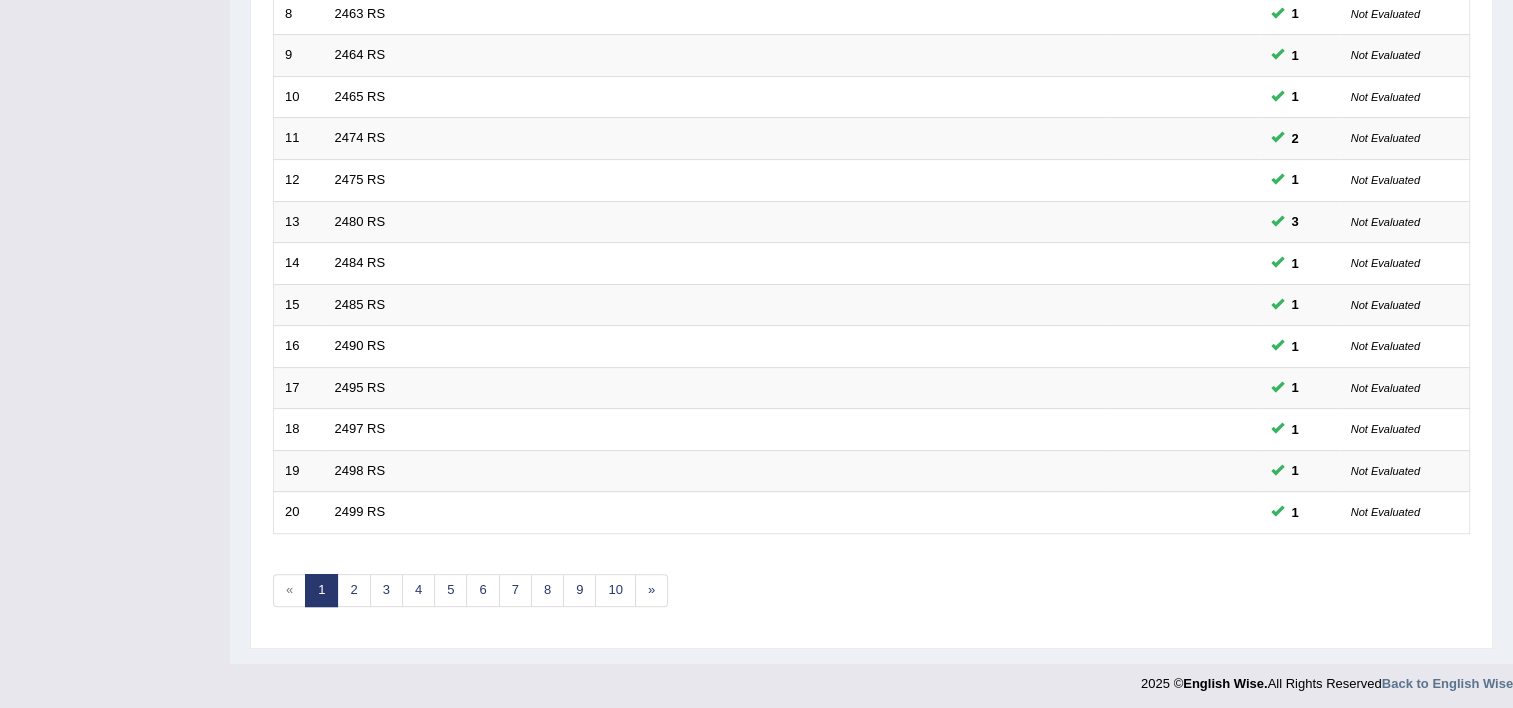click on "Showing  1-20  of  2,387  items.
# Title Exam Occurring Taken Last Result
1 2455 RS 1 Not Evaluated
2 2456 RS 1 Not Evaluated
3 2457 RS 1 Not Evaluated
4 2458 RS 1 Not Evaluated
5 2459 RS 1 Not Evaluated
6 2460 RS 1 Not Evaluated
7 2461 RS 1 Not Evaluated
8 2463 RS 1 Not Evaluated
9 2464 RS 1 Not Evaluated
10 2465 RS 1 Not Evaluated
11 2474 RS 2 Not Evaluated
12 2475 RS 1 Not Evaluated
13 2480 RS 3 Not Evaluated
14 2484 RS 1 Not Evaluated
15 2485 RS 1 Not Evaluated
16 2490 RS 1 Not Evaluated
17 2495 RS 1 Not Evaluated
18 2497 RS 1 Not Evaluated
19 2498 RS 1 Not Evaluated
20 2499 RS 1 Not Evaluated
«
1
2
3
4
5
6
7
8
9
10
»" at bounding box center (871, 113) 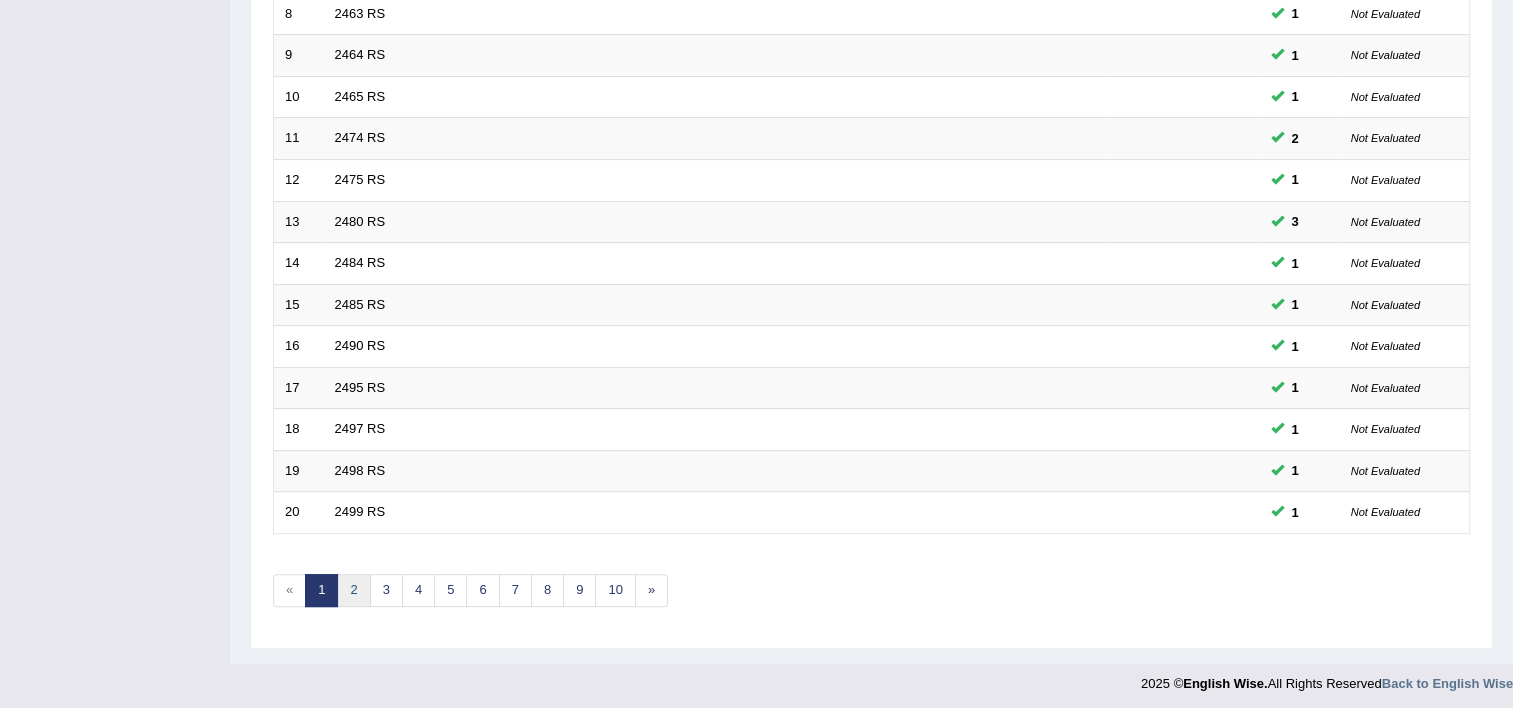 click on "2" at bounding box center (353, 590) 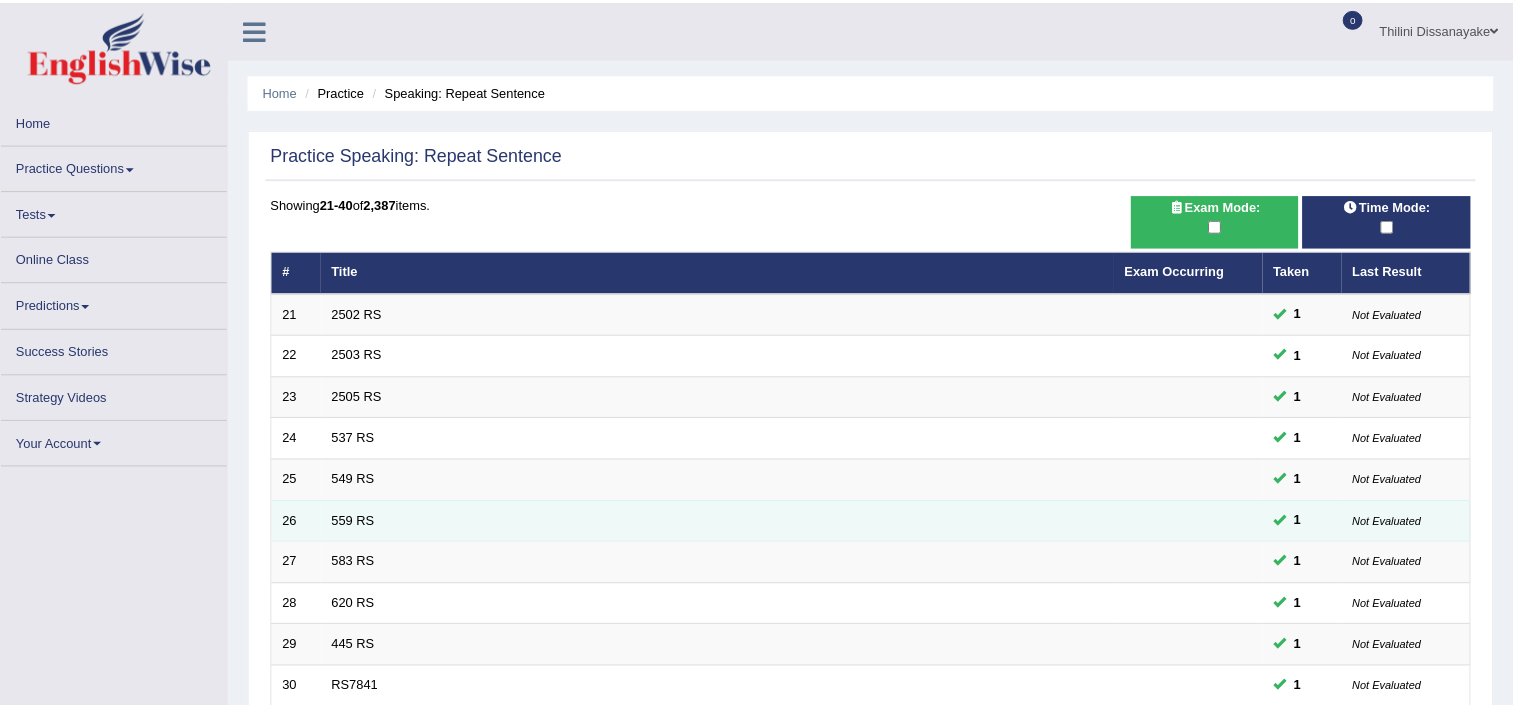 scroll, scrollTop: 0, scrollLeft: 0, axis: both 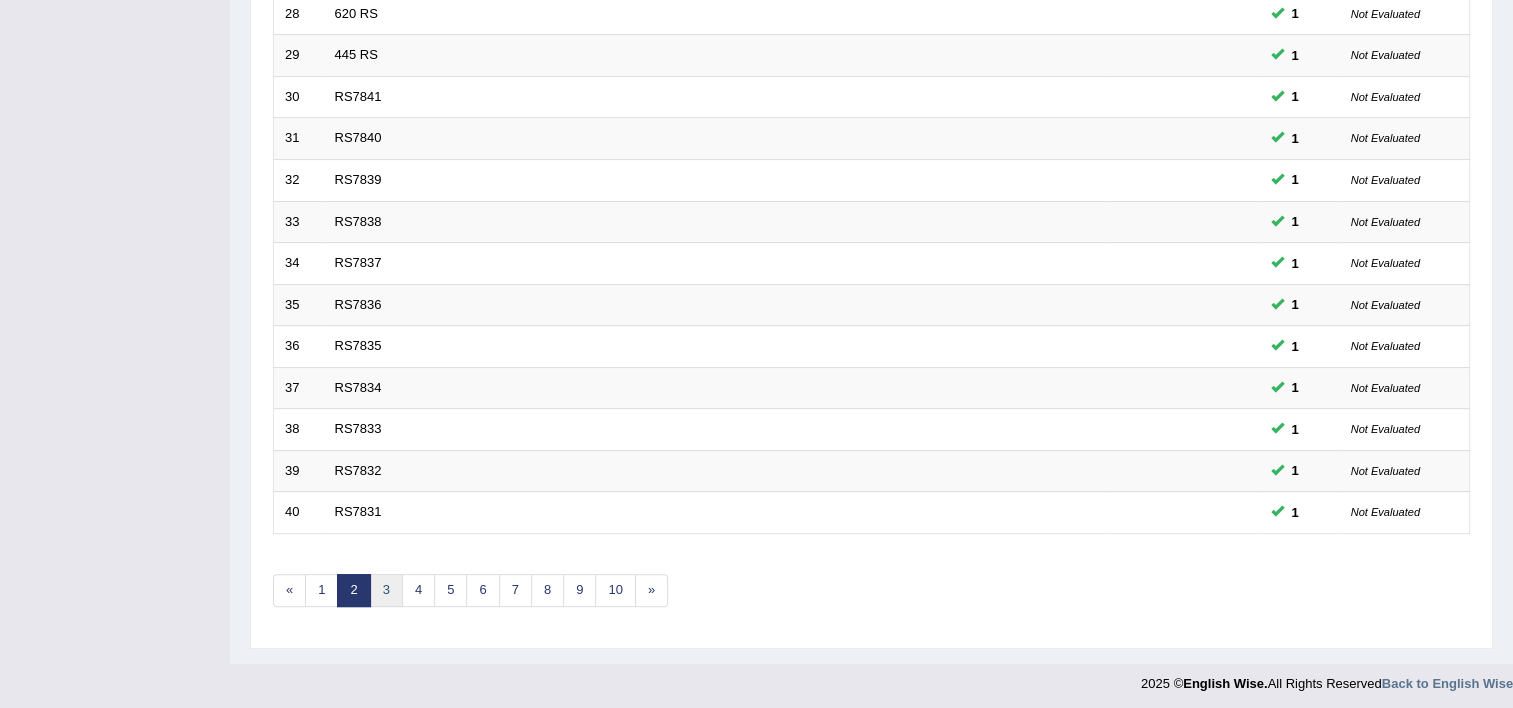 click on "3" at bounding box center [386, 590] 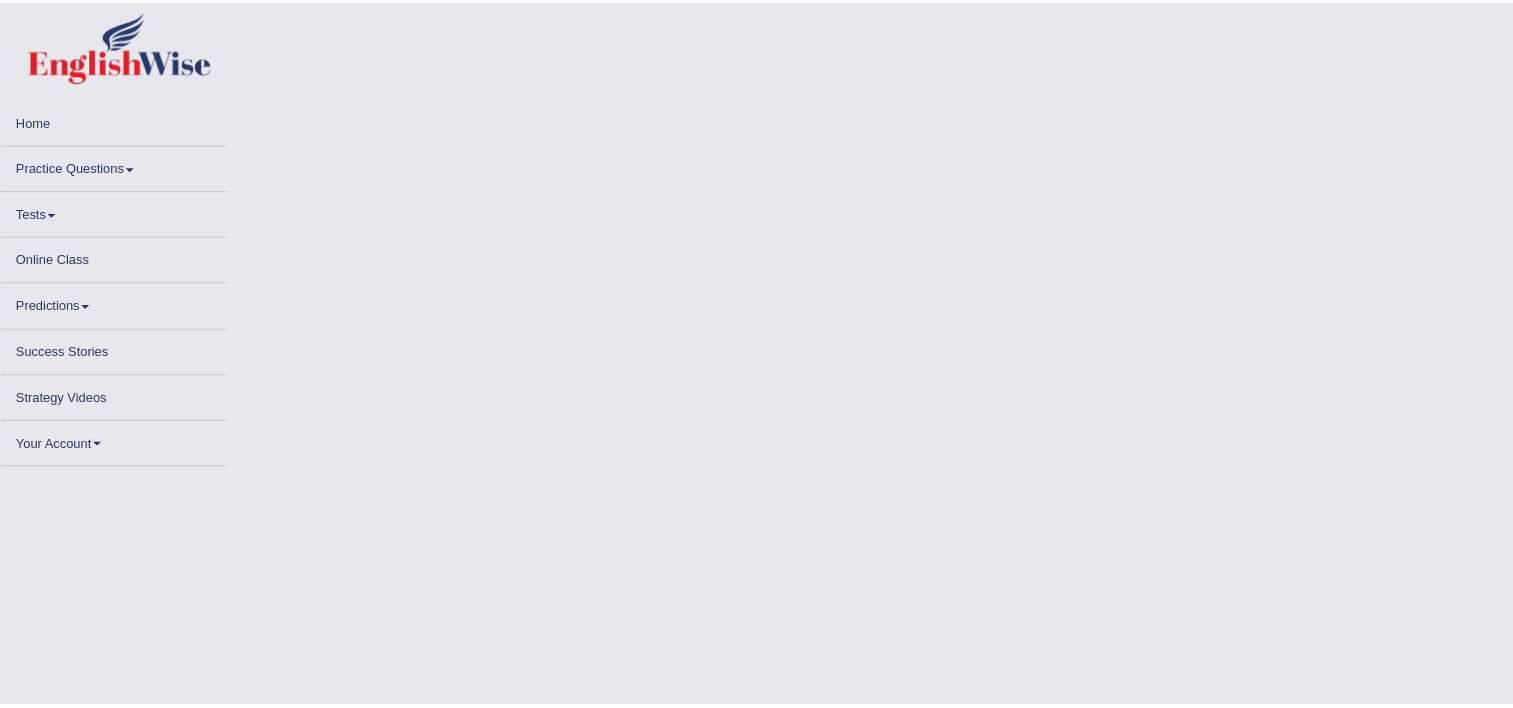 scroll, scrollTop: 0, scrollLeft: 0, axis: both 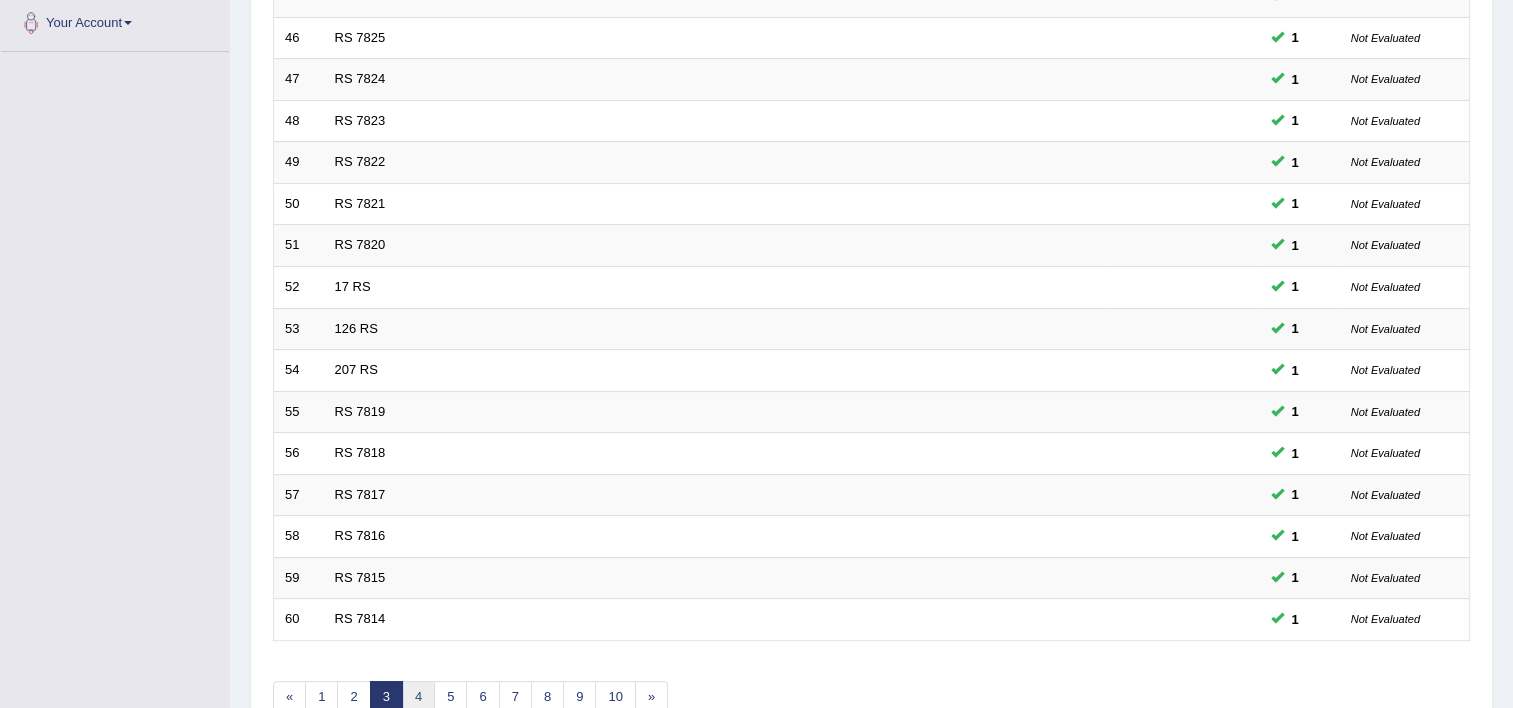 click on "4" at bounding box center (418, 697) 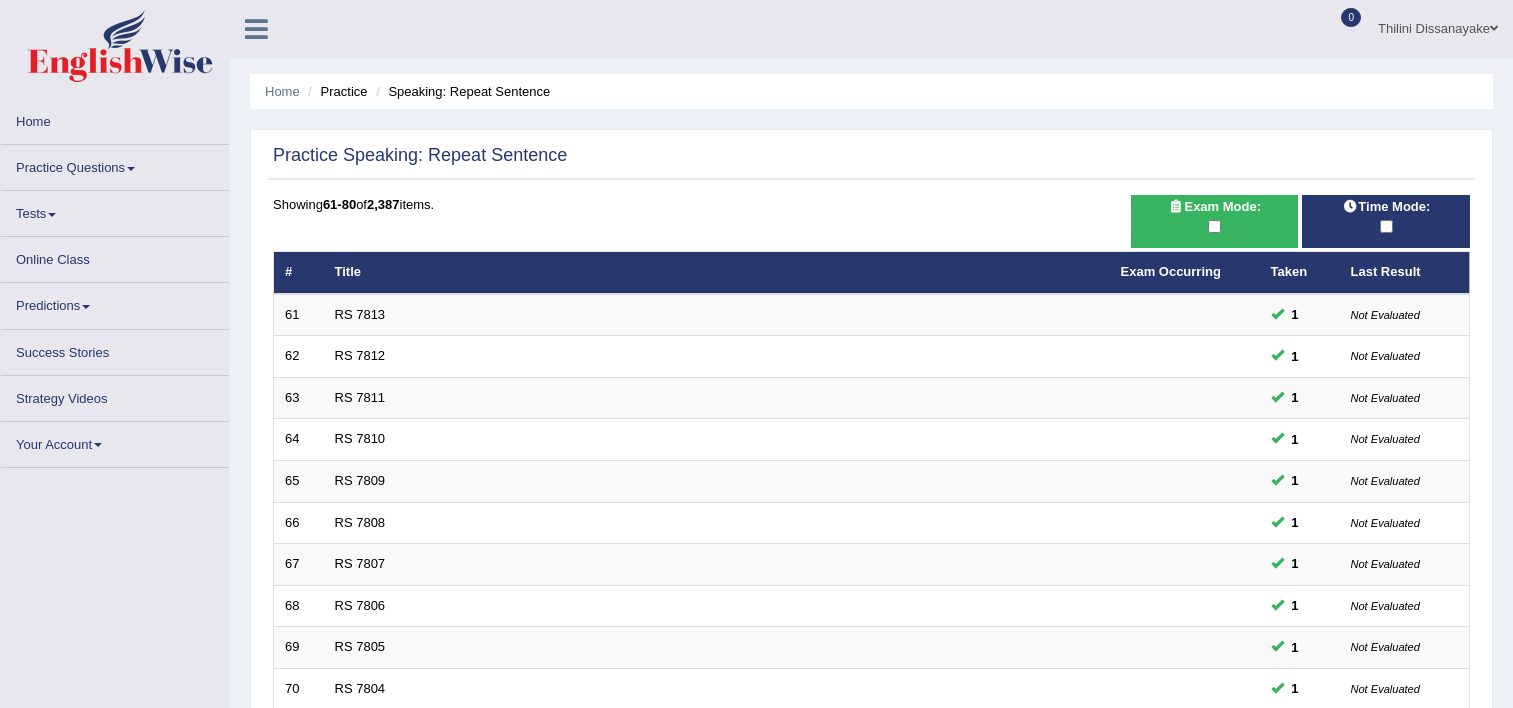 scroll, scrollTop: 0, scrollLeft: 0, axis: both 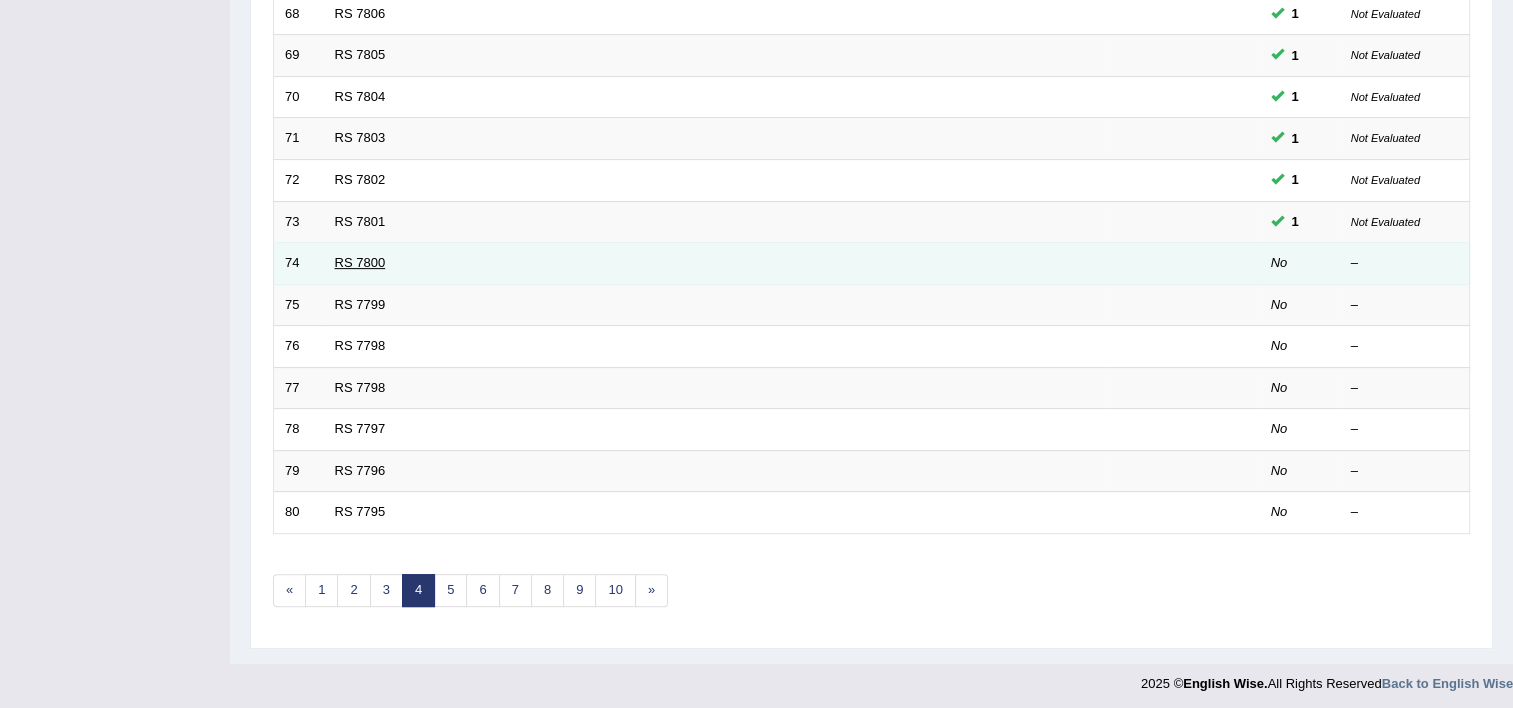 click on "RS 7800" at bounding box center (360, 262) 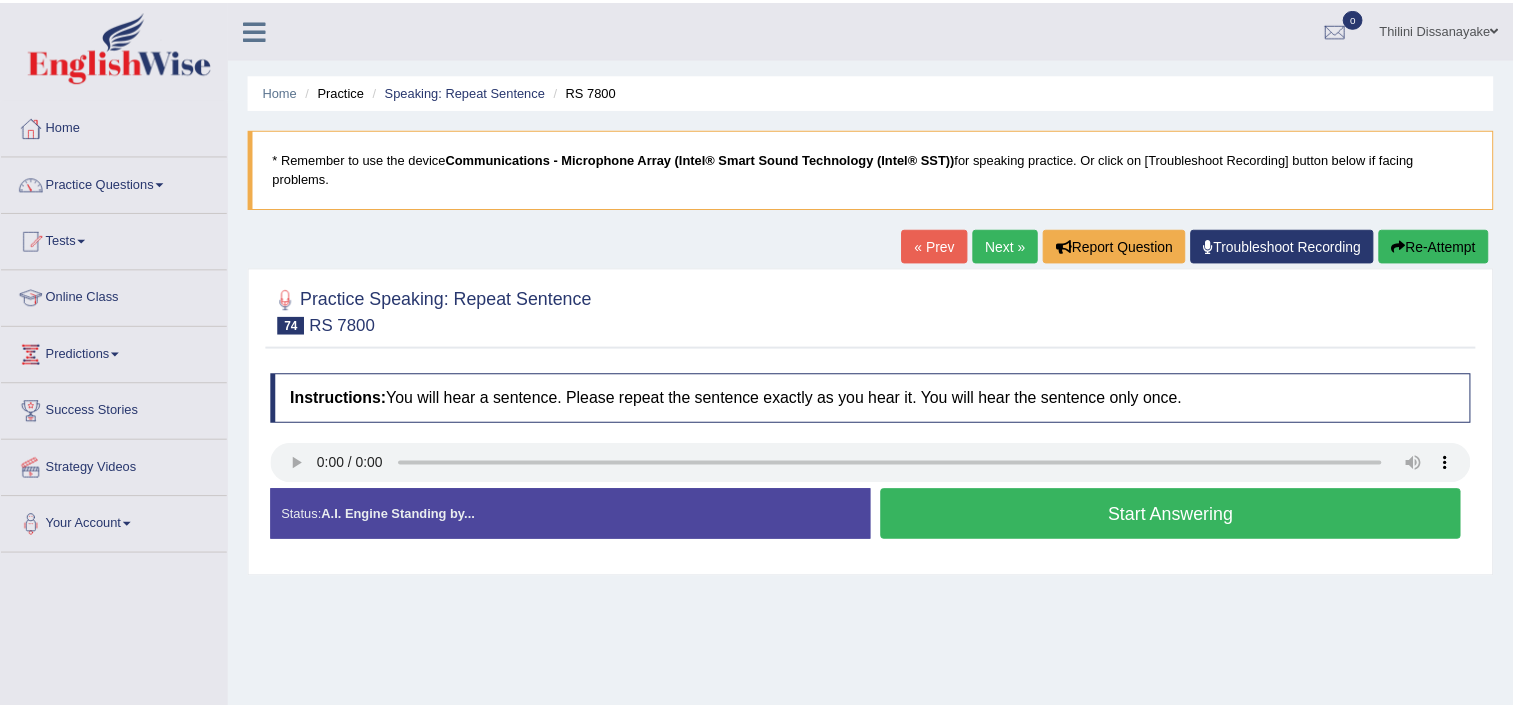 scroll, scrollTop: 0, scrollLeft: 0, axis: both 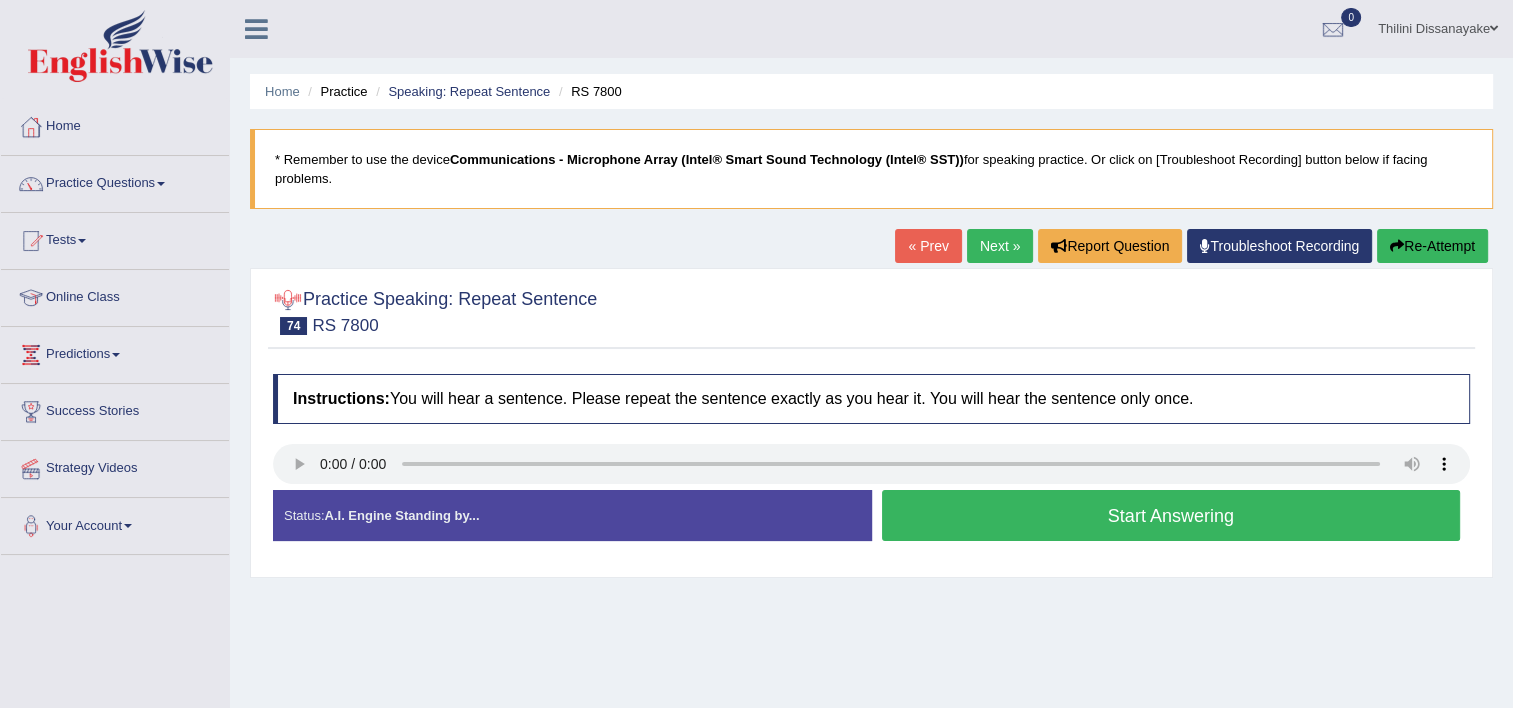 click on "Start Answering" at bounding box center (1171, 515) 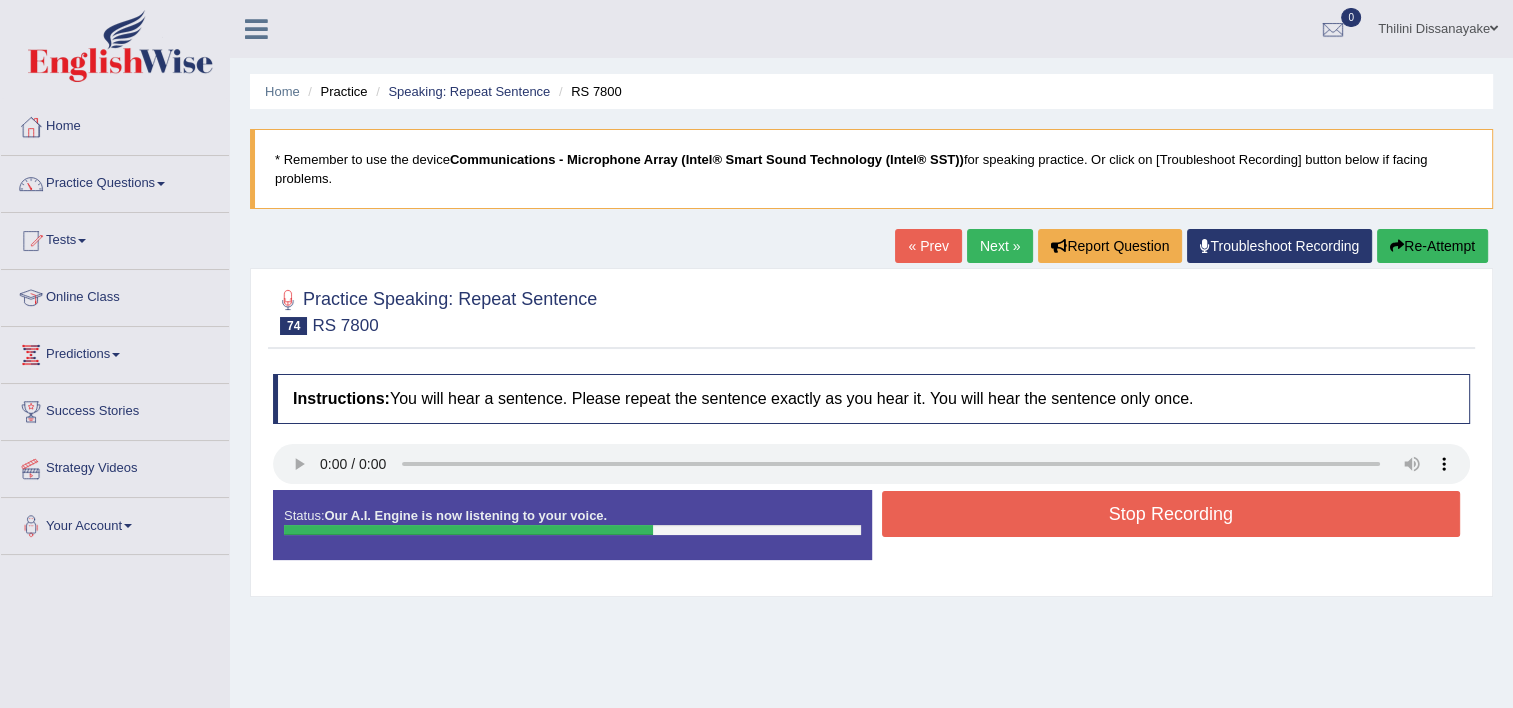 click on "Stop Recording" at bounding box center [1171, 514] 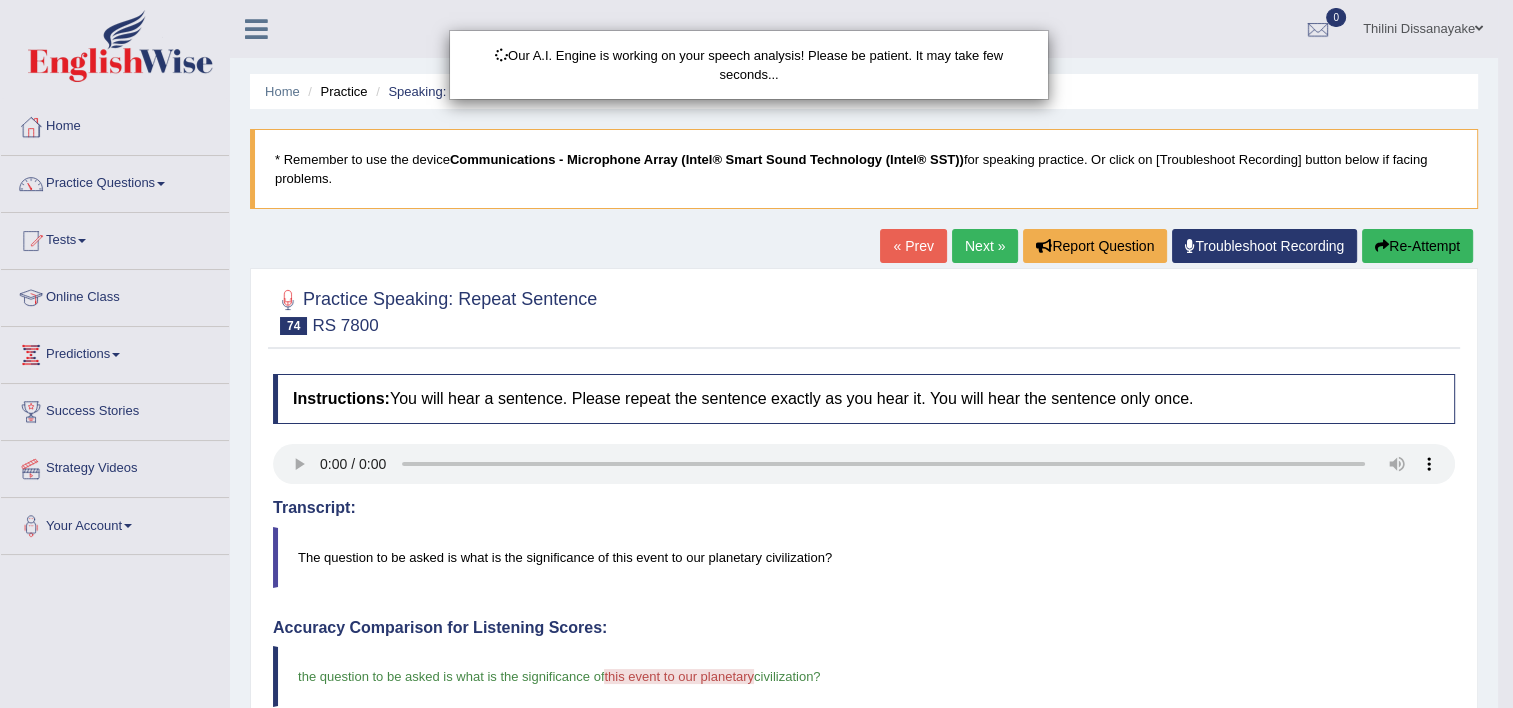 scroll, scrollTop: 300, scrollLeft: 0, axis: vertical 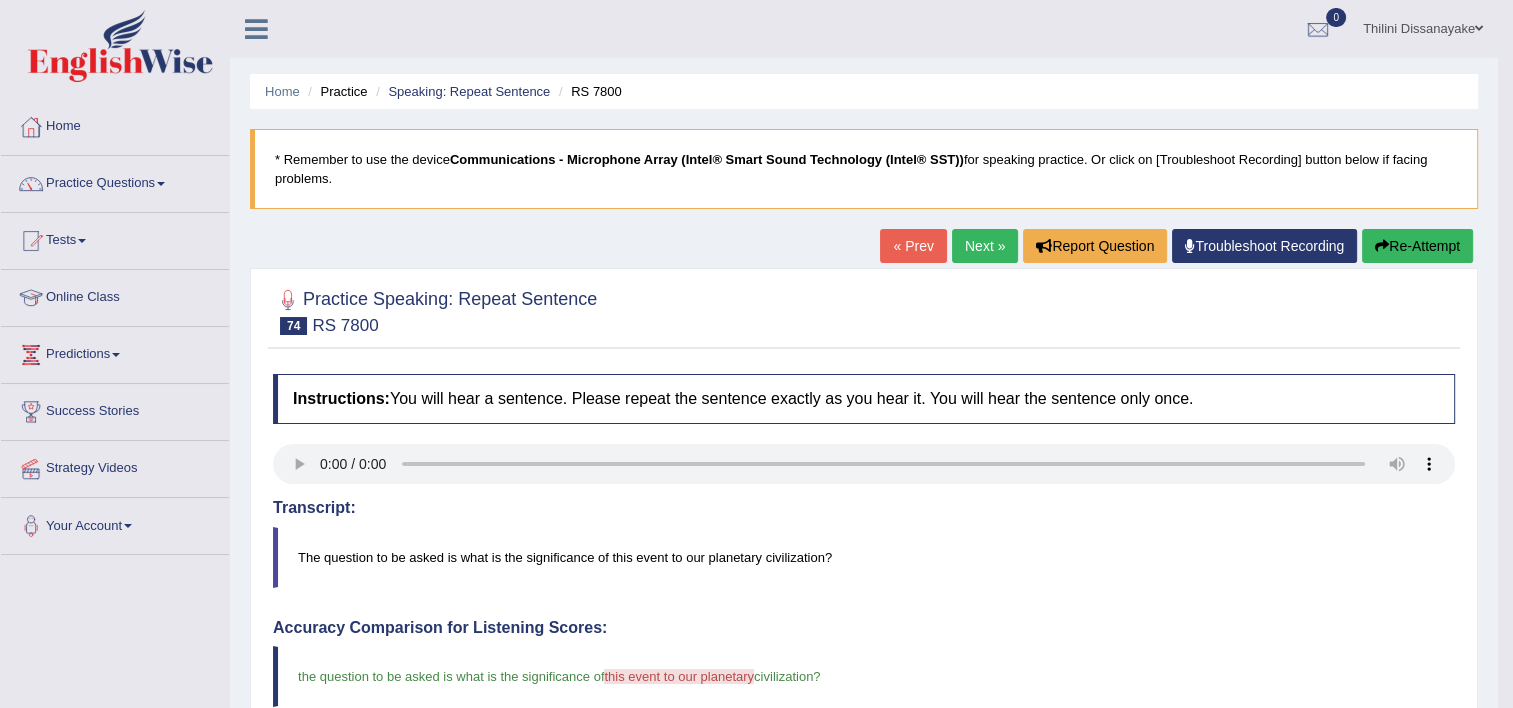 click on "Next »" at bounding box center (985, 246) 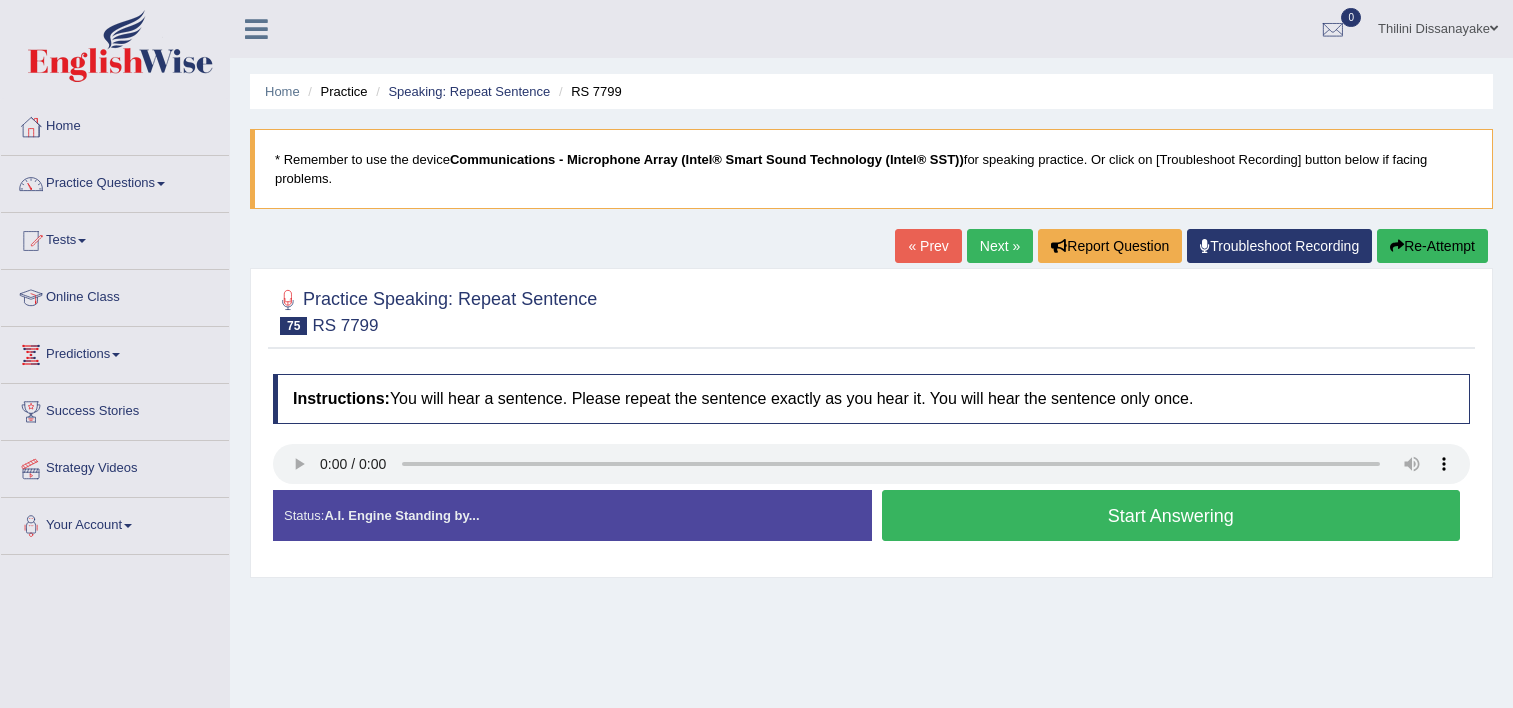 scroll, scrollTop: 0, scrollLeft: 0, axis: both 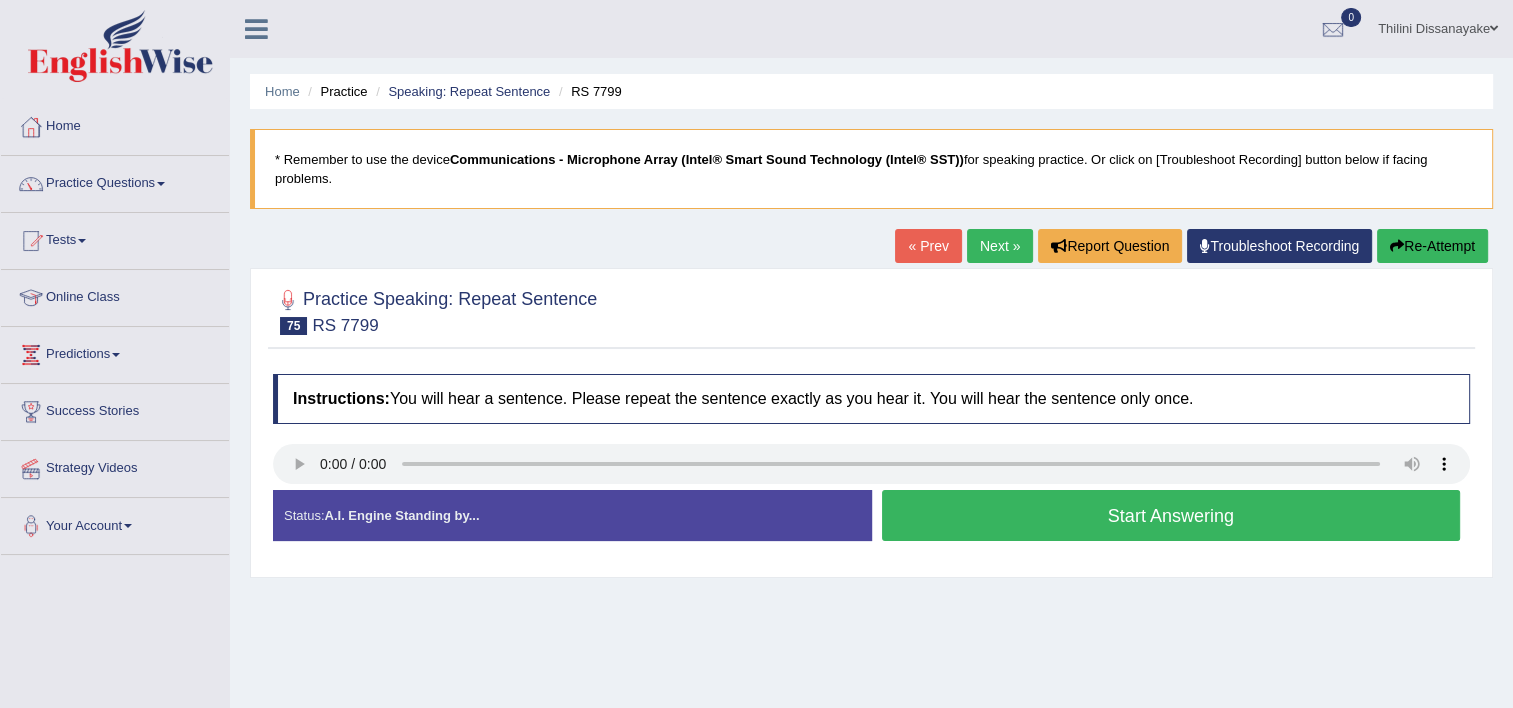 click on "Start Answering" at bounding box center (1171, 515) 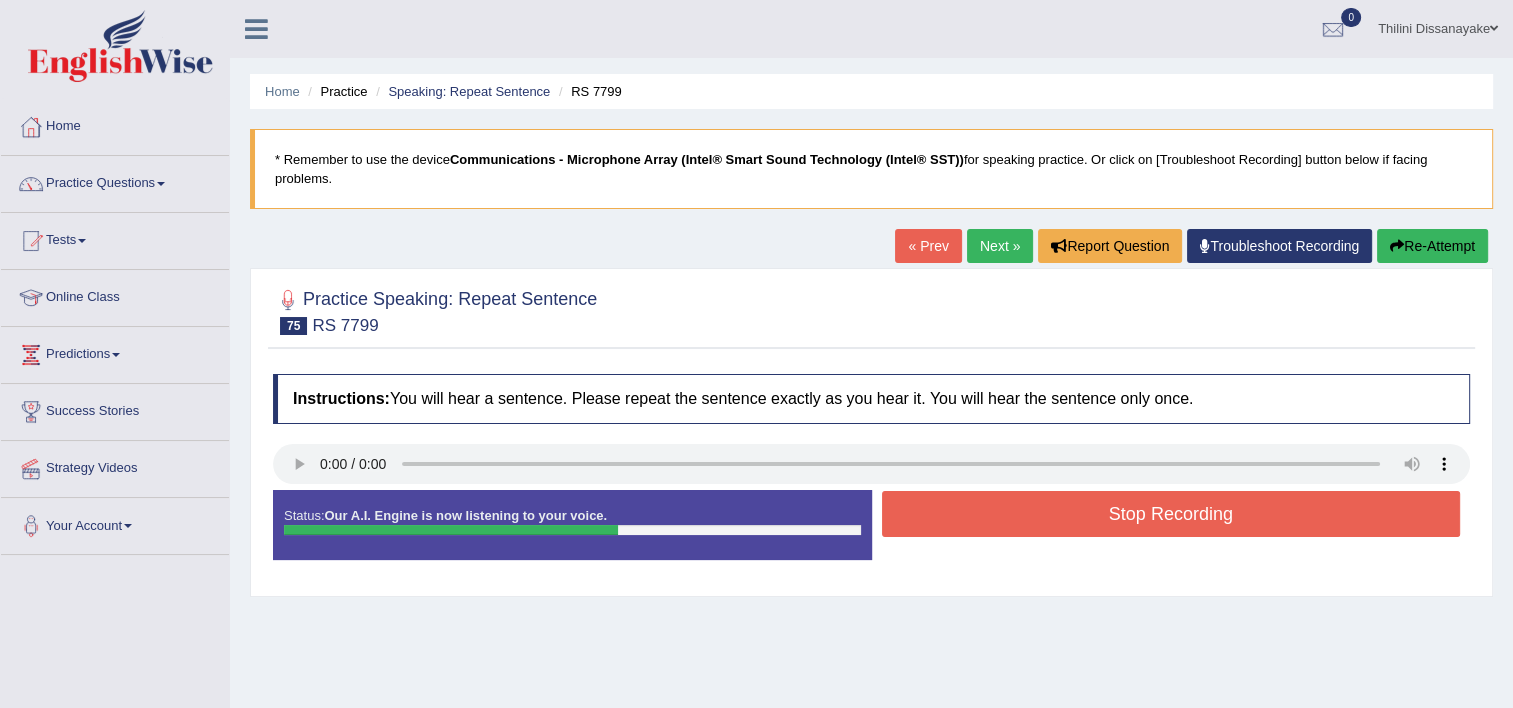 click on "Stop Recording" at bounding box center [1171, 514] 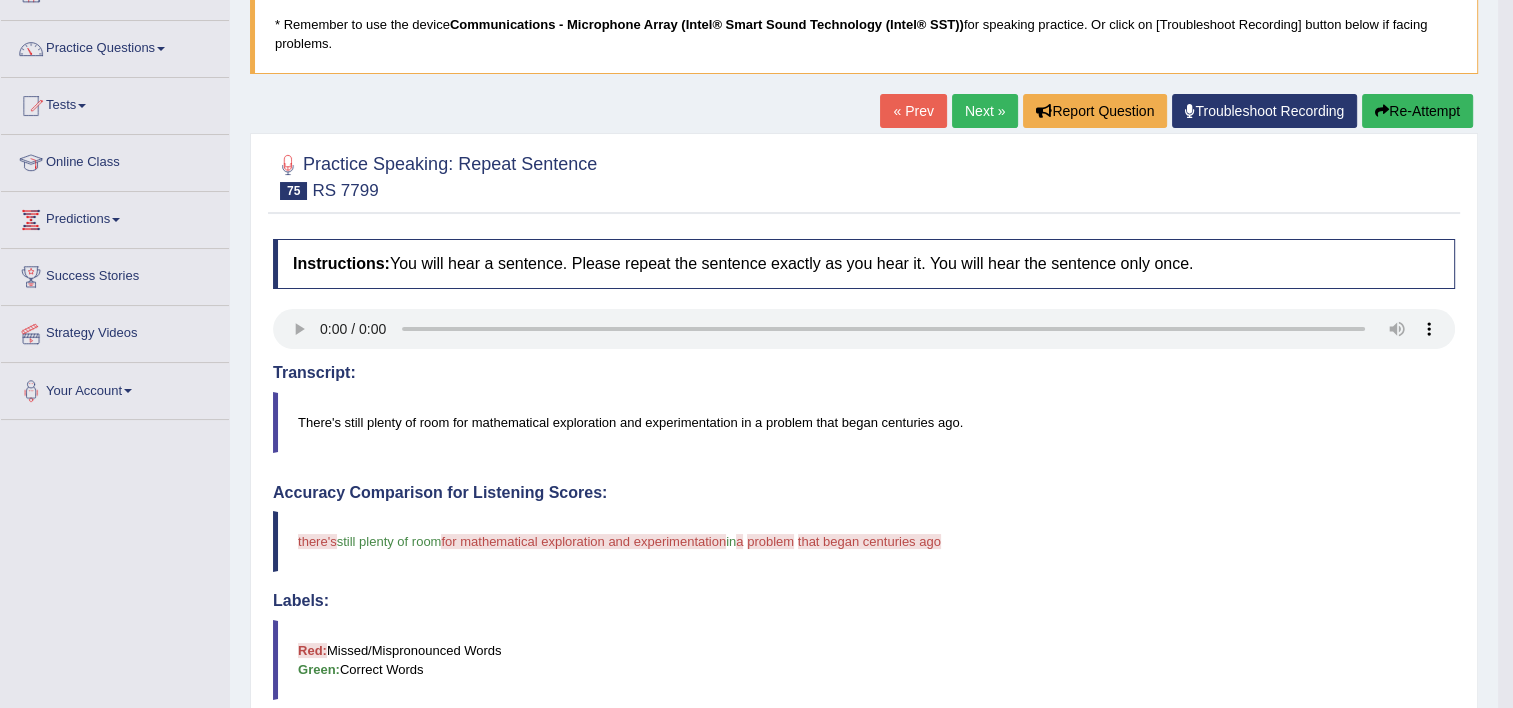 scroll, scrollTop: 0, scrollLeft: 0, axis: both 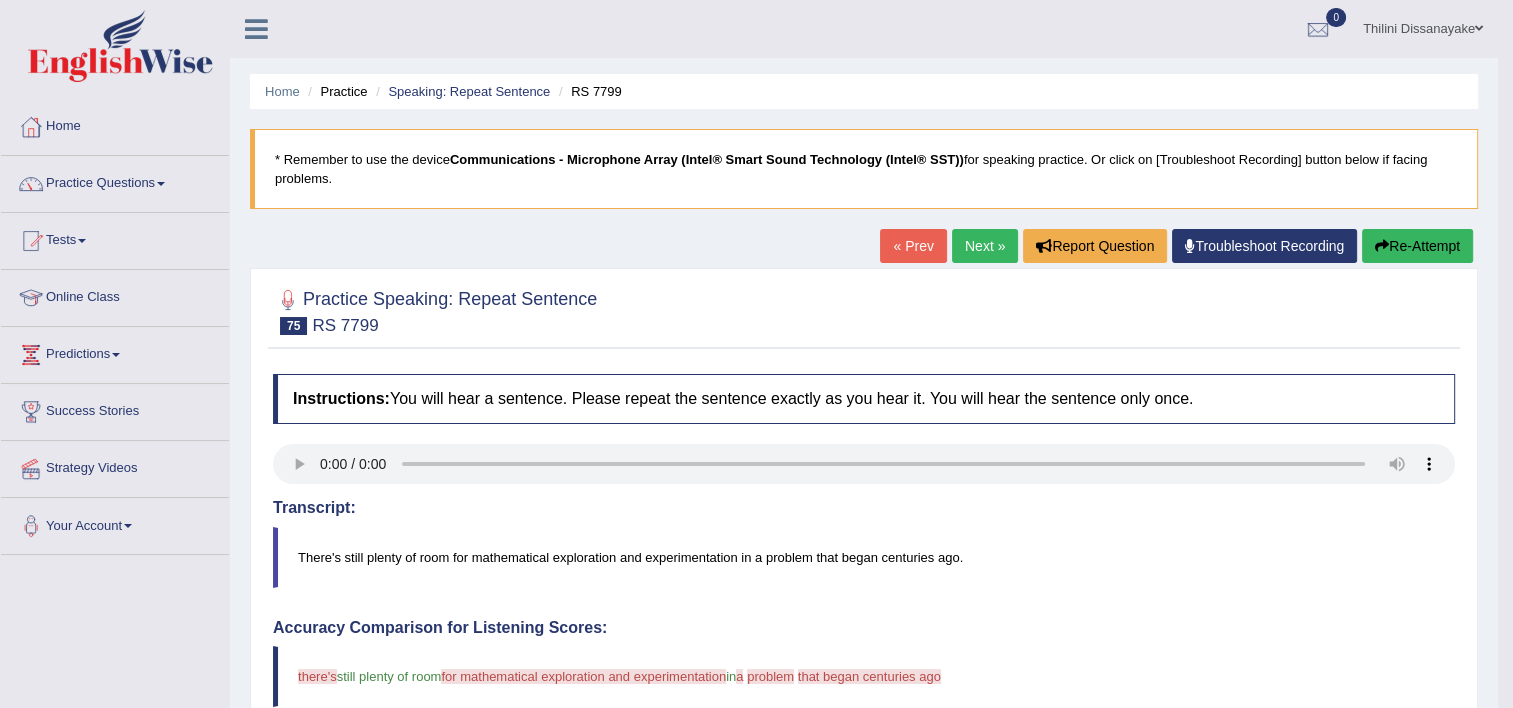 click on "Next »" at bounding box center (985, 246) 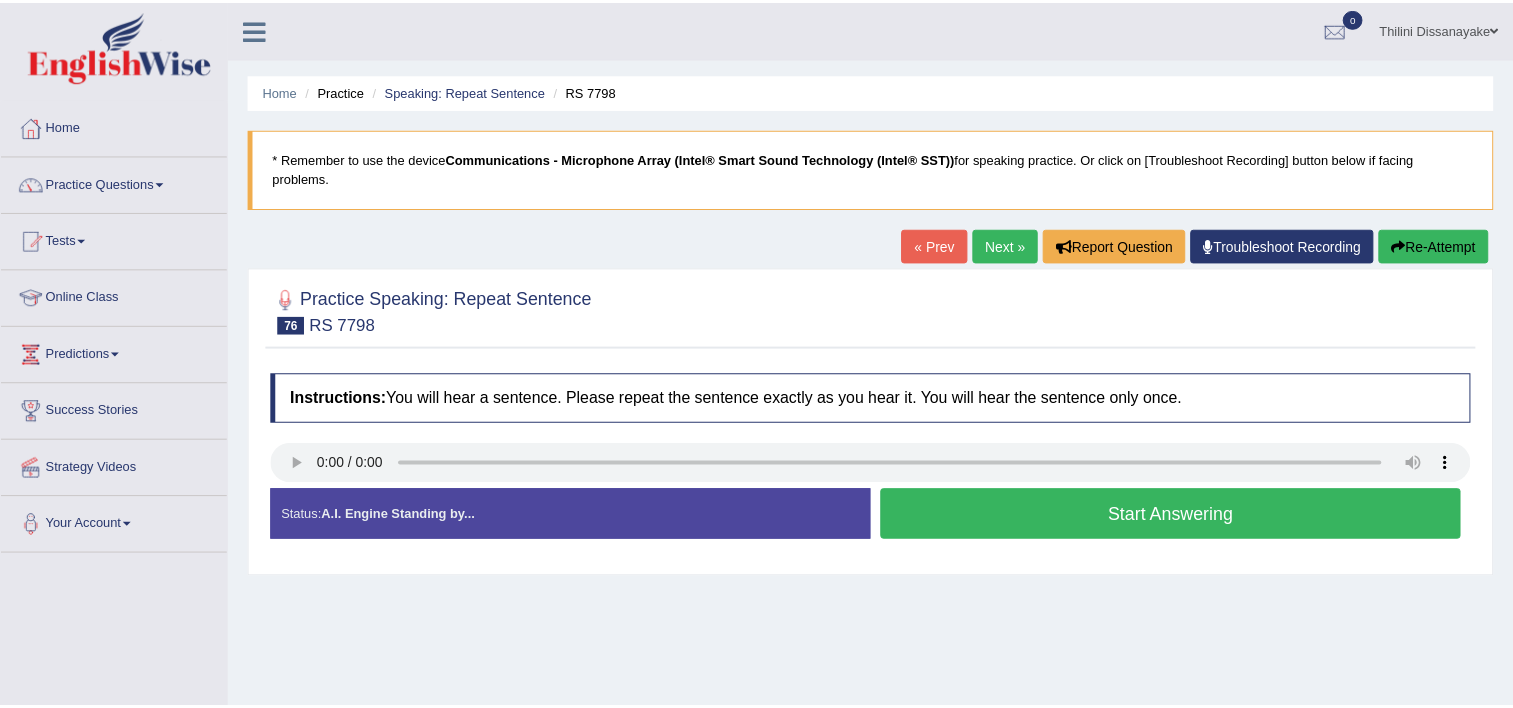scroll, scrollTop: 0, scrollLeft: 0, axis: both 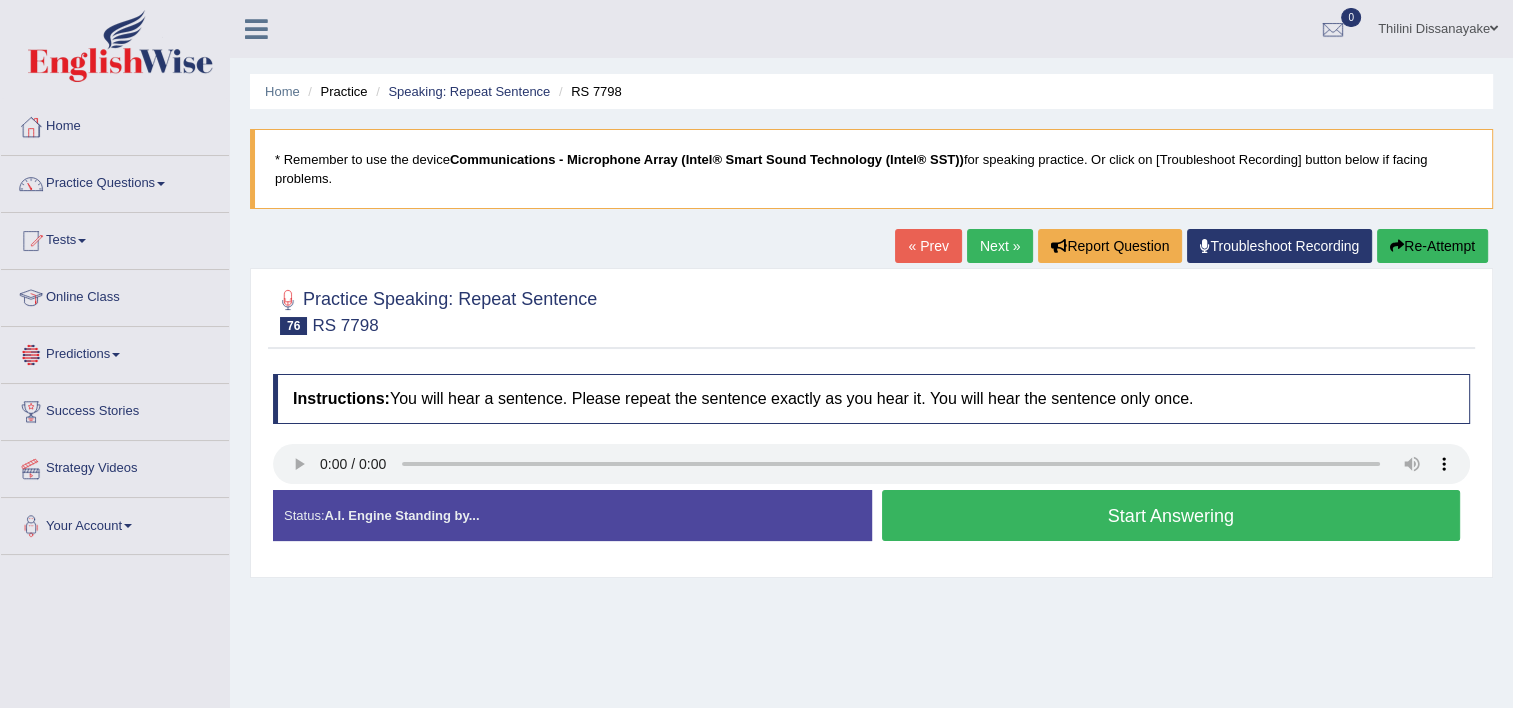 click on "Start Answering" at bounding box center (1171, 515) 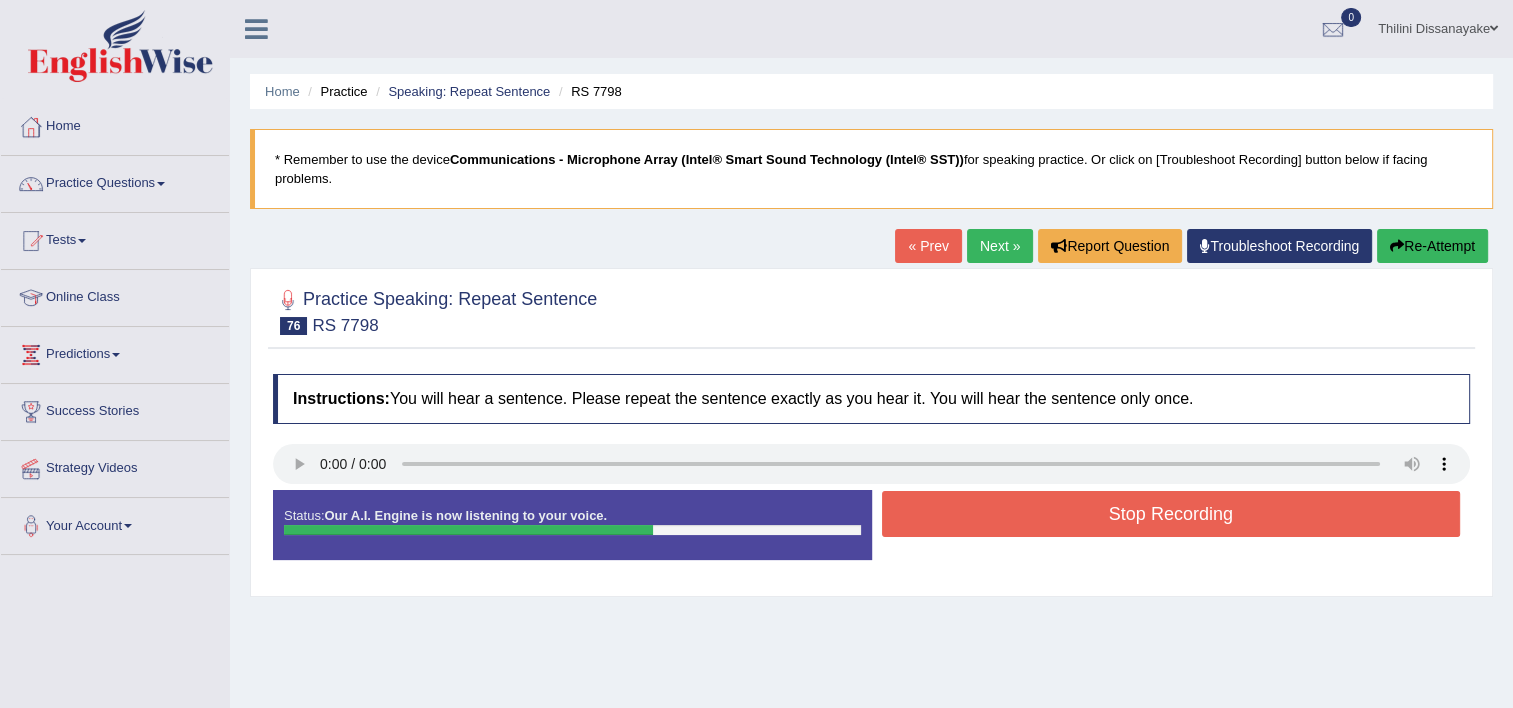 click on "Stop Recording" at bounding box center [1171, 514] 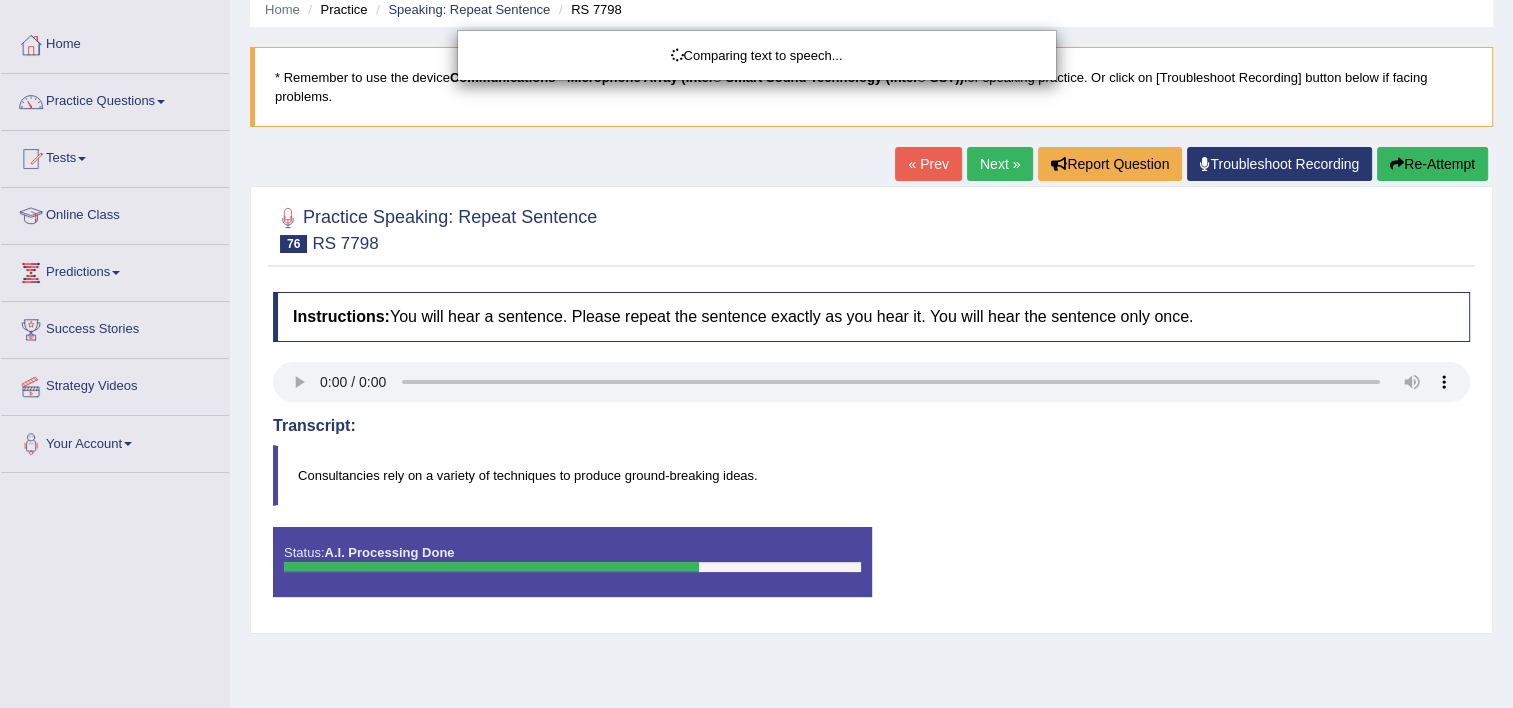scroll, scrollTop: 100, scrollLeft: 0, axis: vertical 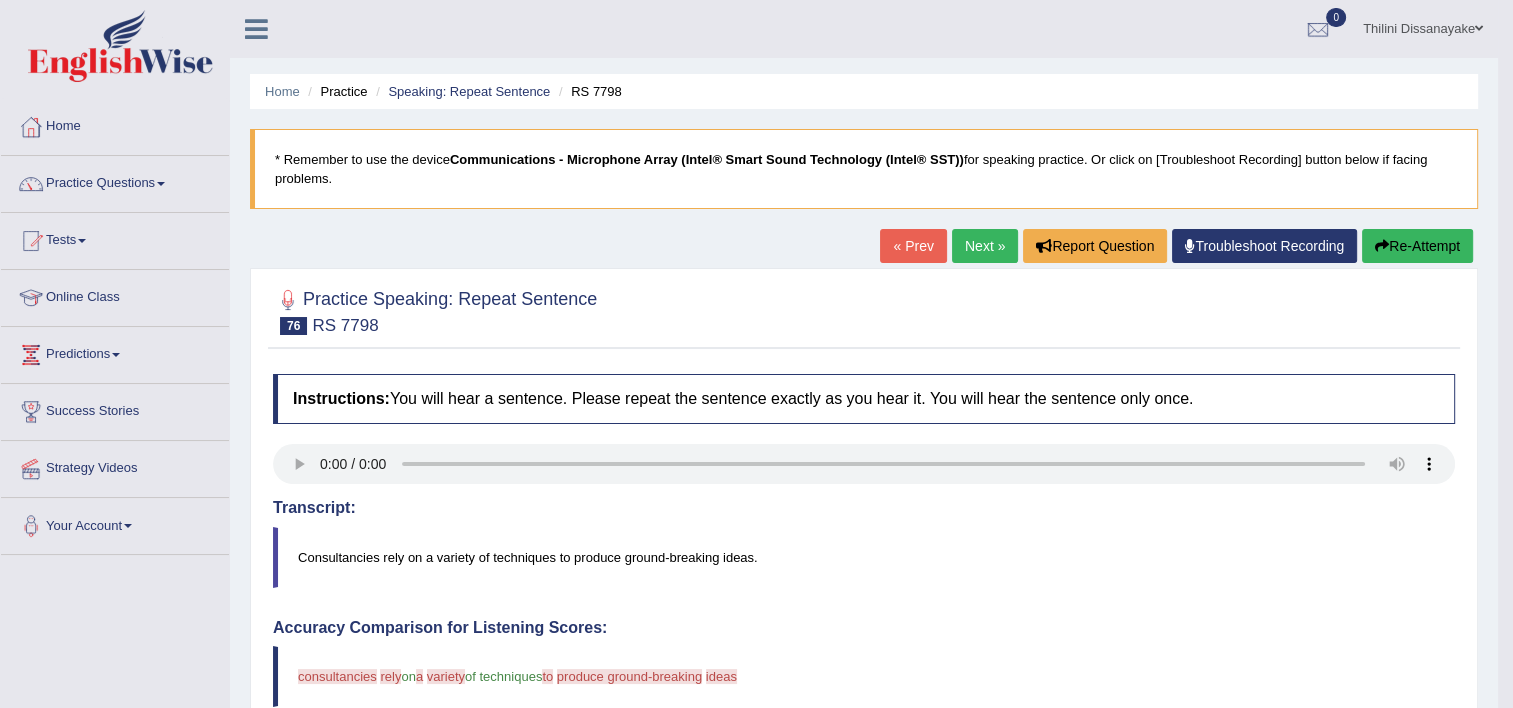 click on "Next »" at bounding box center (985, 246) 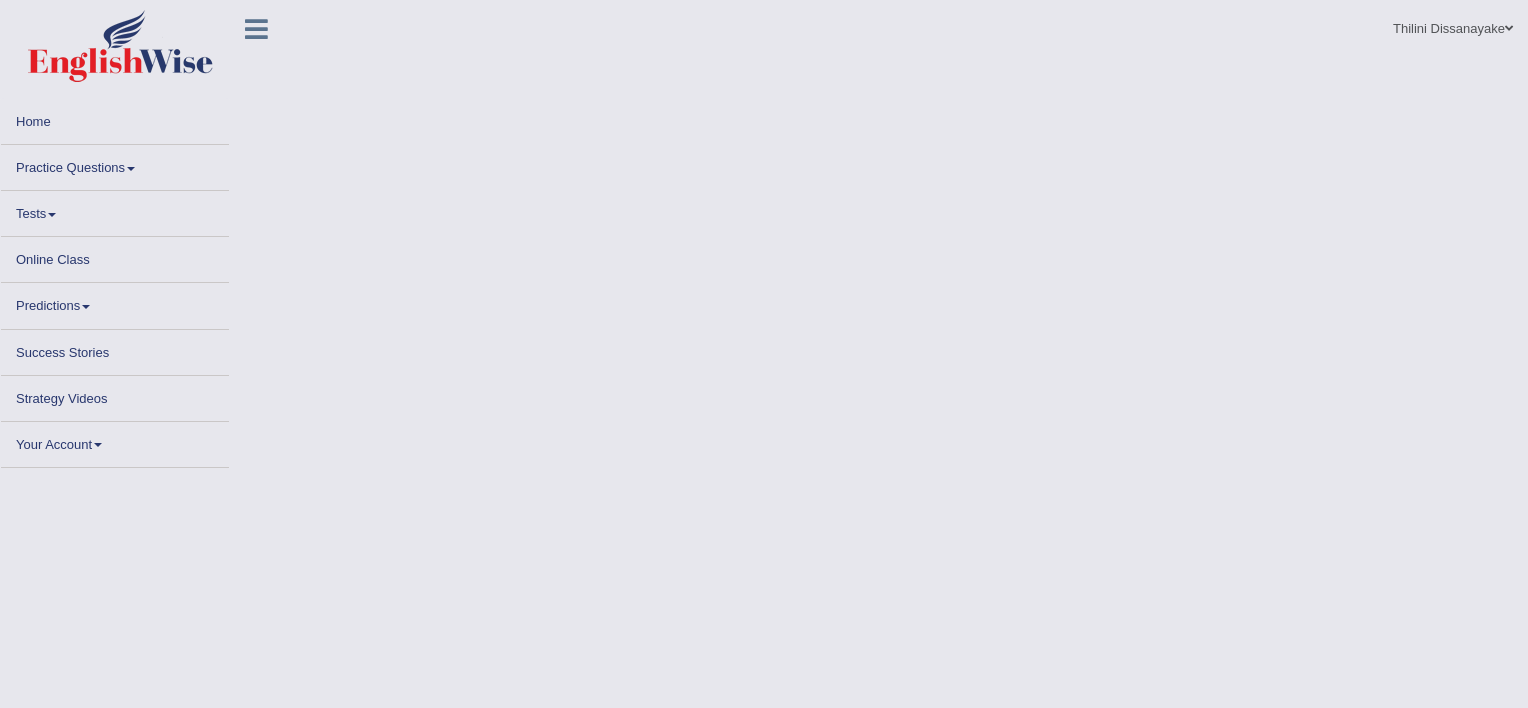 scroll, scrollTop: 0, scrollLeft: 0, axis: both 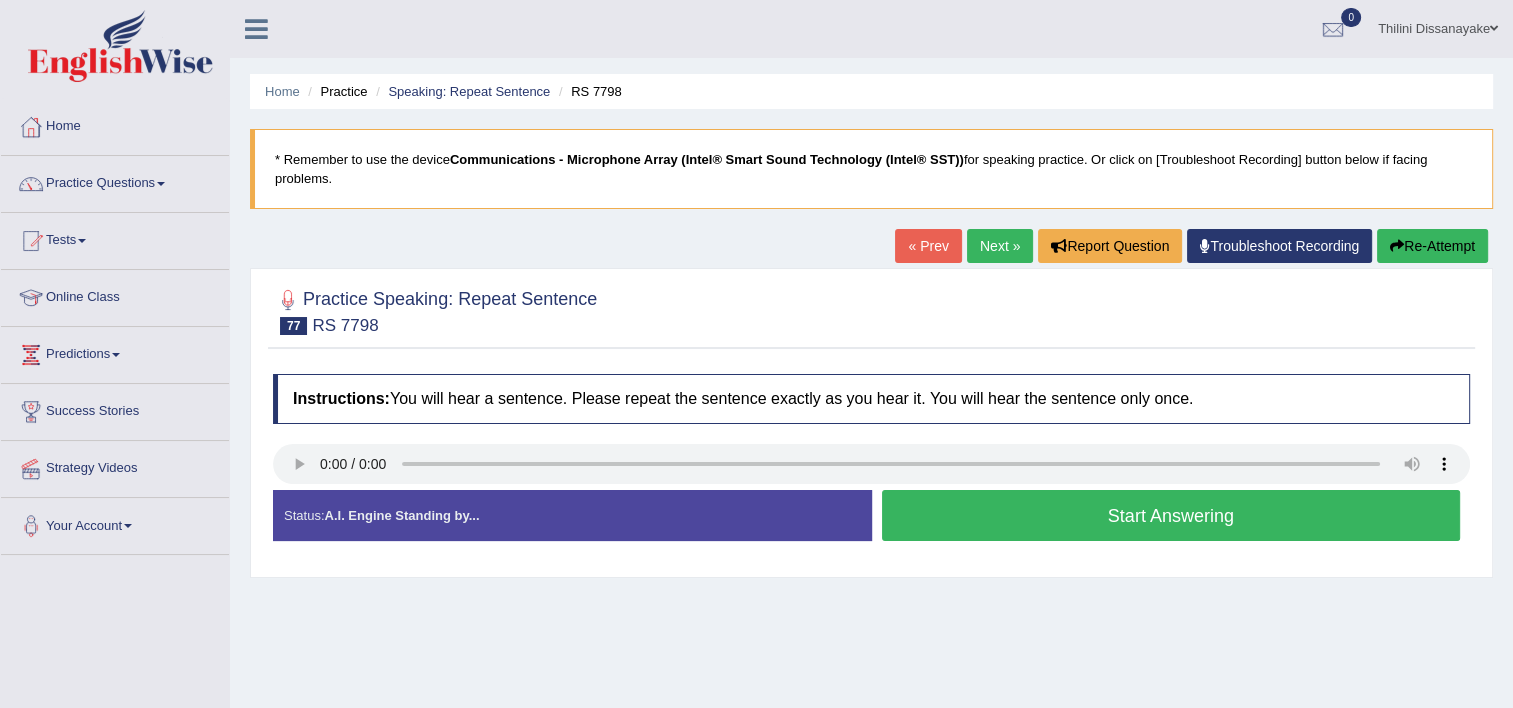 click on "Next »" at bounding box center (1000, 246) 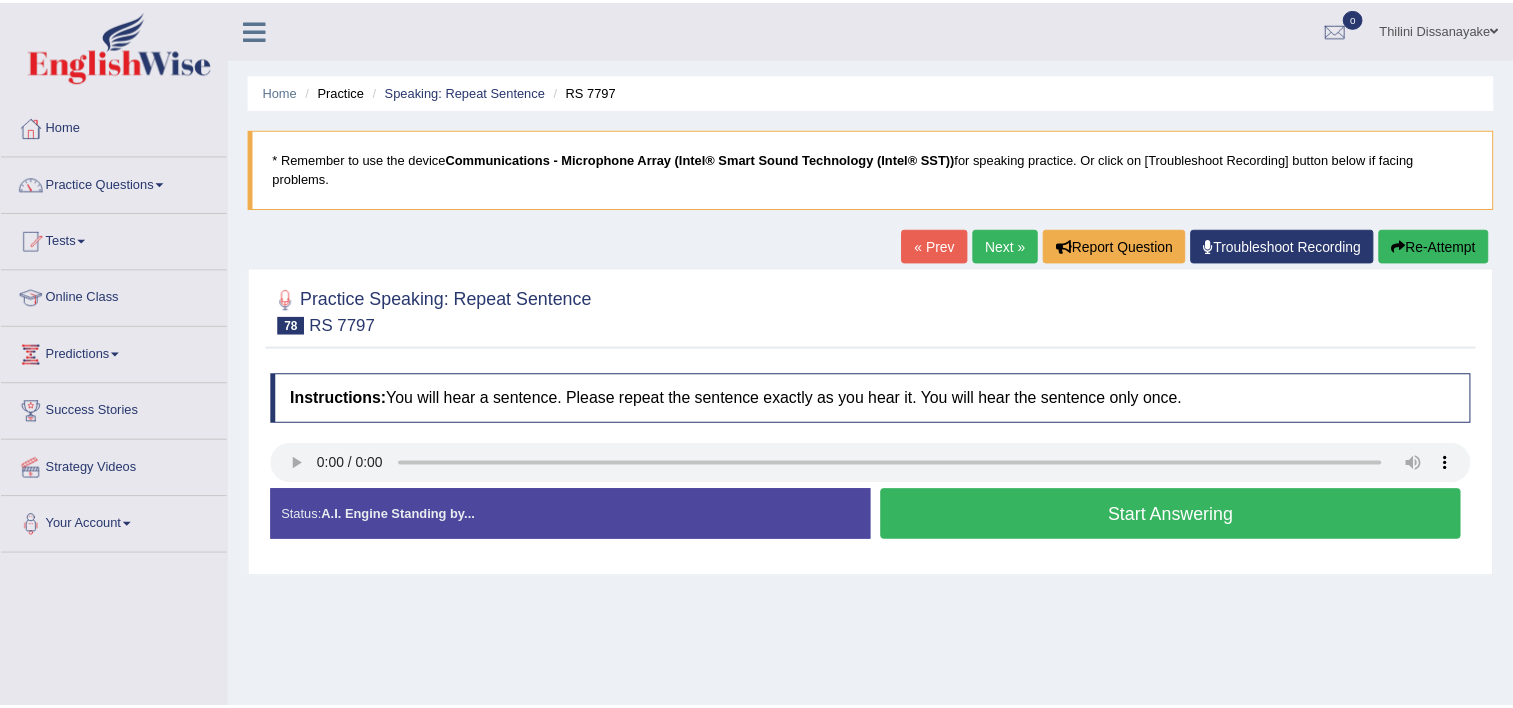scroll, scrollTop: 0, scrollLeft: 0, axis: both 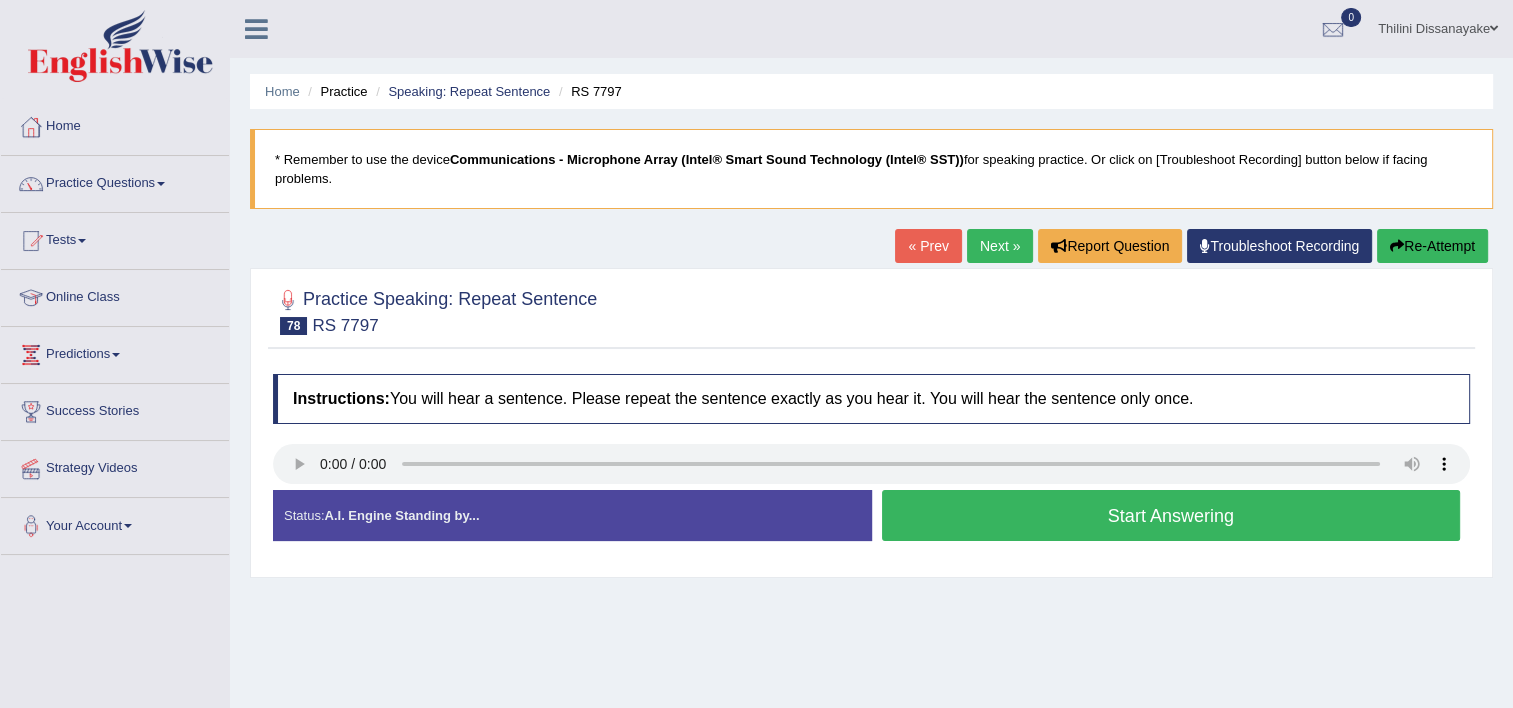 click on "Start Answering" at bounding box center [1171, 515] 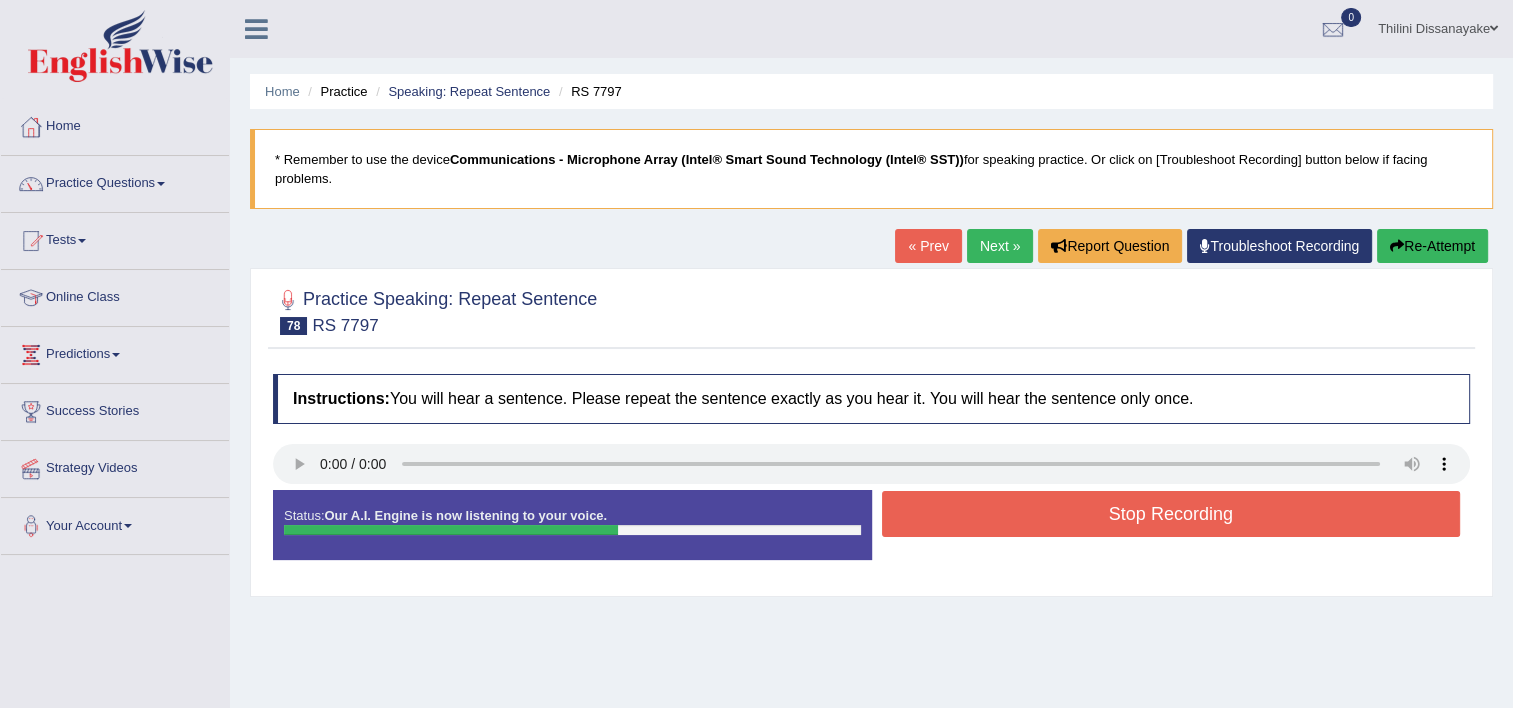 click on "Stop Recording" at bounding box center (1171, 514) 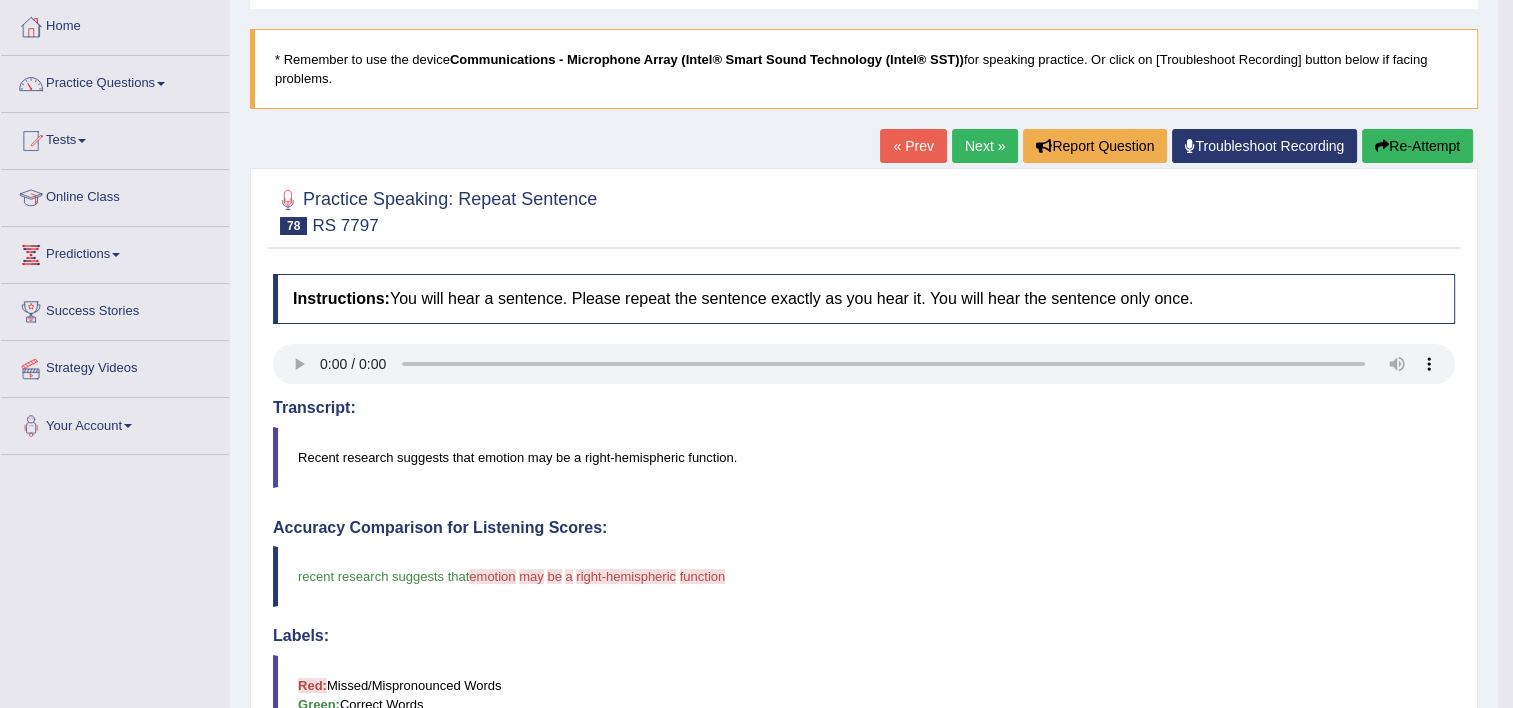 scroll, scrollTop: 0, scrollLeft: 0, axis: both 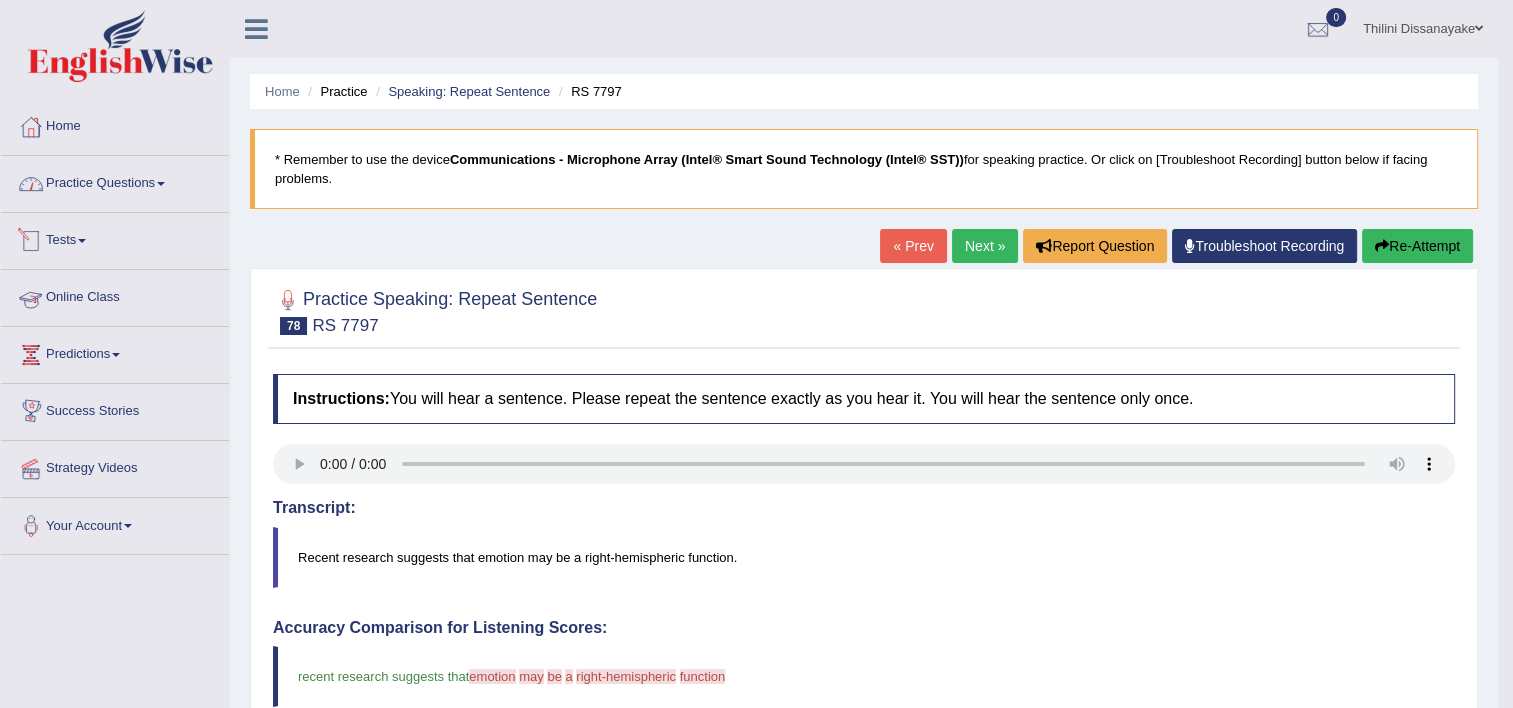 click on "Practice Questions" at bounding box center [115, 181] 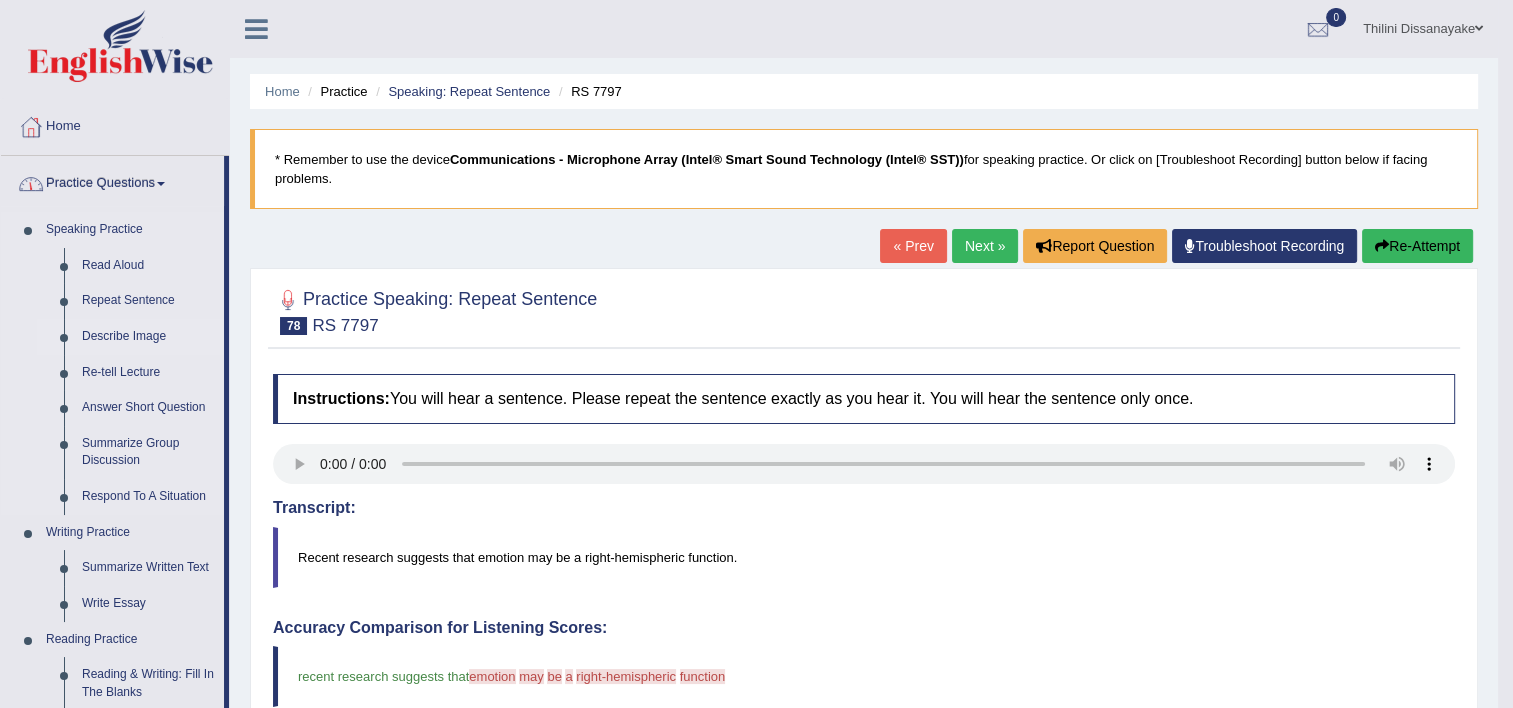 click on "Describe Image" at bounding box center (148, 337) 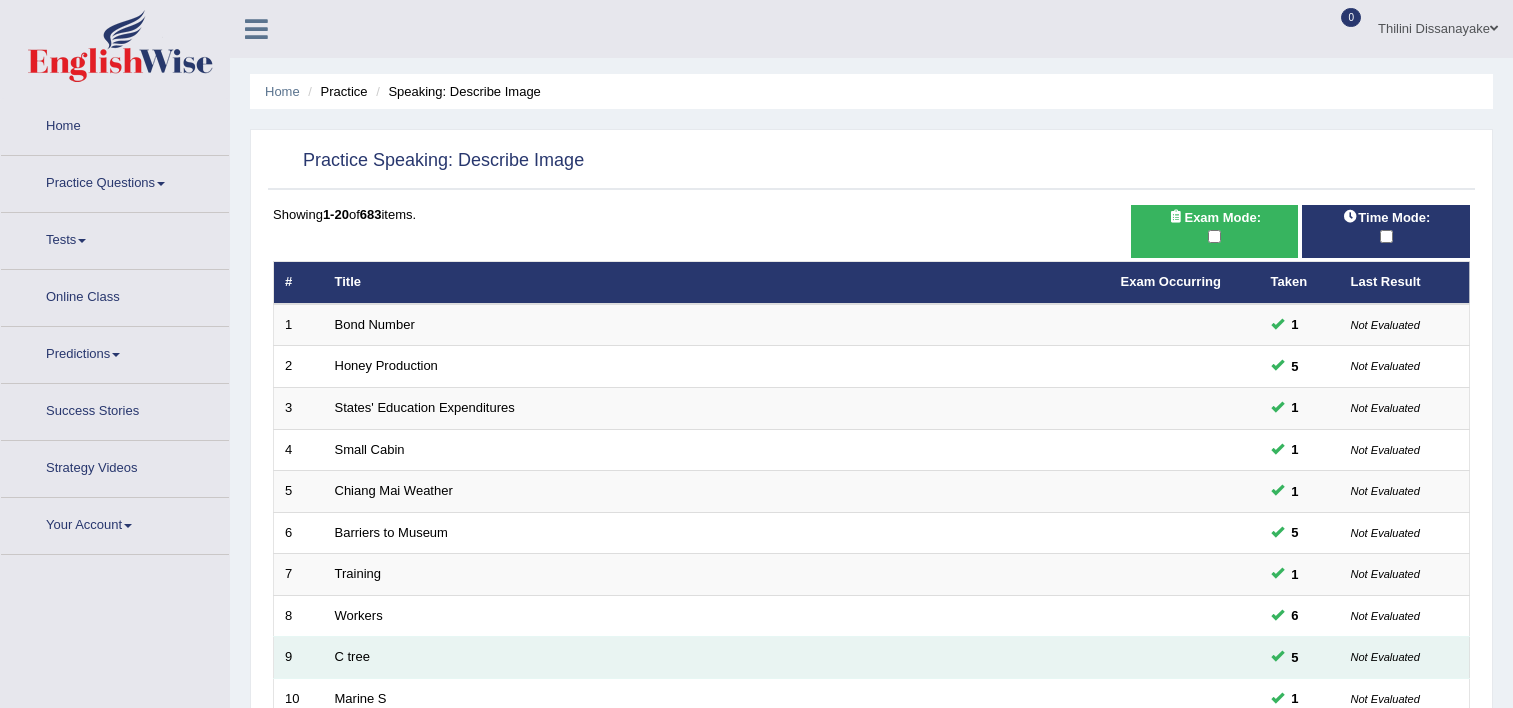 scroll, scrollTop: 296, scrollLeft: 0, axis: vertical 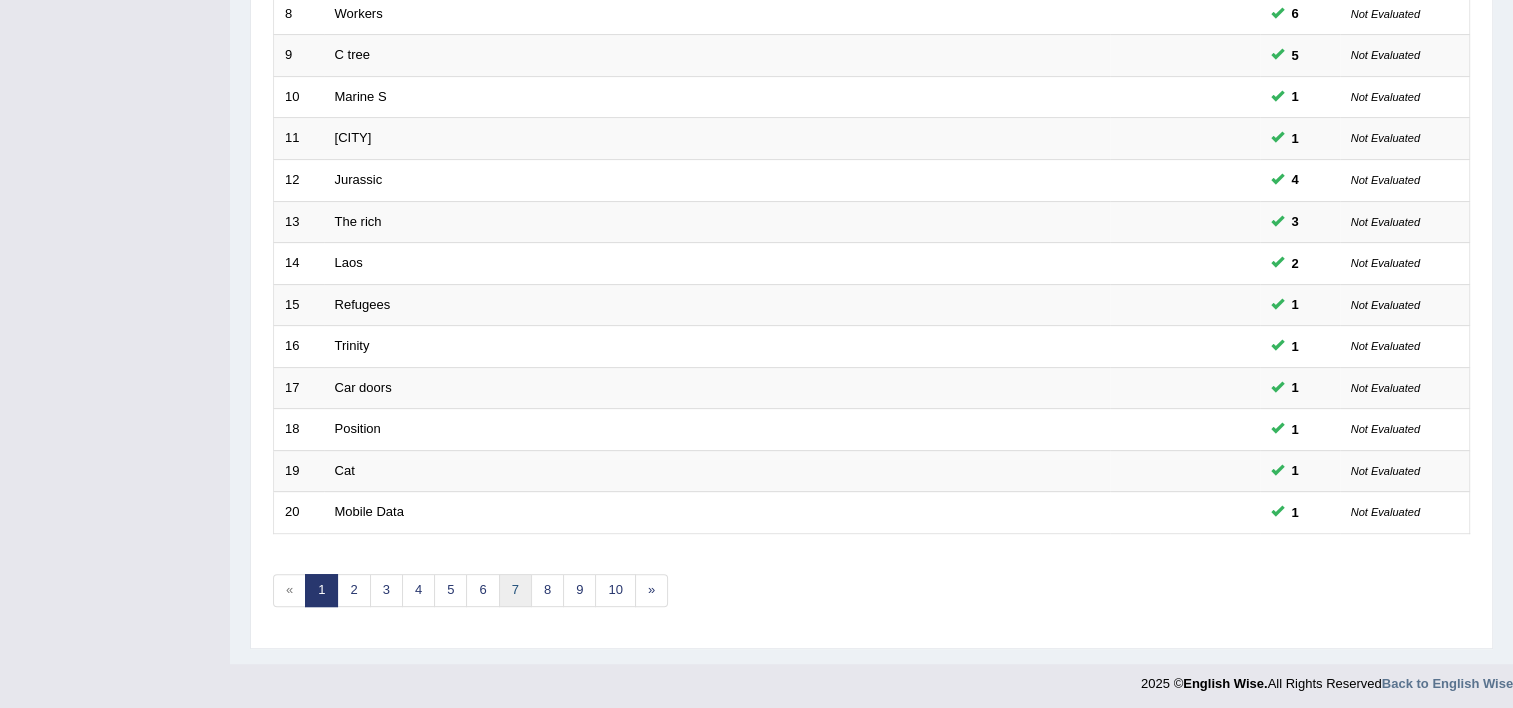 click on "7" at bounding box center [515, 590] 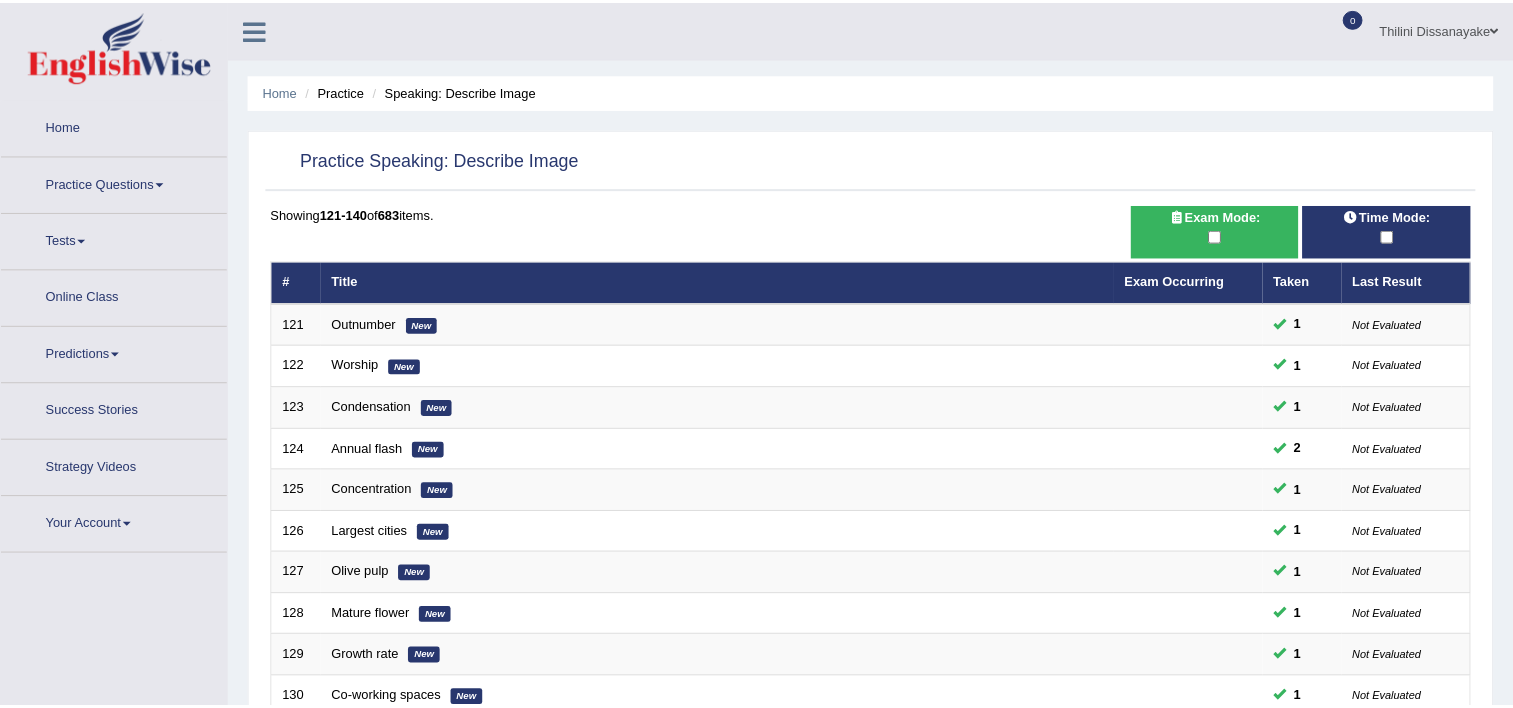 scroll, scrollTop: 0, scrollLeft: 0, axis: both 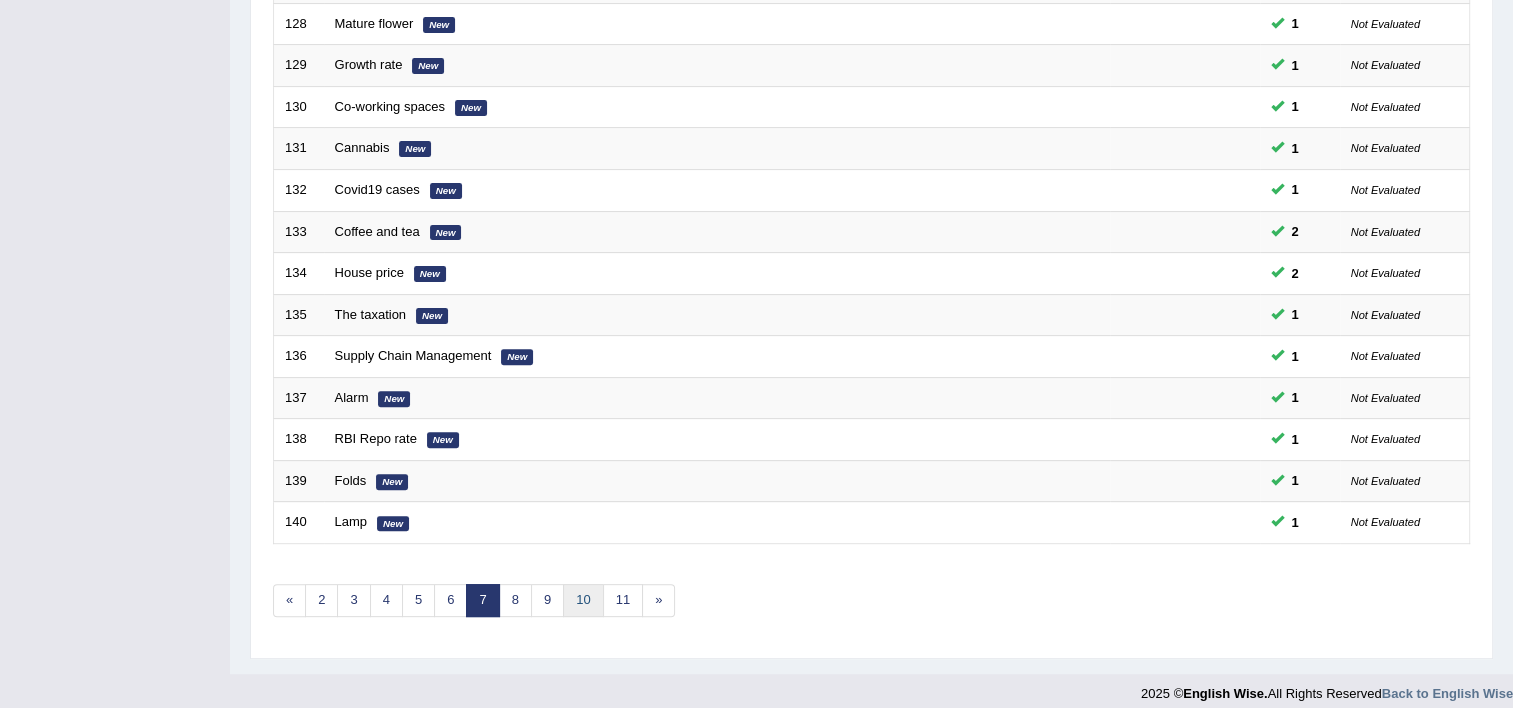 click on "10" at bounding box center (583, 600) 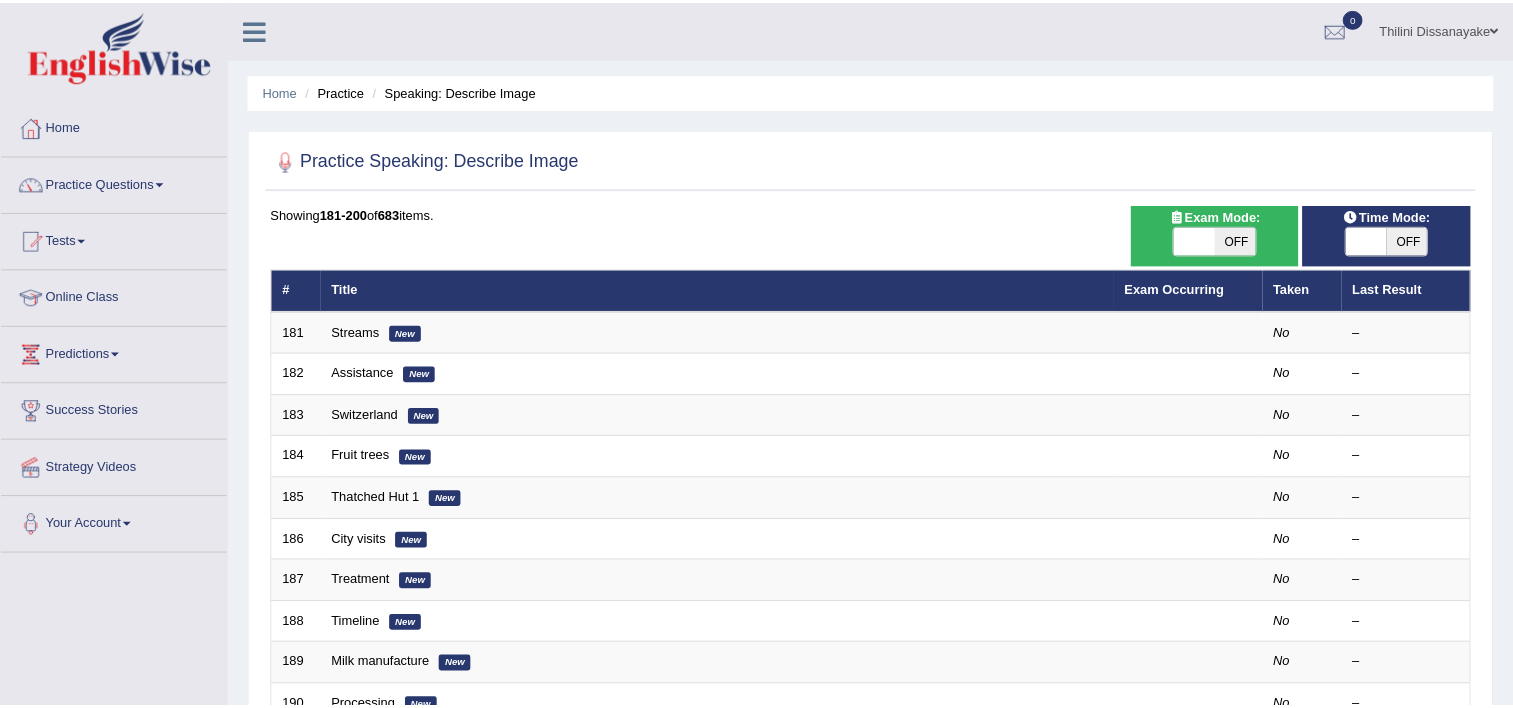 scroll, scrollTop: 0, scrollLeft: 0, axis: both 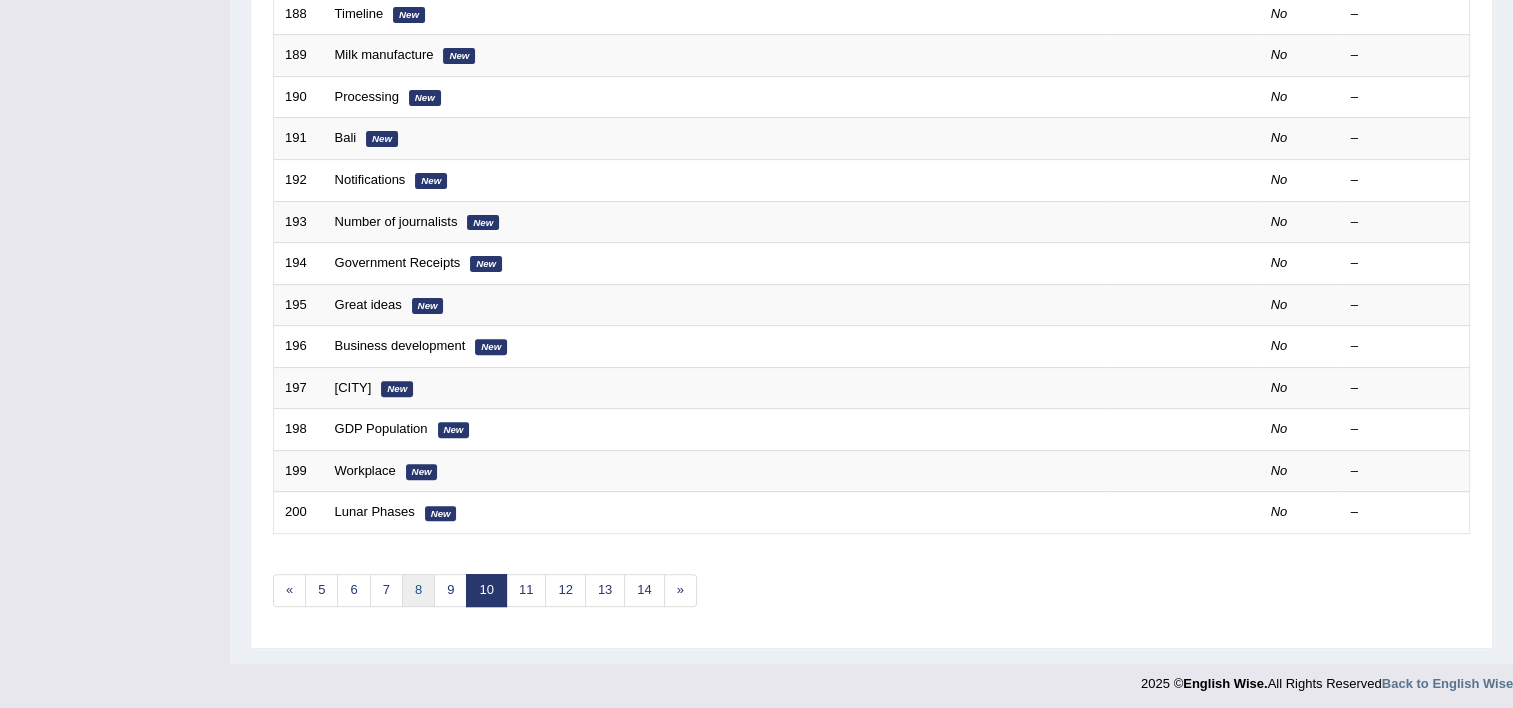 click on "8" at bounding box center (418, 590) 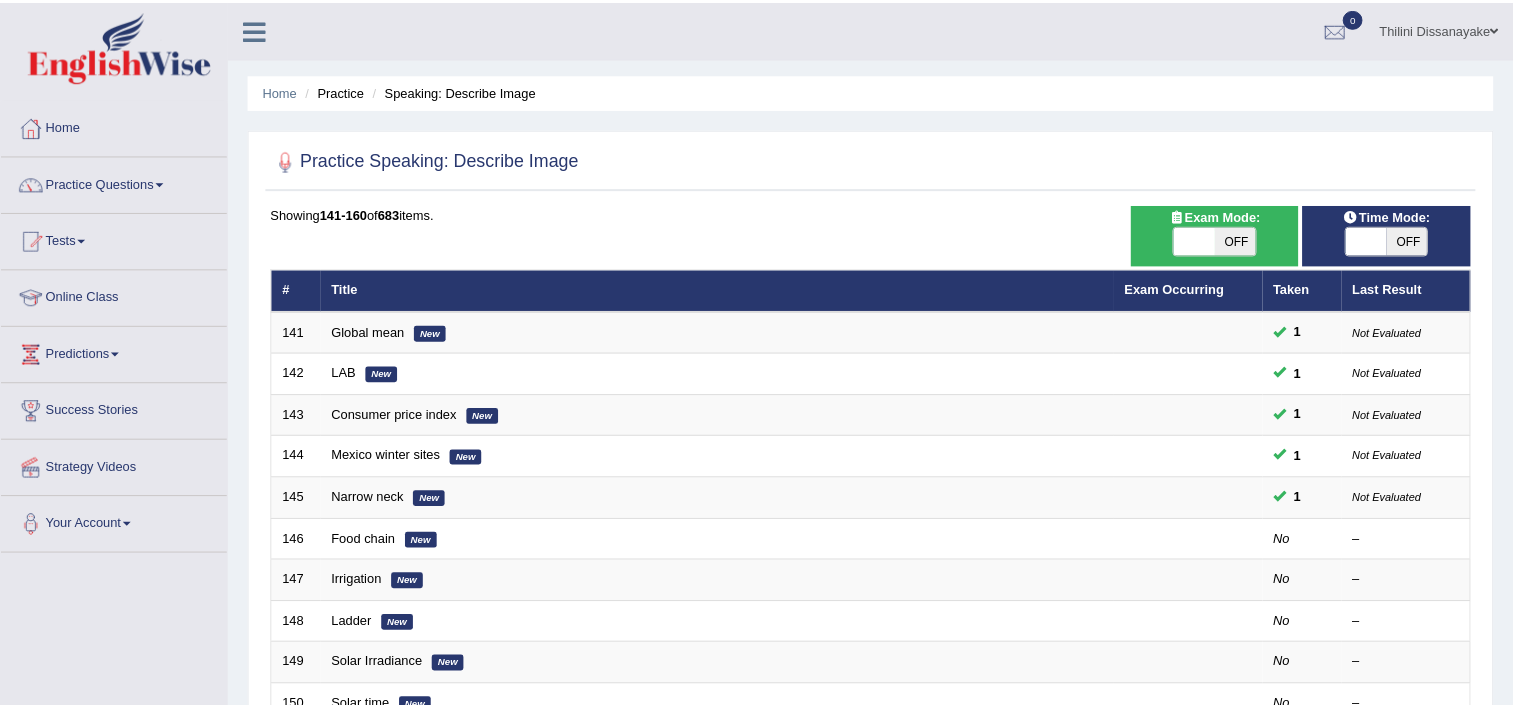 scroll, scrollTop: 0, scrollLeft: 0, axis: both 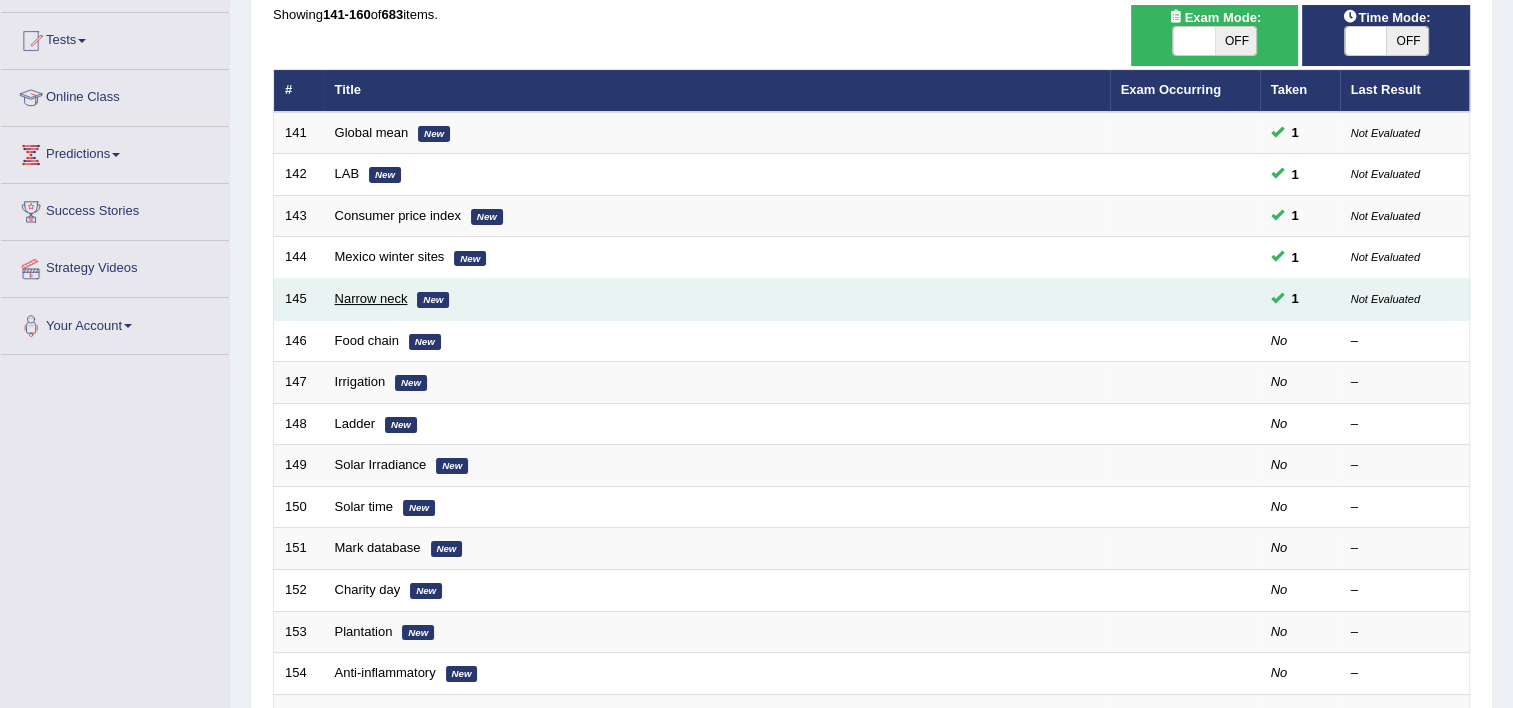 click on "Narrow neck" at bounding box center (371, 298) 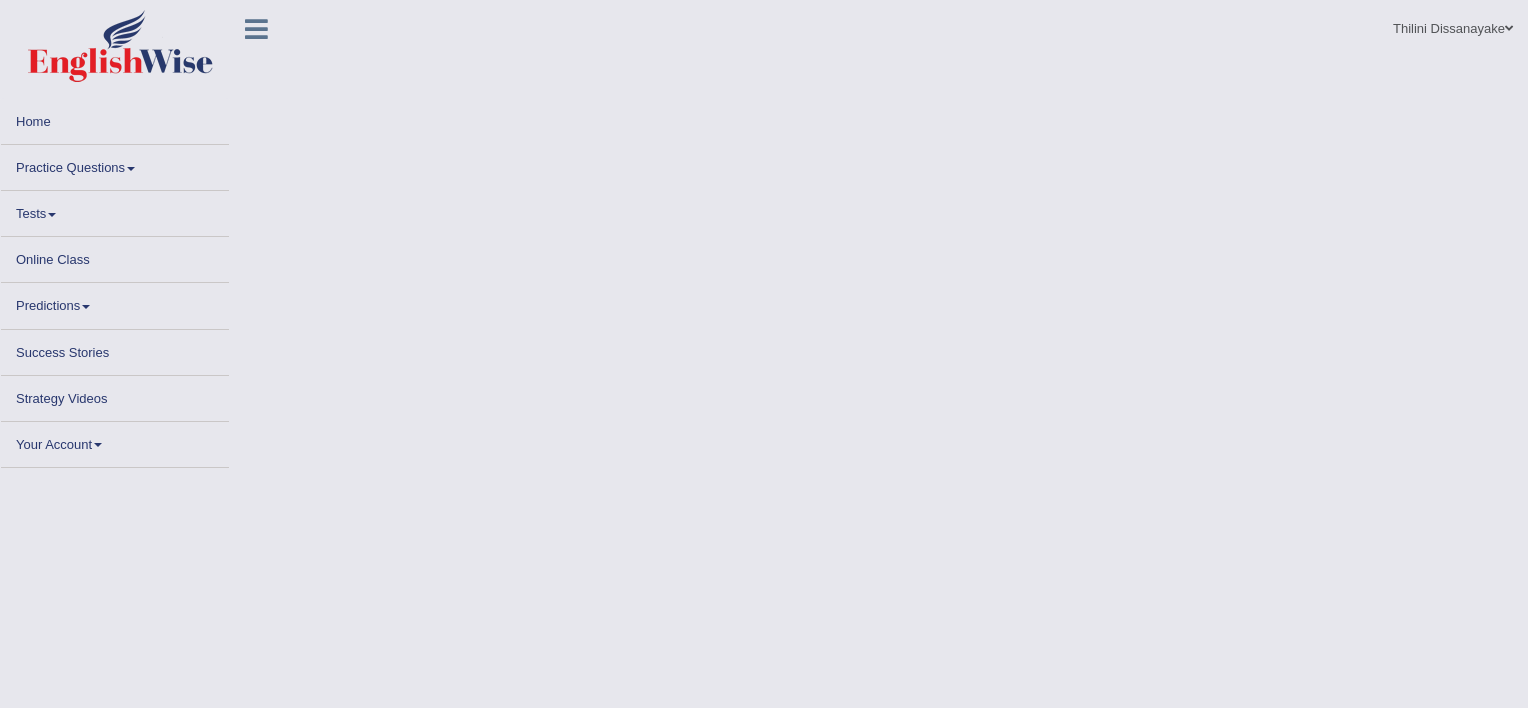 scroll, scrollTop: 0, scrollLeft: 0, axis: both 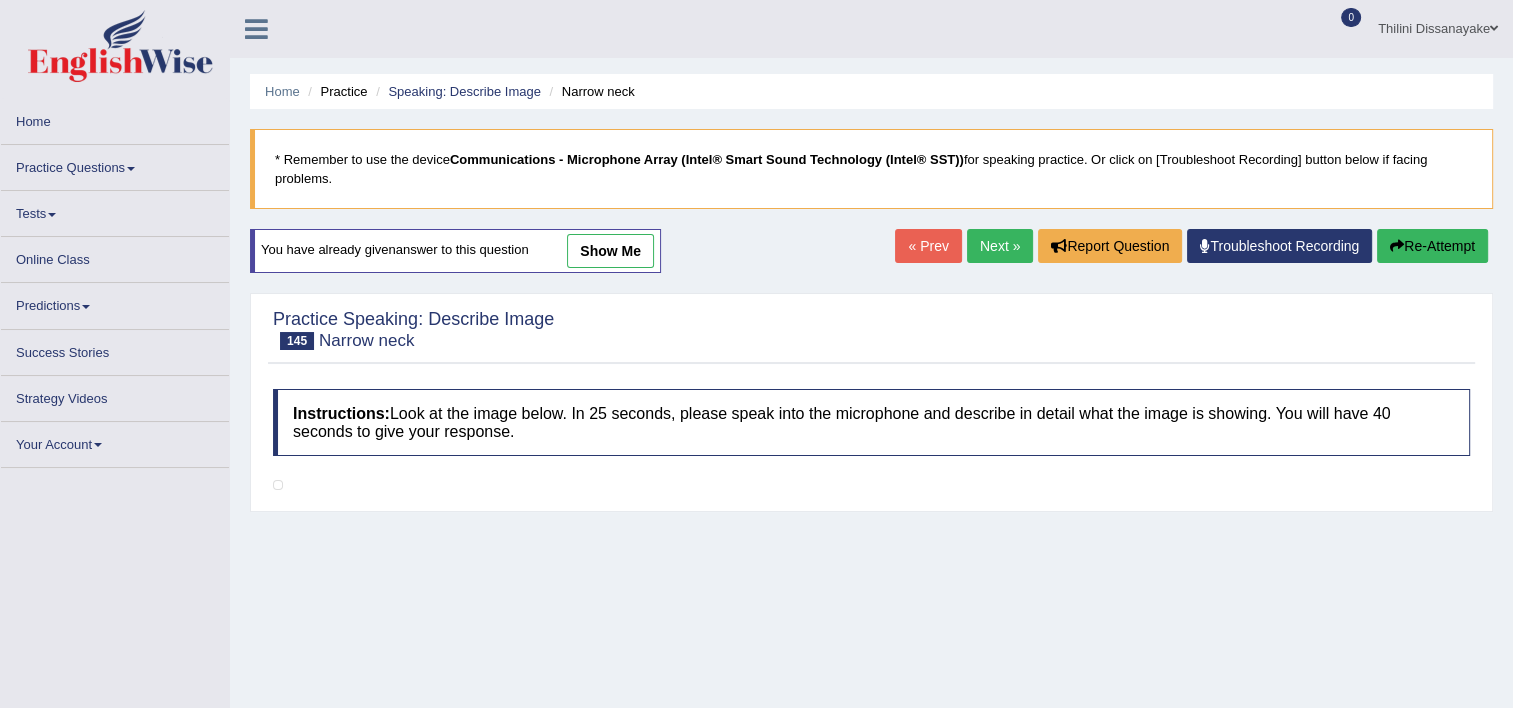 click on "Next »" at bounding box center [1000, 246] 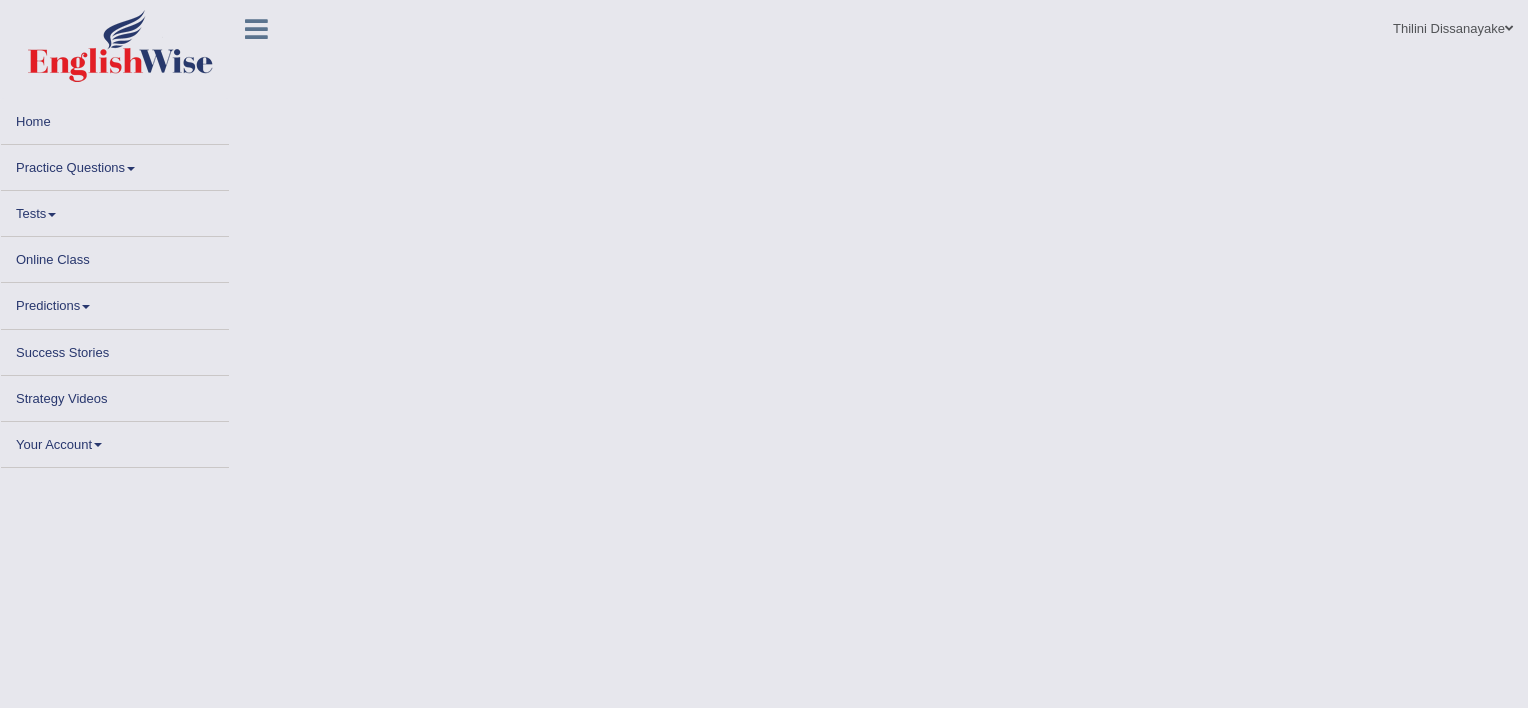 scroll, scrollTop: 0, scrollLeft: 0, axis: both 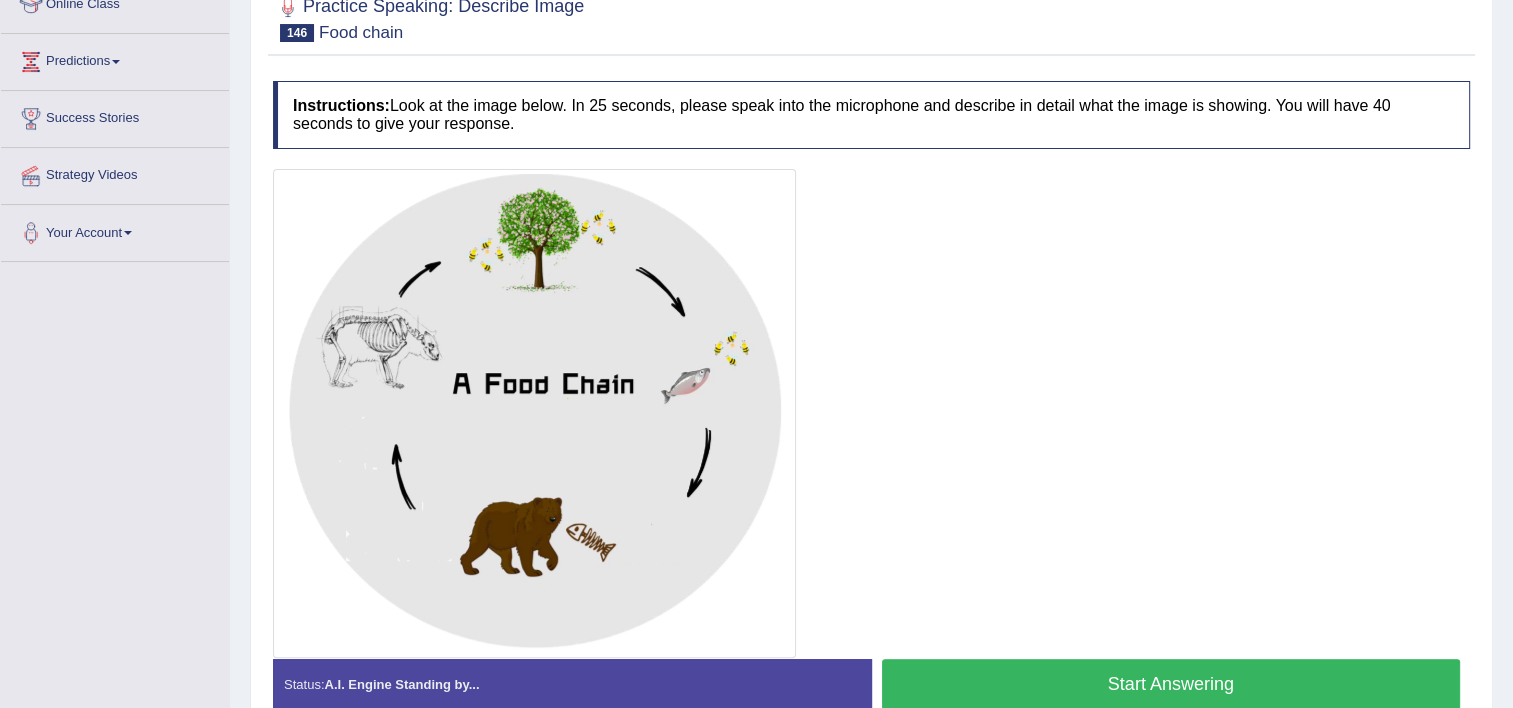 click on "Start Answering" at bounding box center [1171, 684] 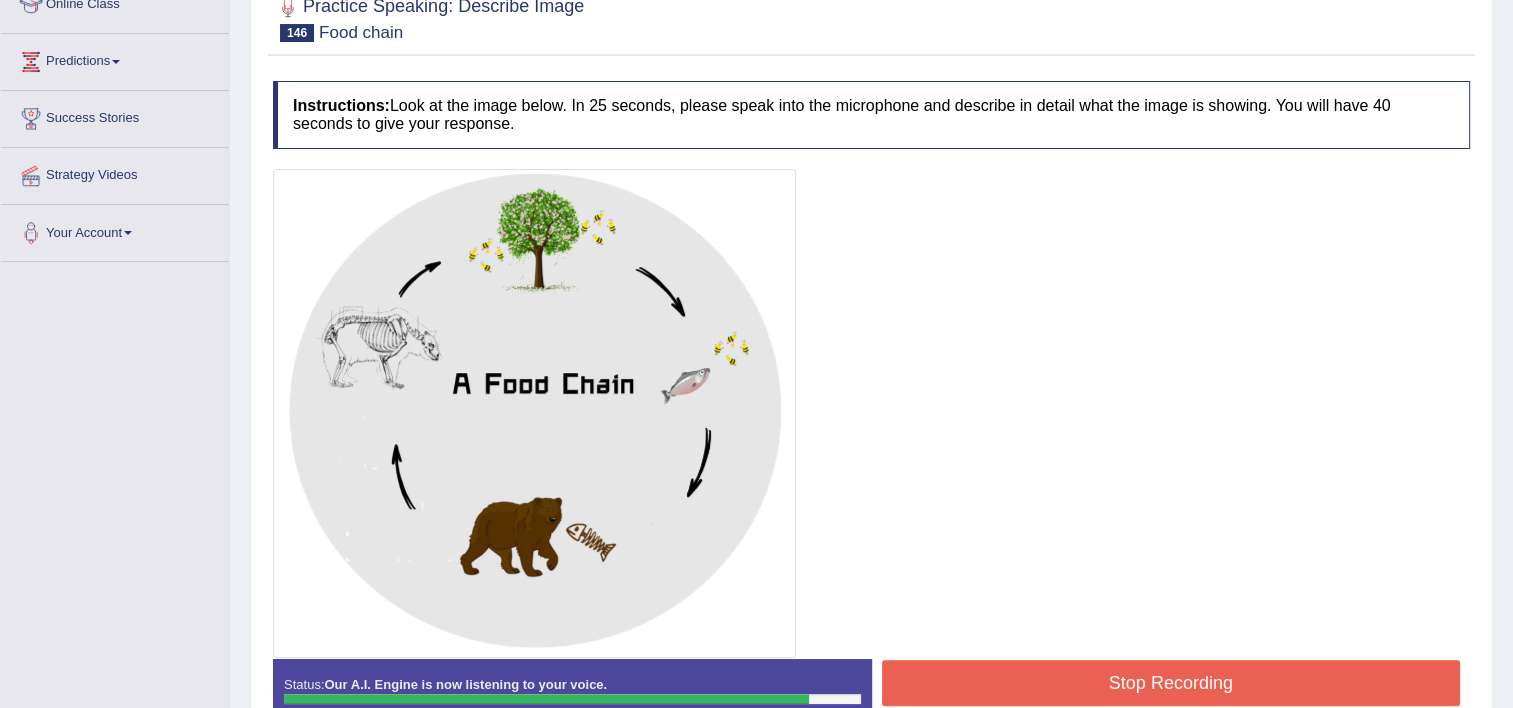click on "Stop Recording" at bounding box center [1171, 683] 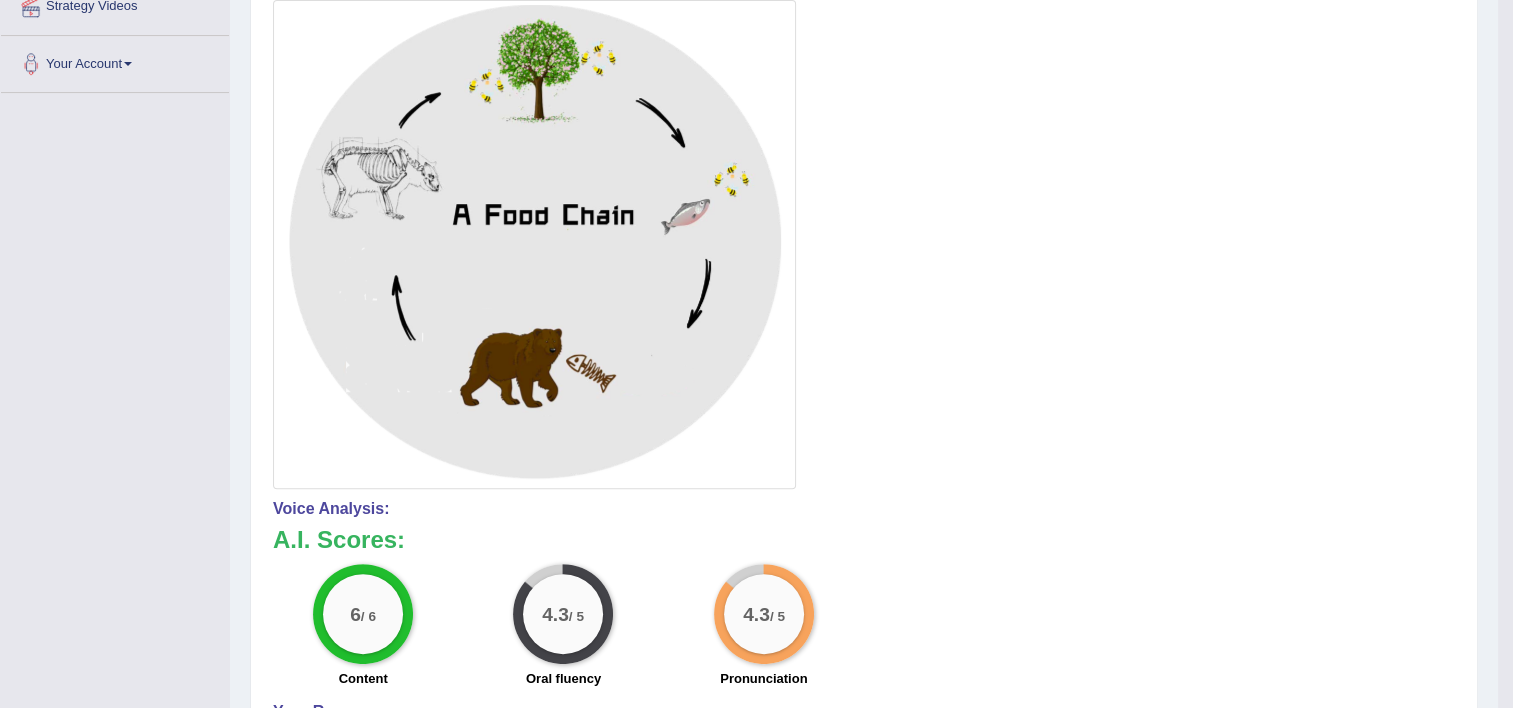 scroll, scrollTop: 118, scrollLeft: 0, axis: vertical 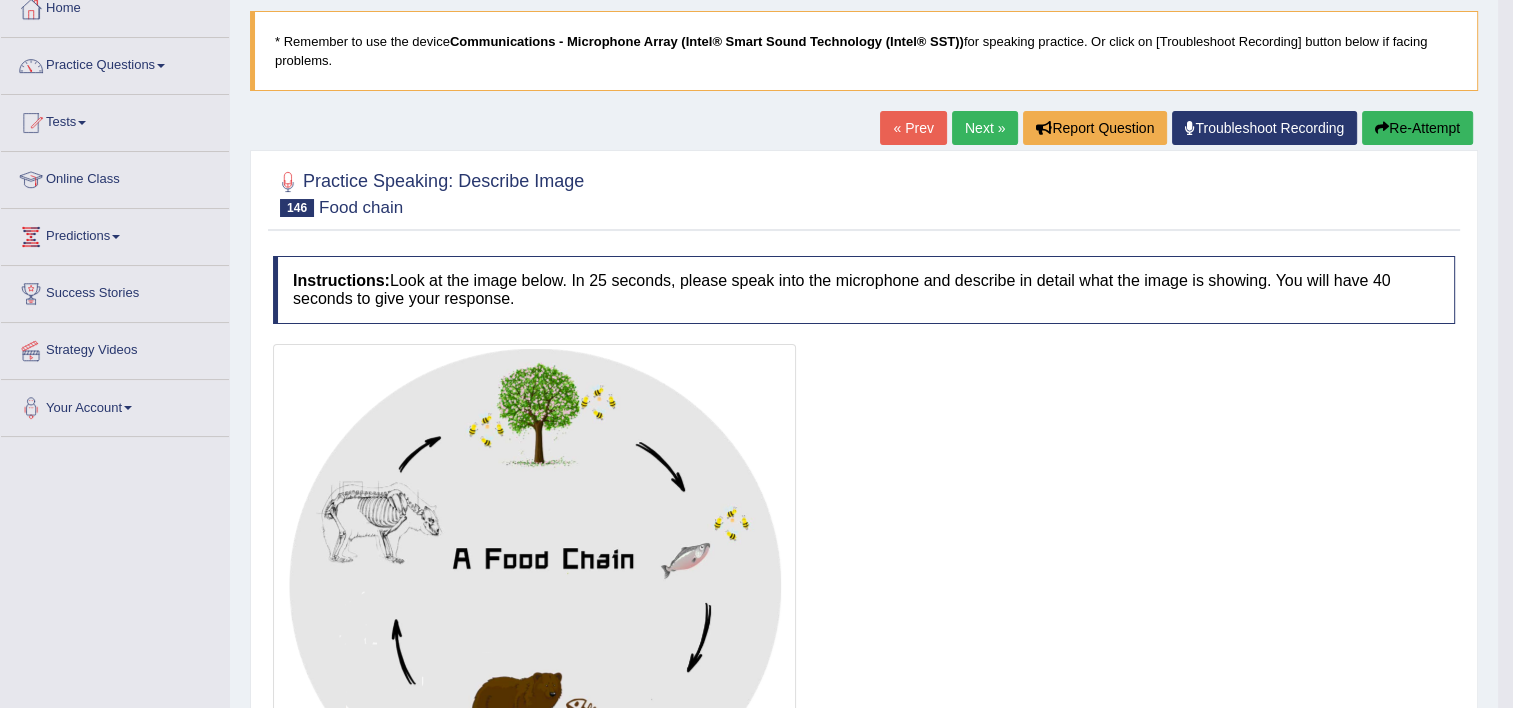 click on "Next »" at bounding box center (985, 128) 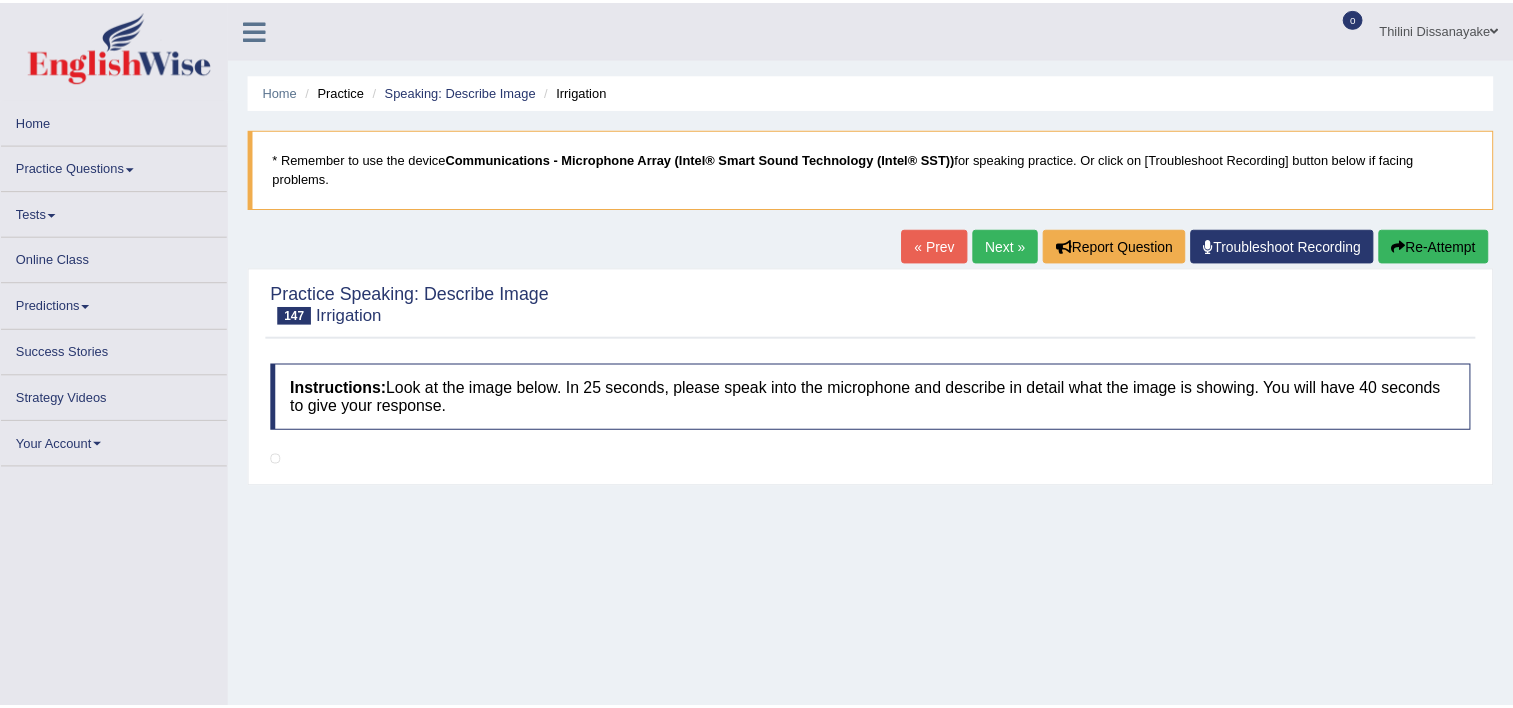 scroll, scrollTop: 0, scrollLeft: 0, axis: both 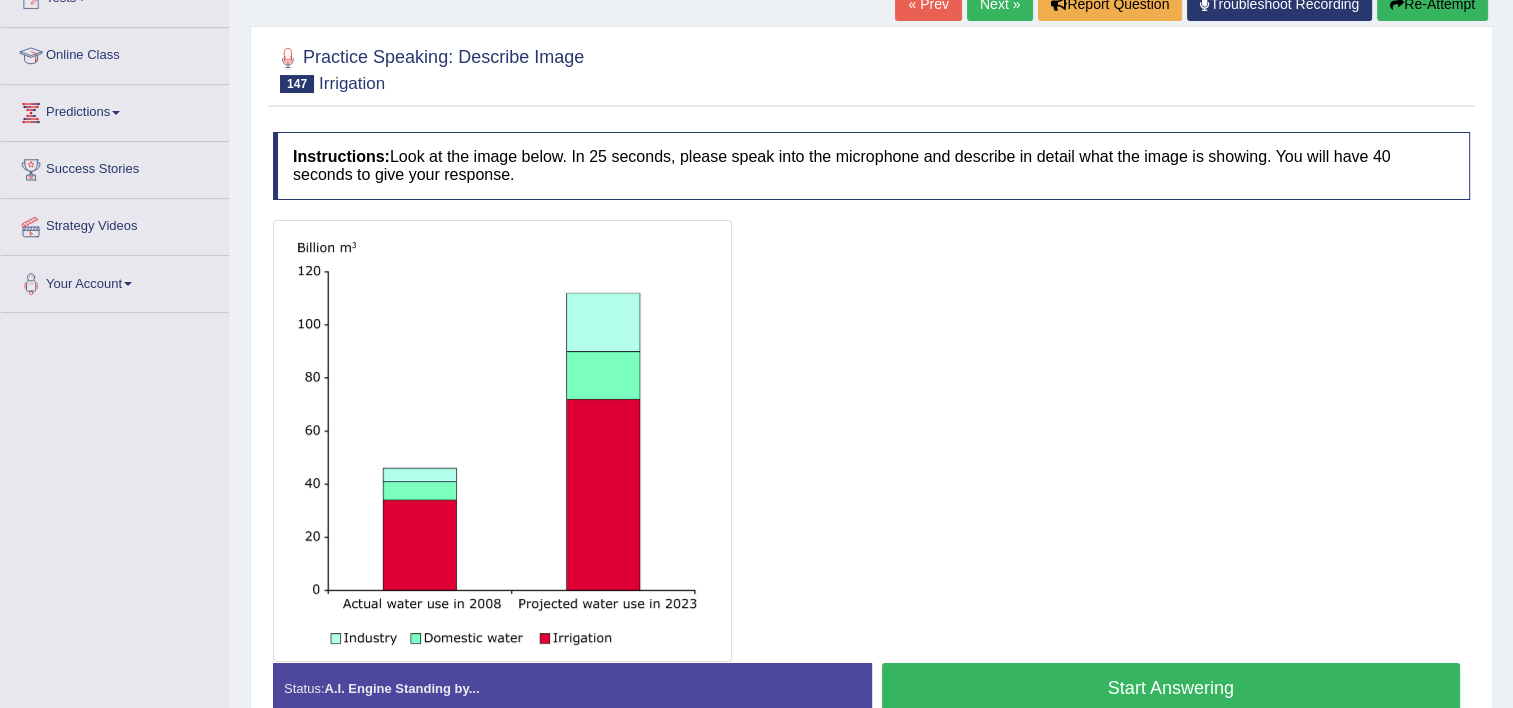 click on "Start Answering" at bounding box center (1171, 688) 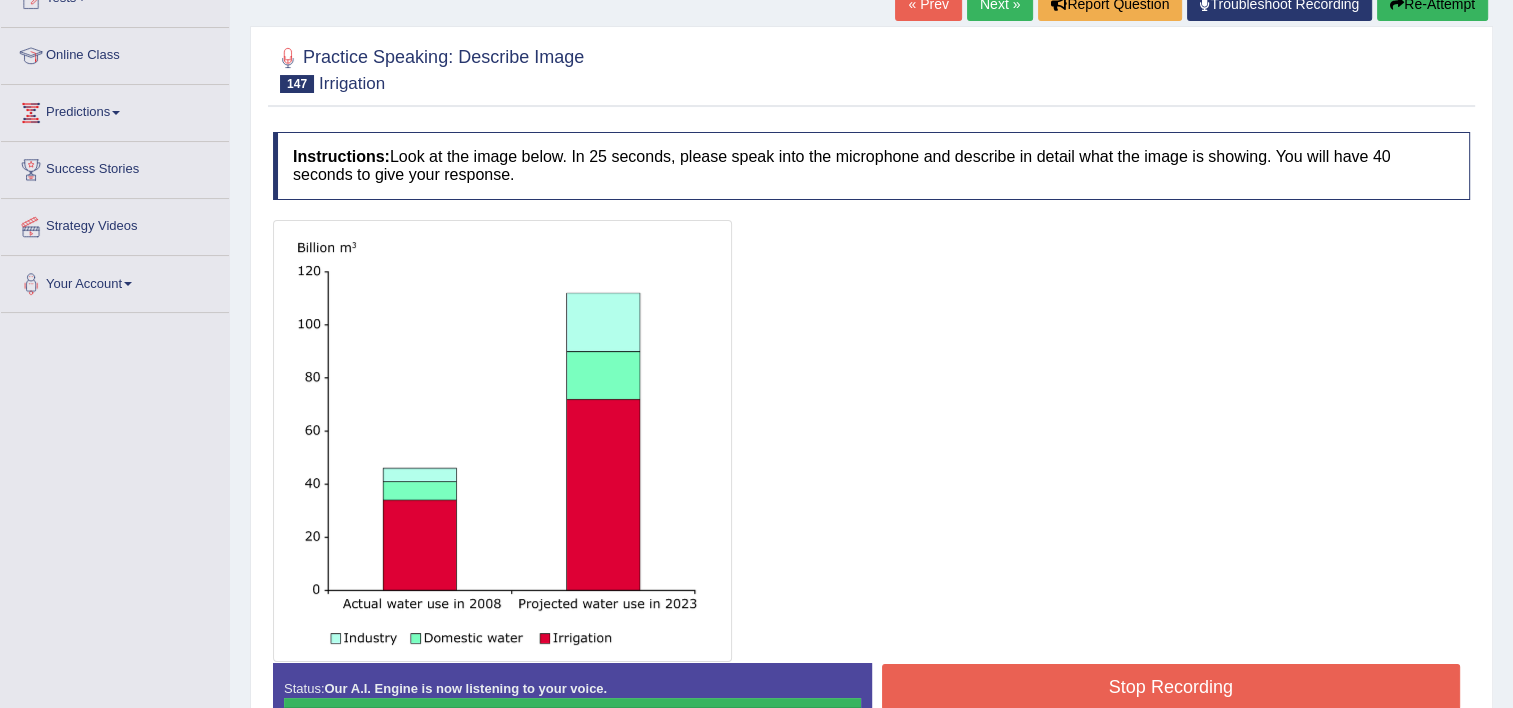 drag, startPoint x: 1198, startPoint y: 666, endPoint x: 1187, endPoint y: 662, distance: 11.7046995 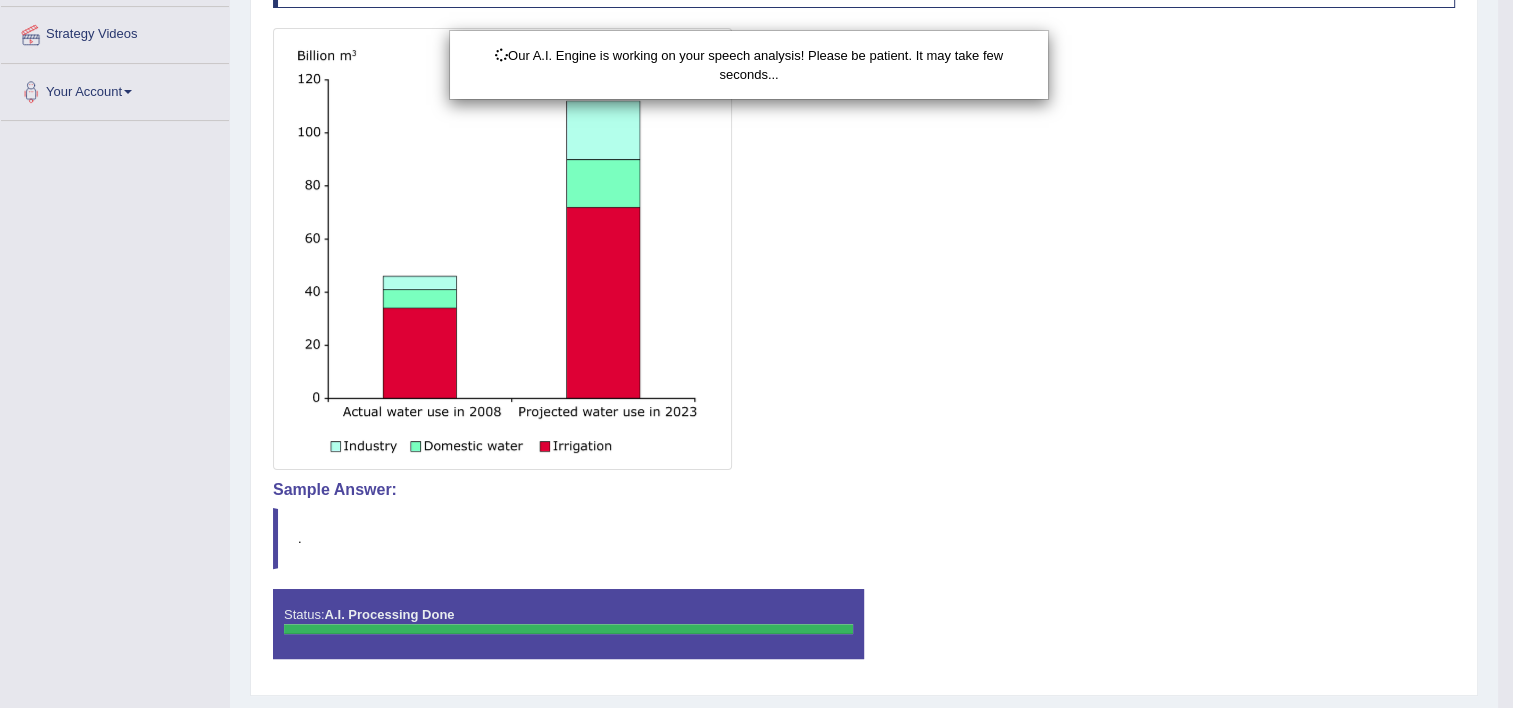 scroll, scrollTop: 485, scrollLeft: 0, axis: vertical 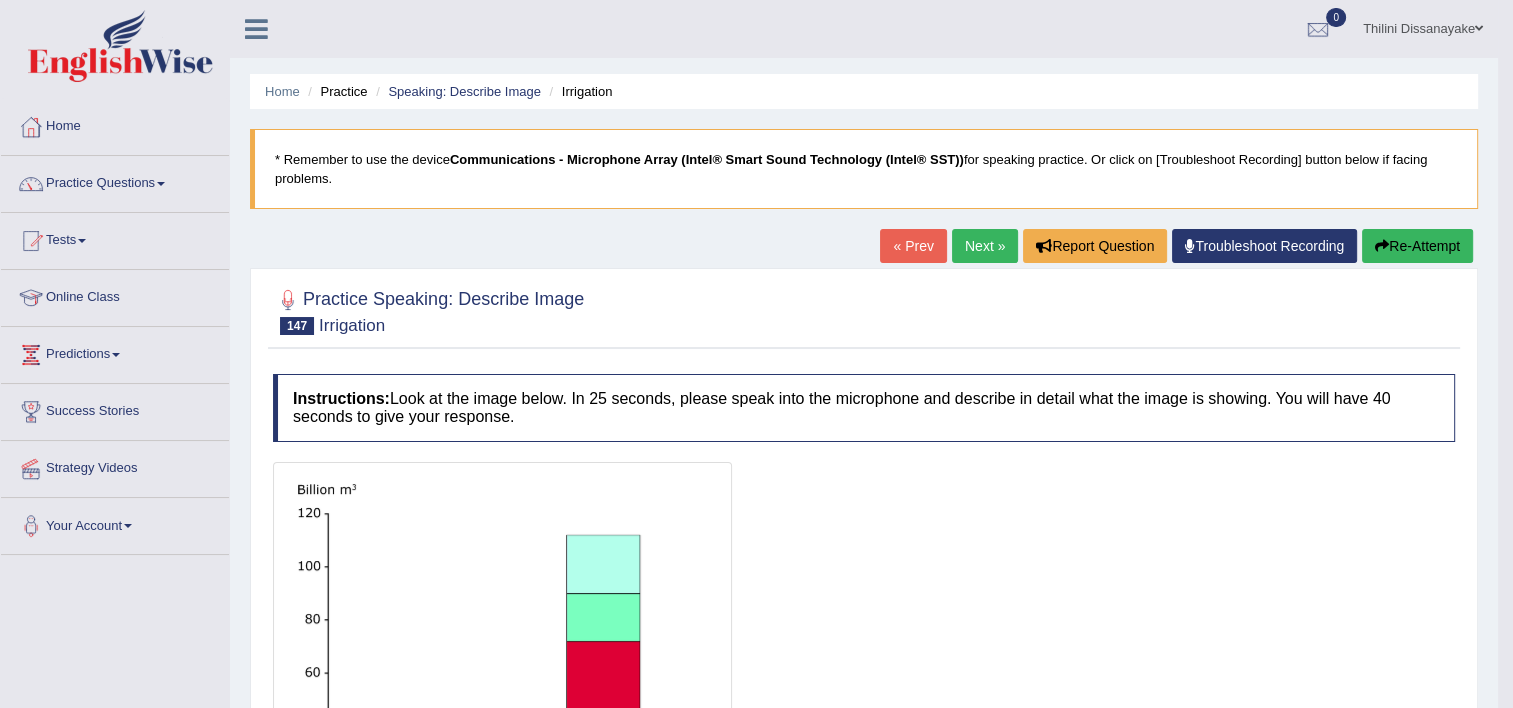 click on "Next »" at bounding box center [985, 246] 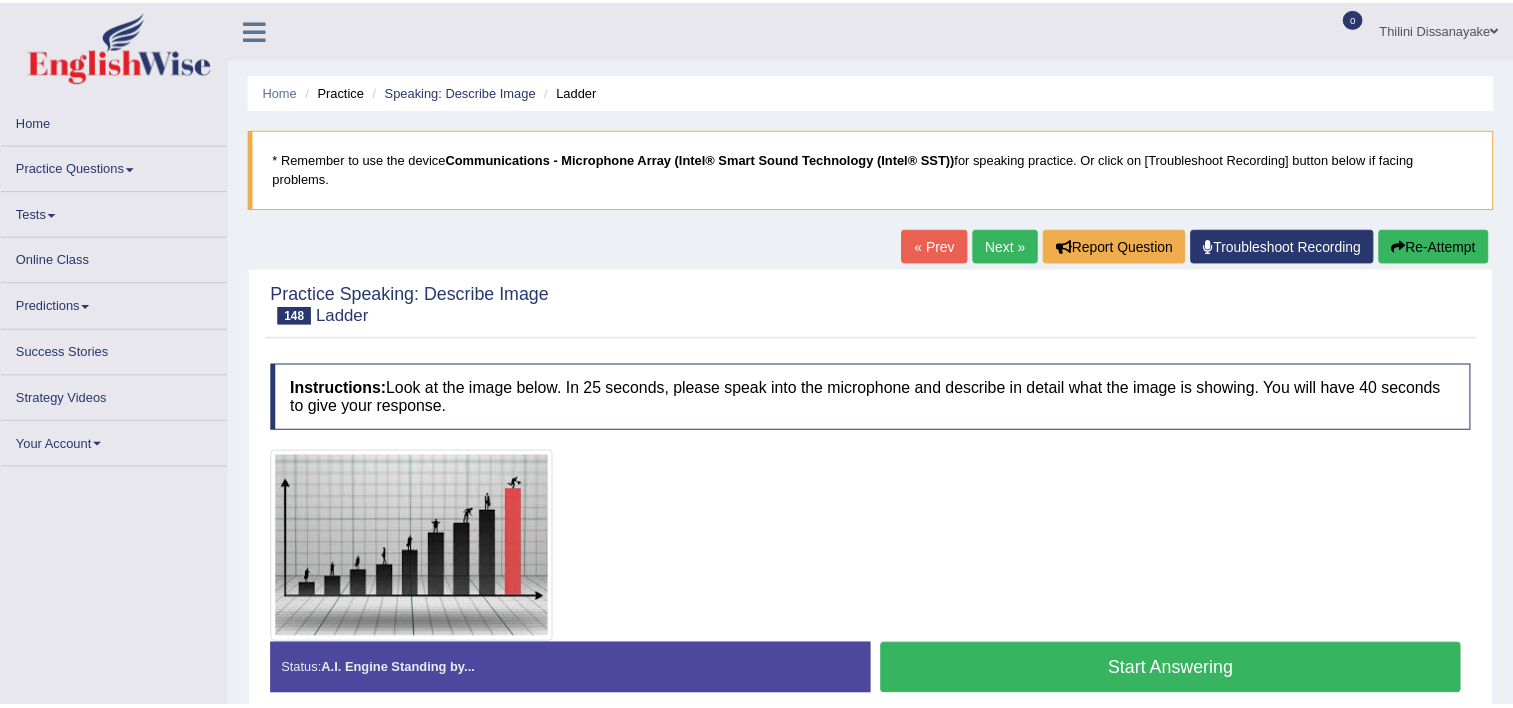scroll, scrollTop: 0, scrollLeft: 0, axis: both 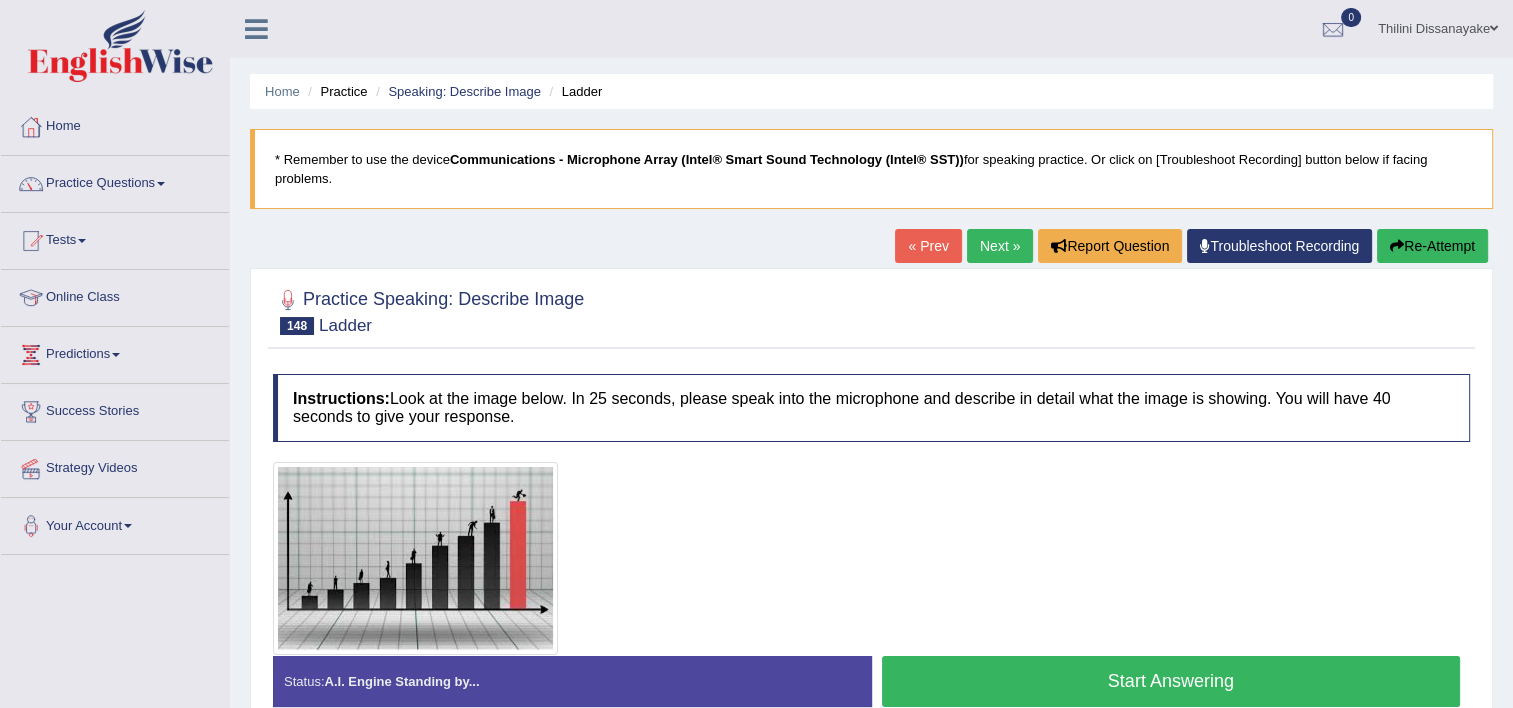 click on "Start Answering" at bounding box center (1171, 681) 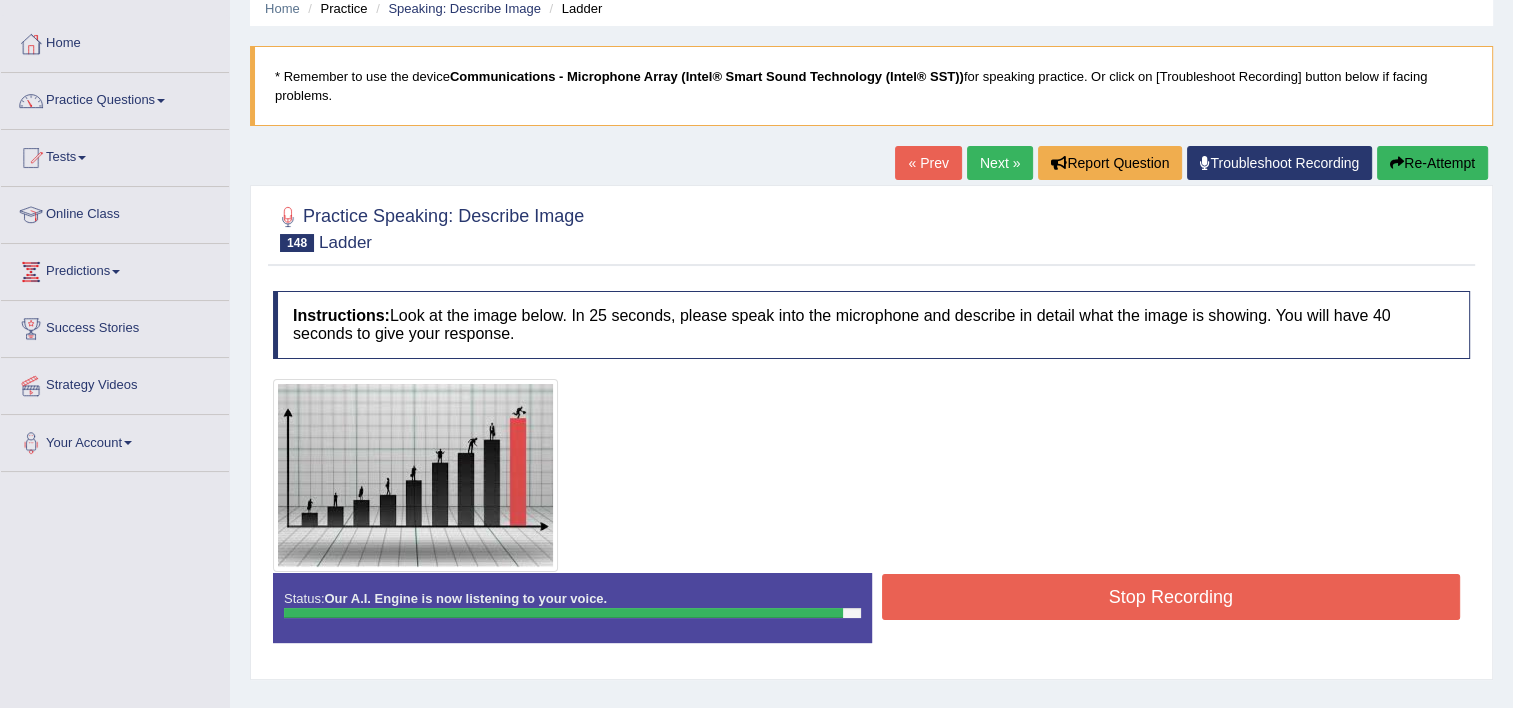 scroll, scrollTop: 100, scrollLeft: 0, axis: vertical 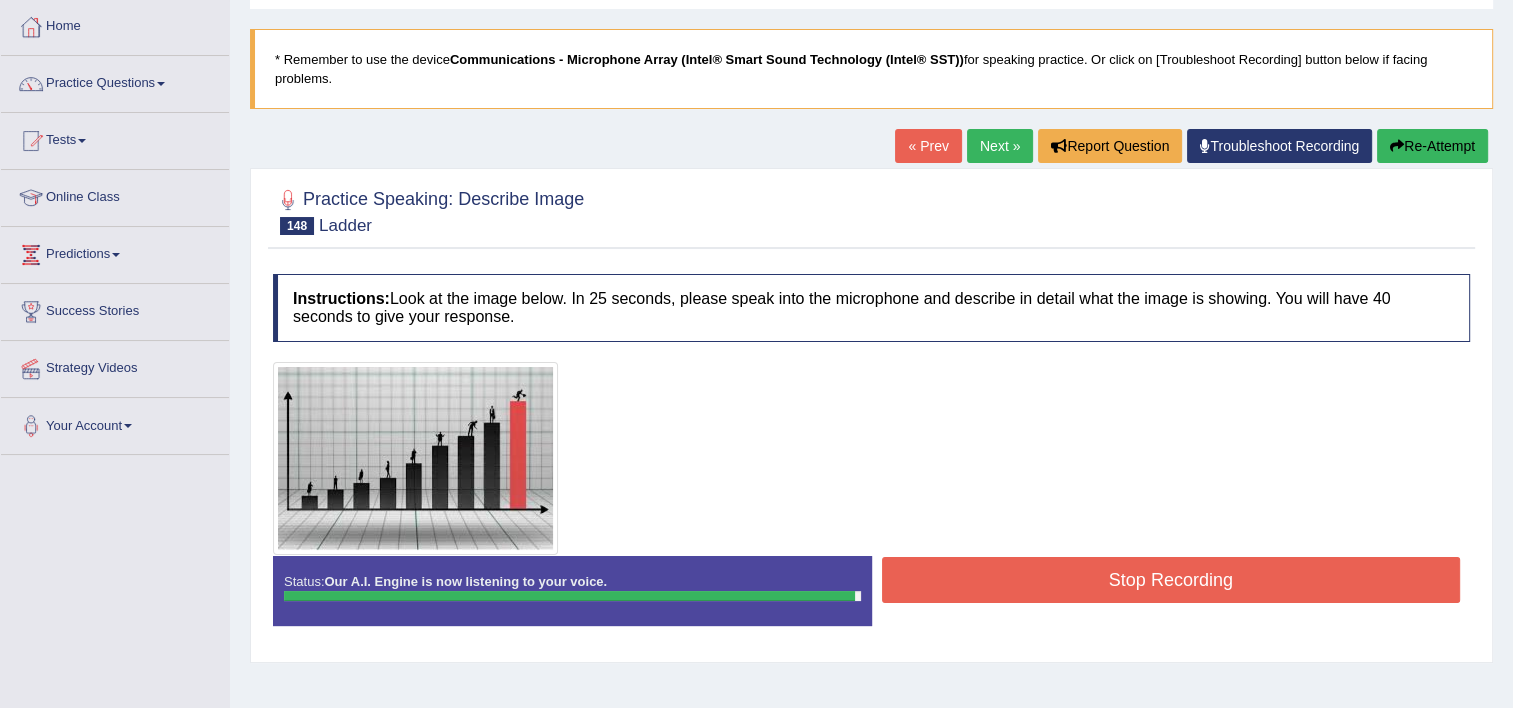 click on "Stop Recording" at bounding box center [1171, 580] 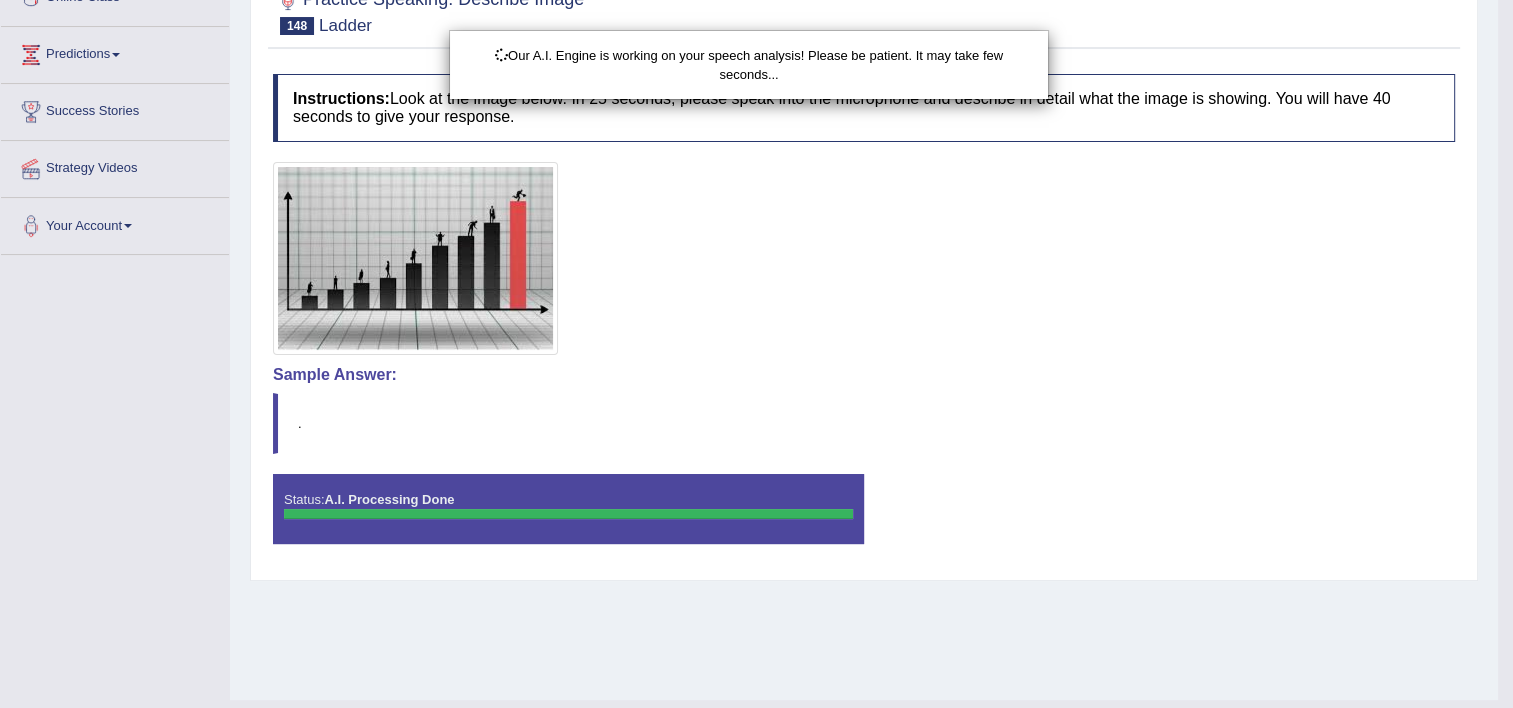 scroll, scrollTop: 342, scrollLeft: 0, axis: vertical 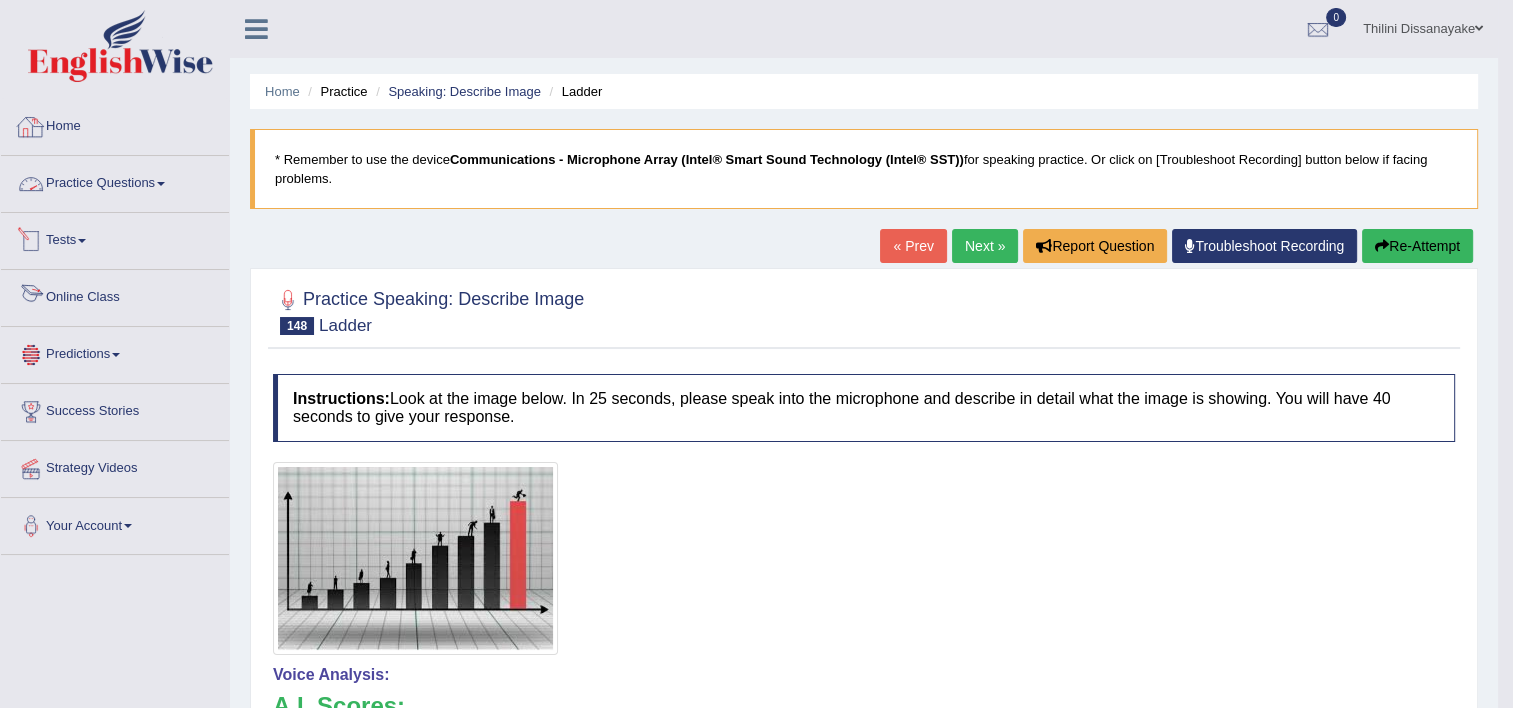 click on "Practice Questions" at bounding box center (115, 181) 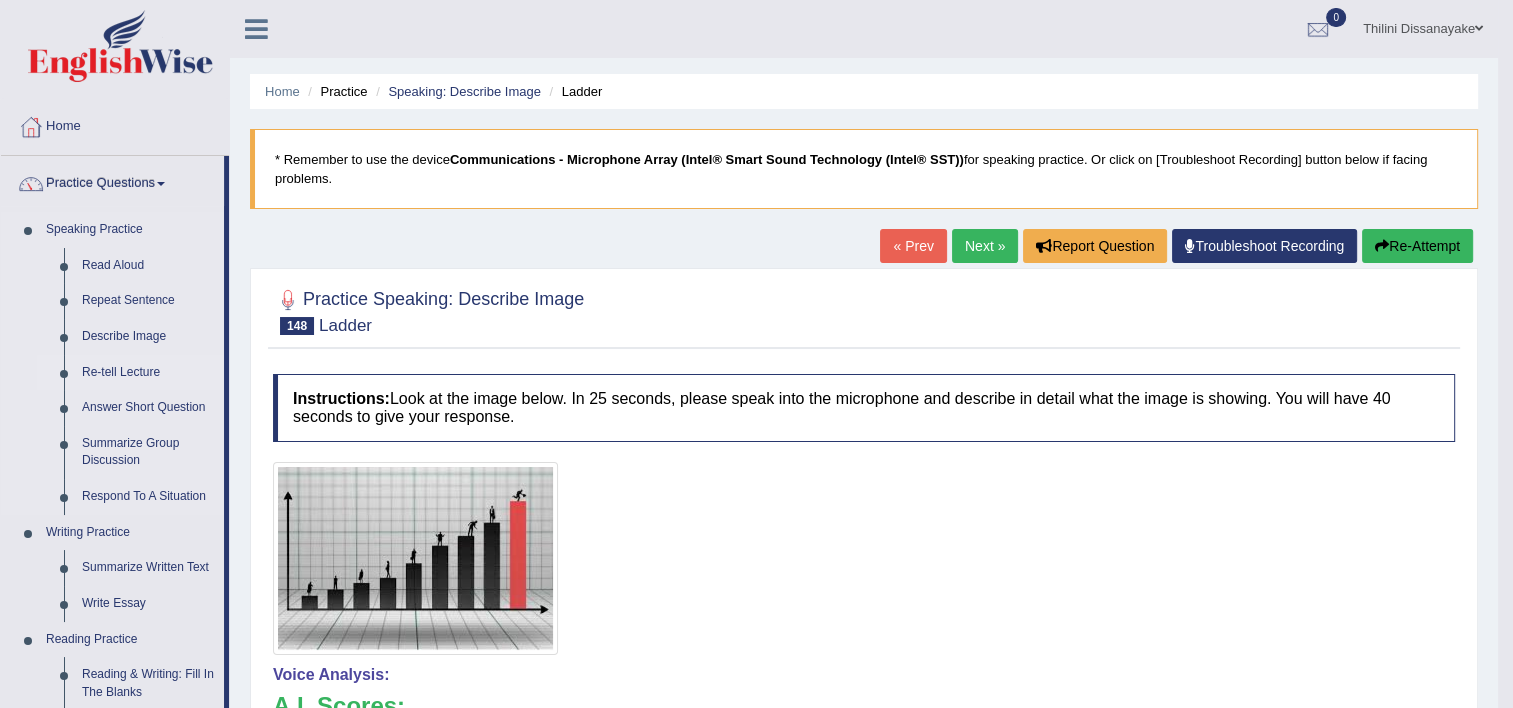 click on "Re-tell Lecture" at bounding box center (148, 373) 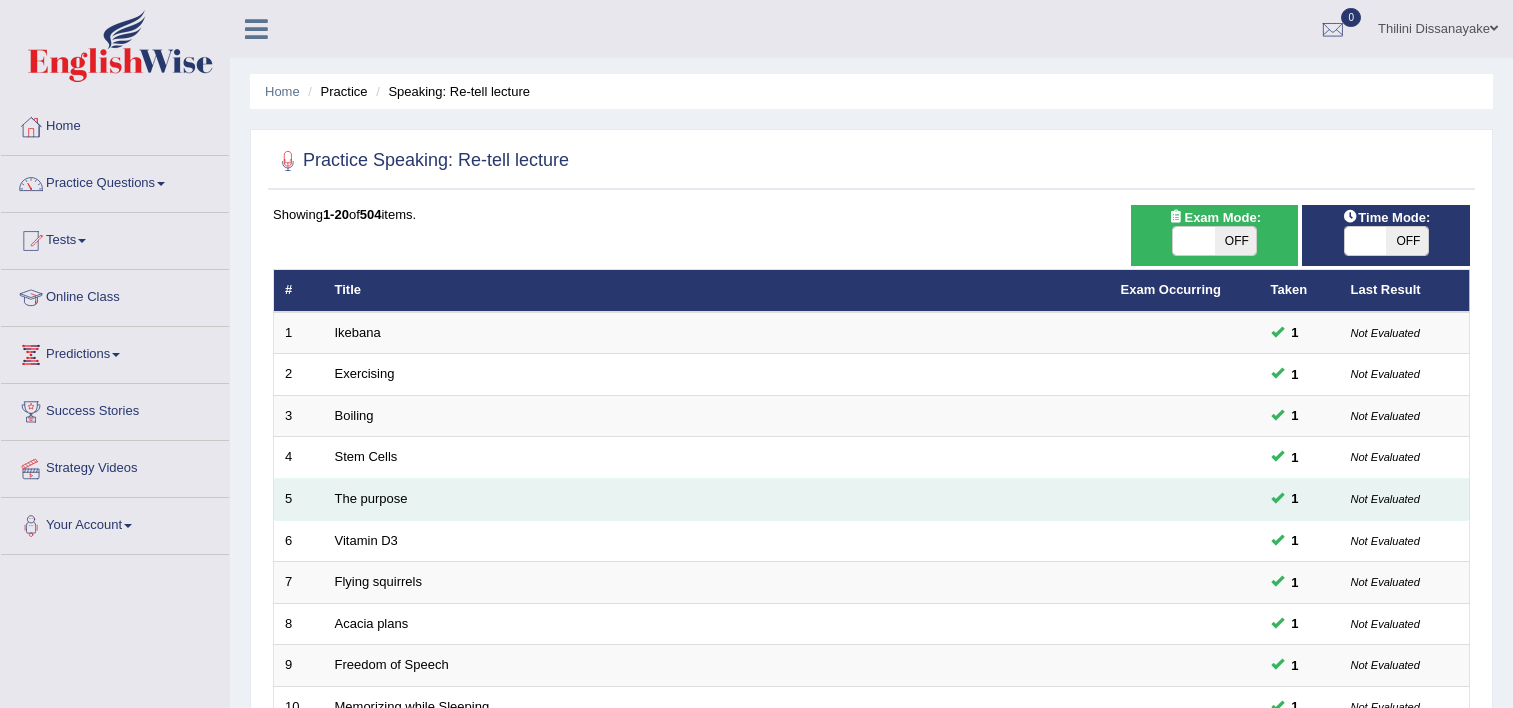 scroll, scrollTop: 0, scrollLeft: 0, axis: both 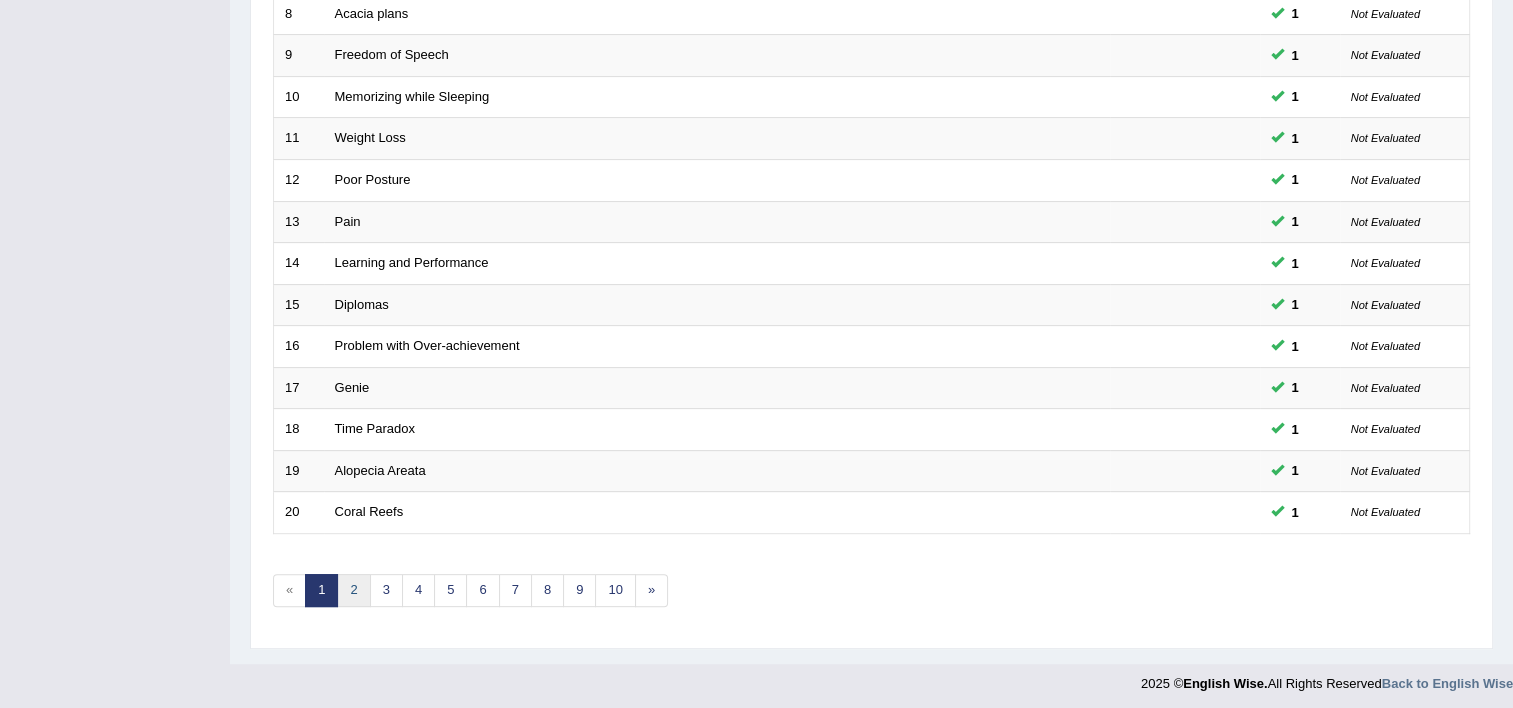 click on "2" at bounding box center (353, 590) 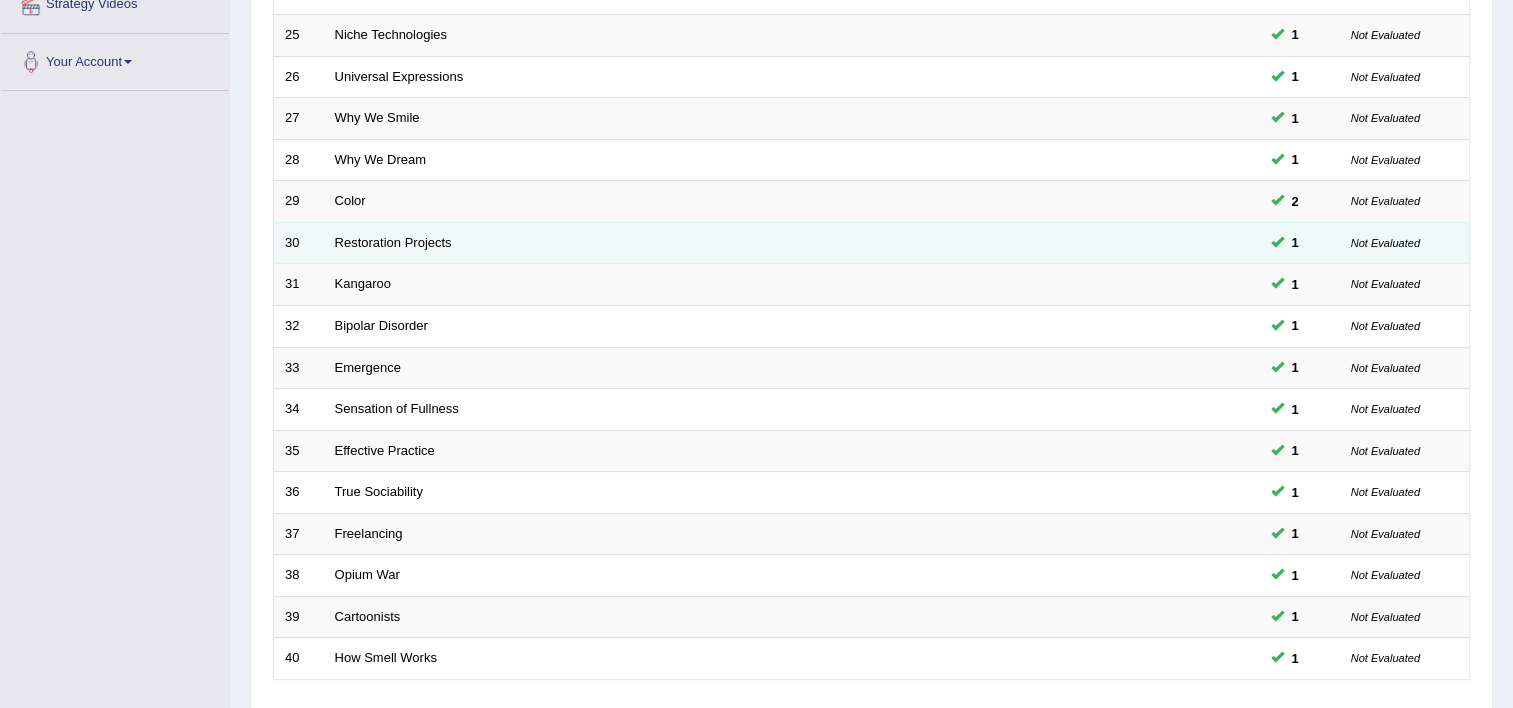 scroll, scrollTop: 500, scrollLeft: 0, axis: vertical 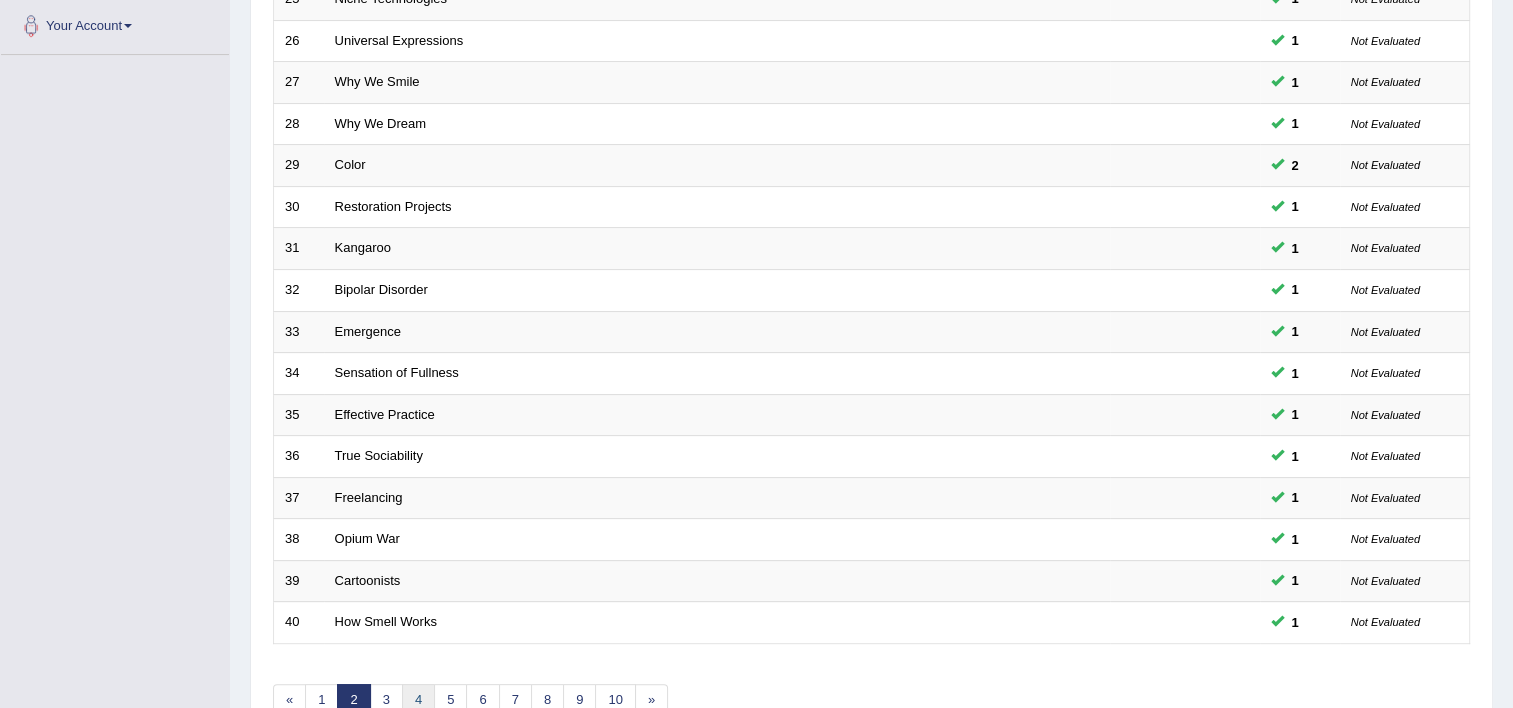 click on "4" at bounding box center [418, 700] 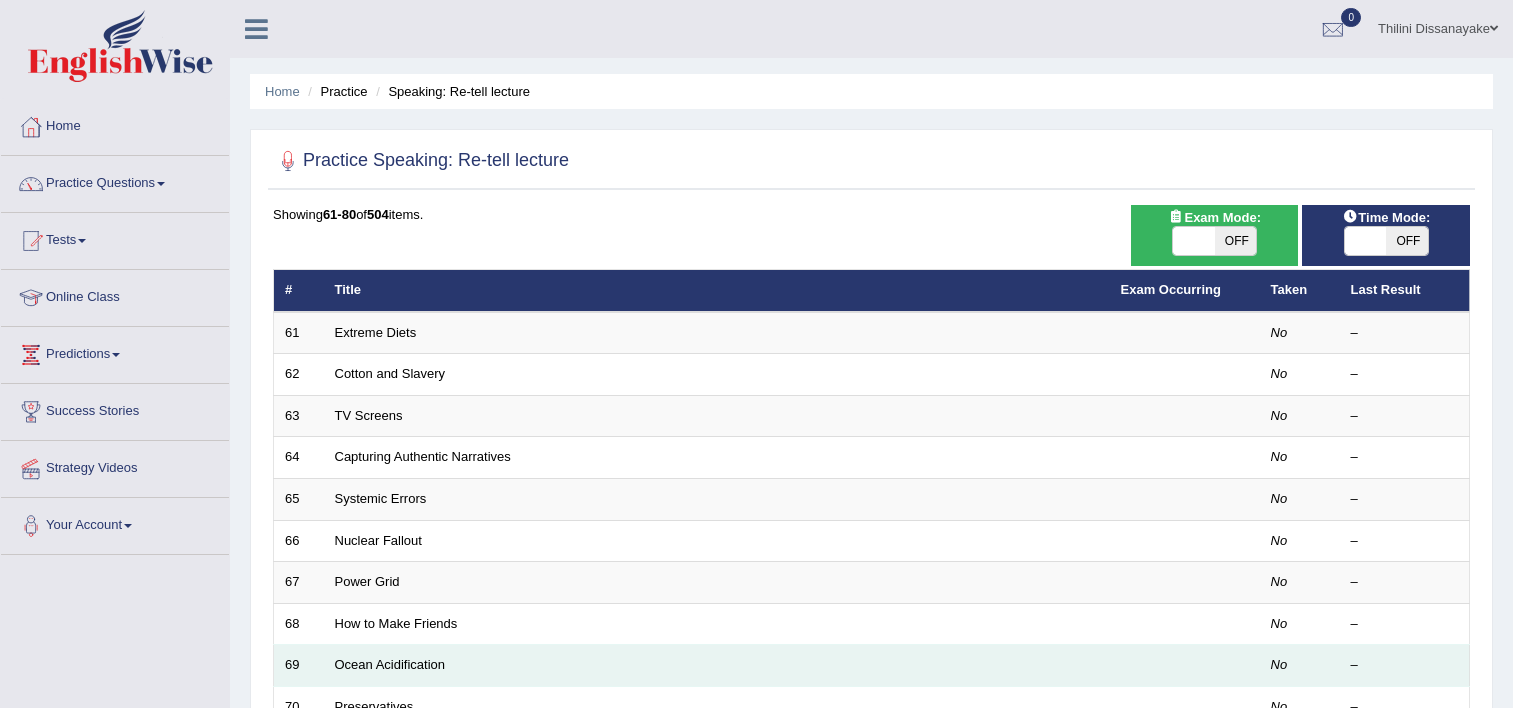 scroll, scrollTop: 0, scrollLeft: 0, axis: both 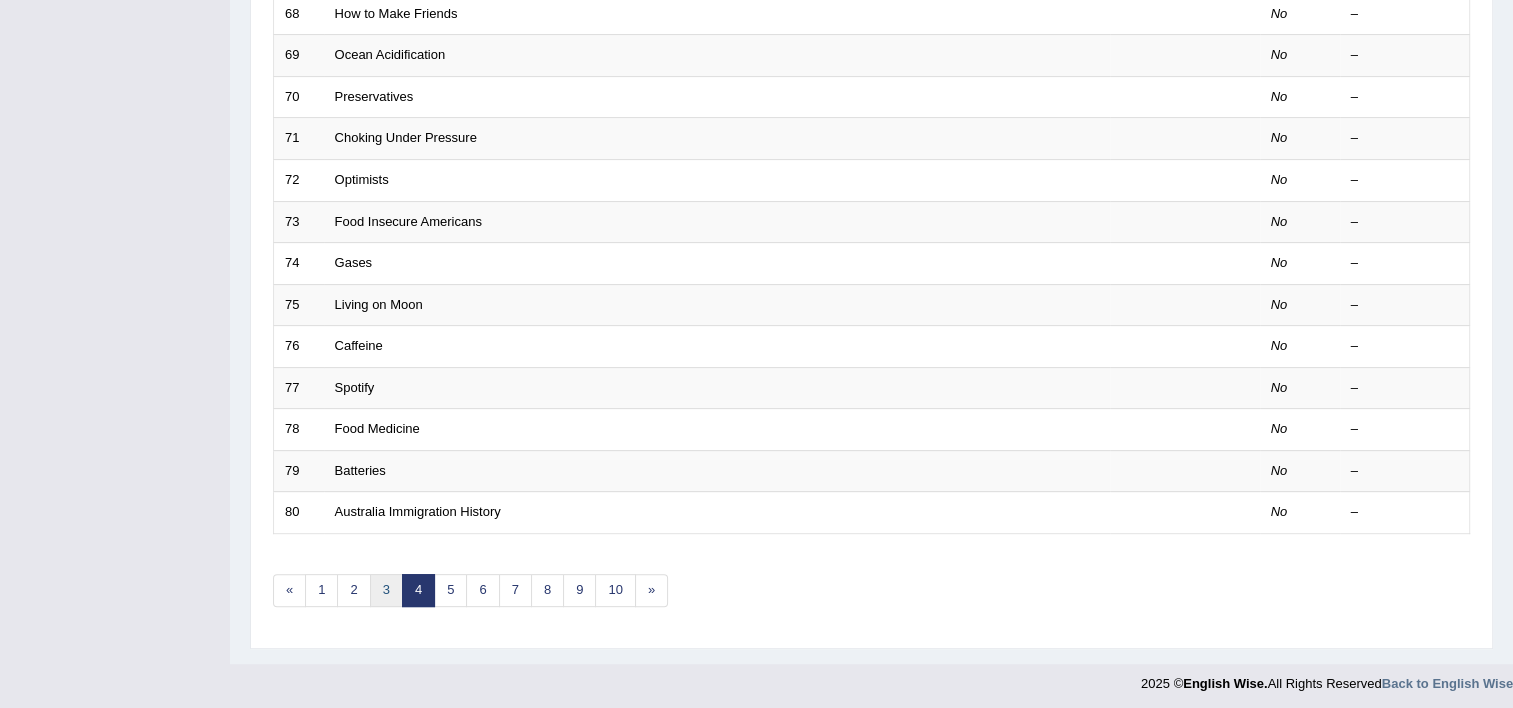 click on "3" at bounding box center [386, 590] 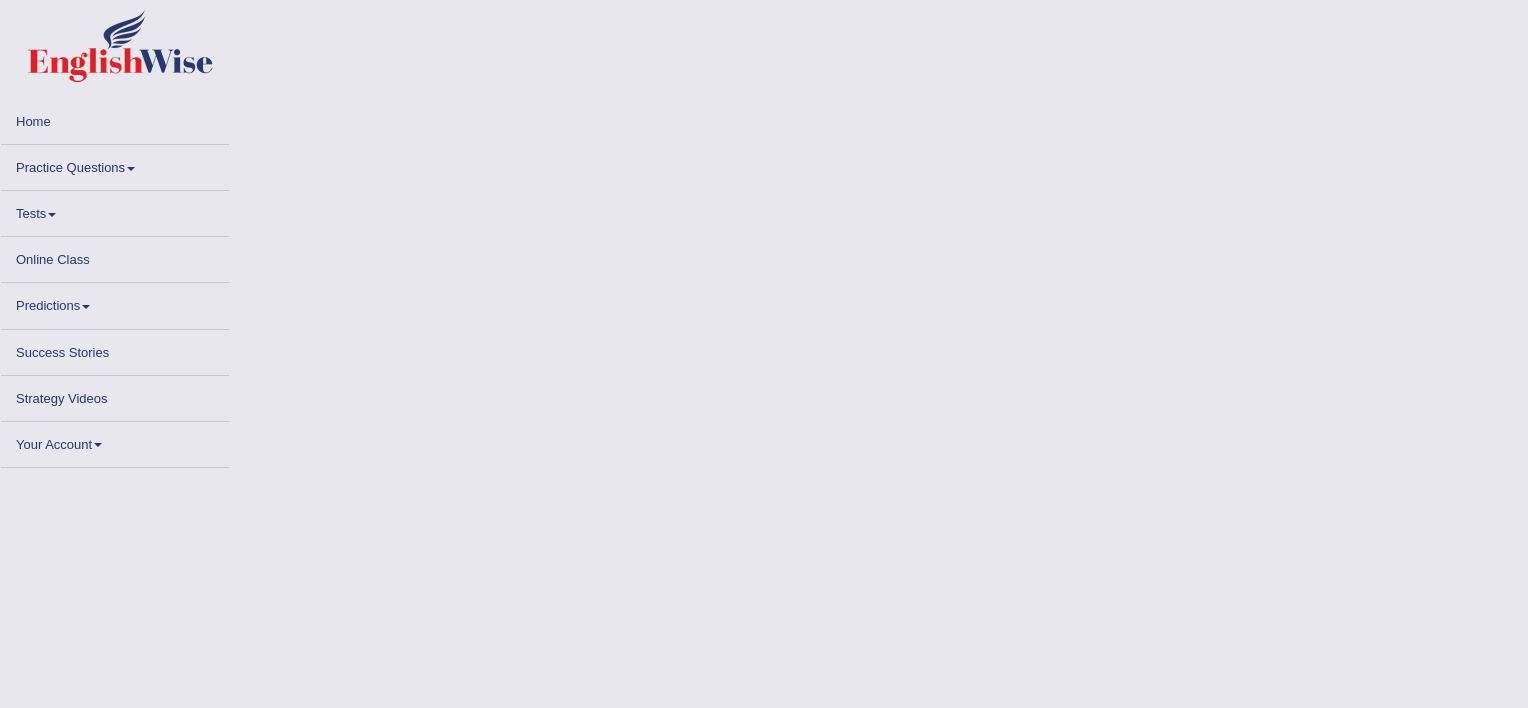 scroll, scrollTop: 0, scrollLeft: 0, axis: both 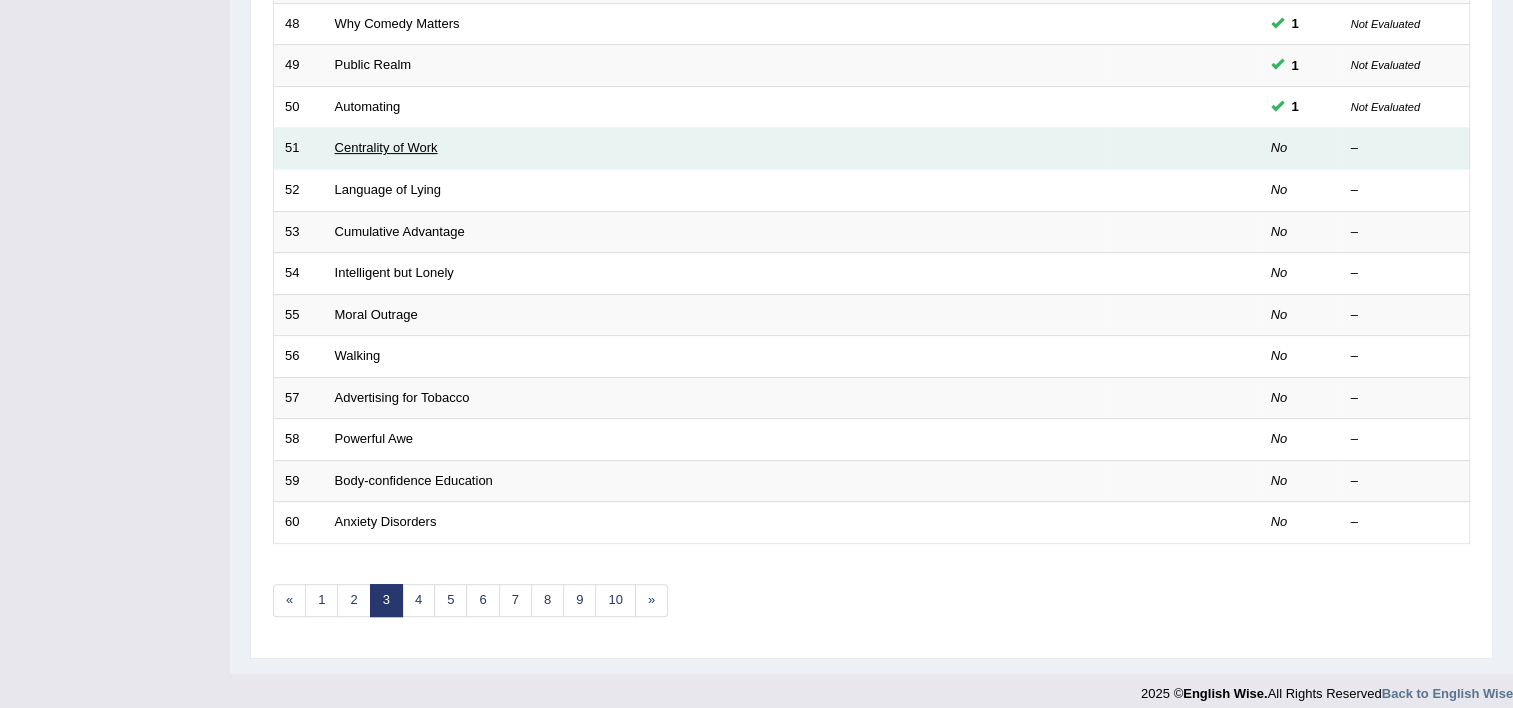 click on "Centrality of Work" at bounding box center (386, 147) 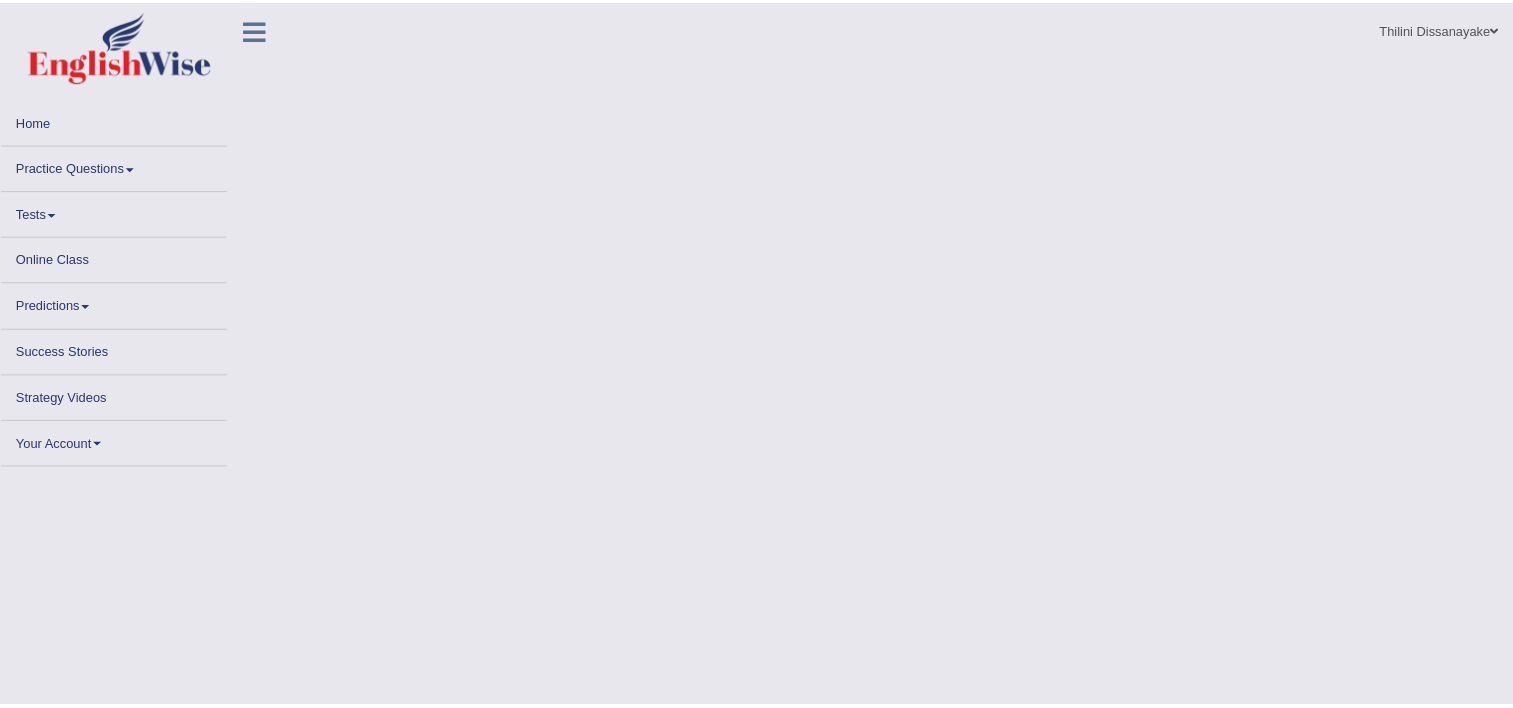 scroll, scrollTop: 0, scrollLeft: 0, axis: both 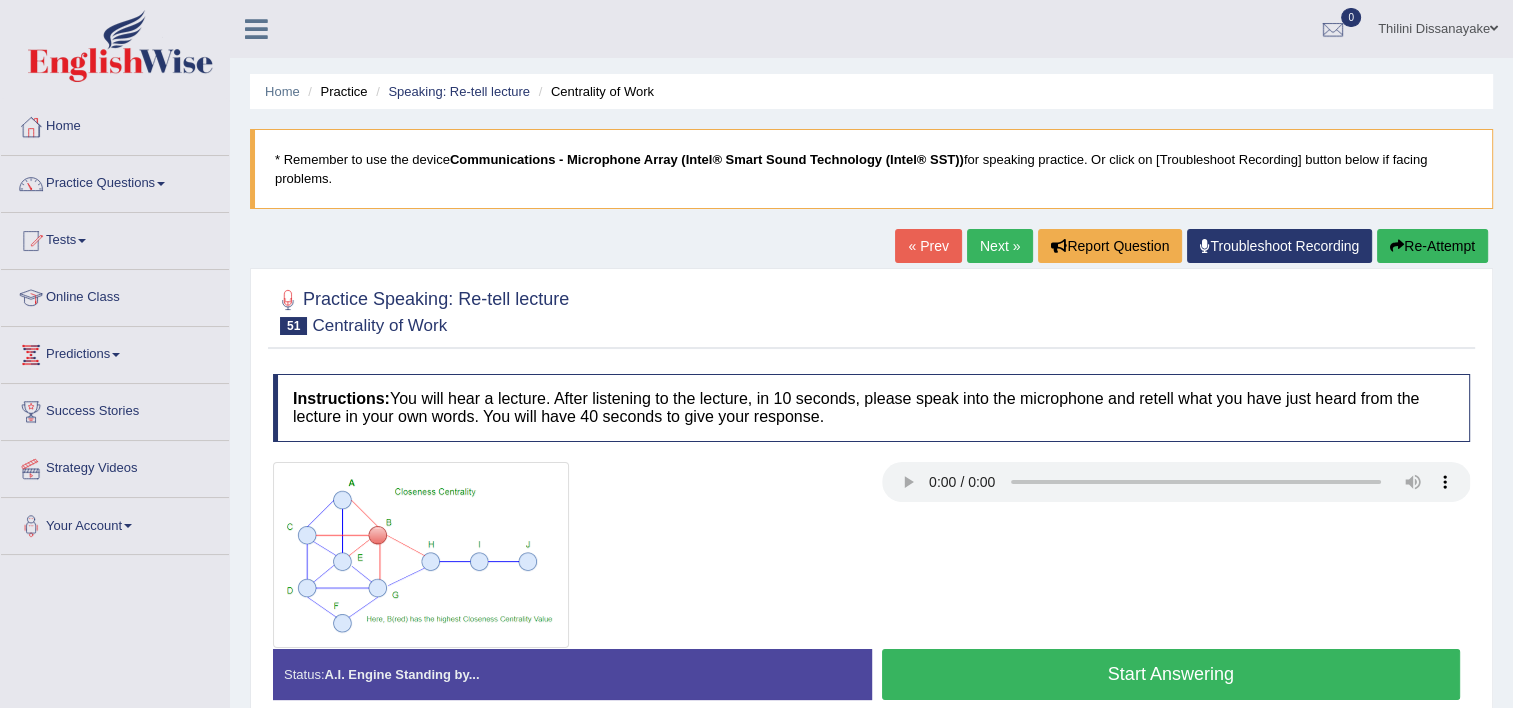 click on "Start Answering" at bounding box center (1171, 674) 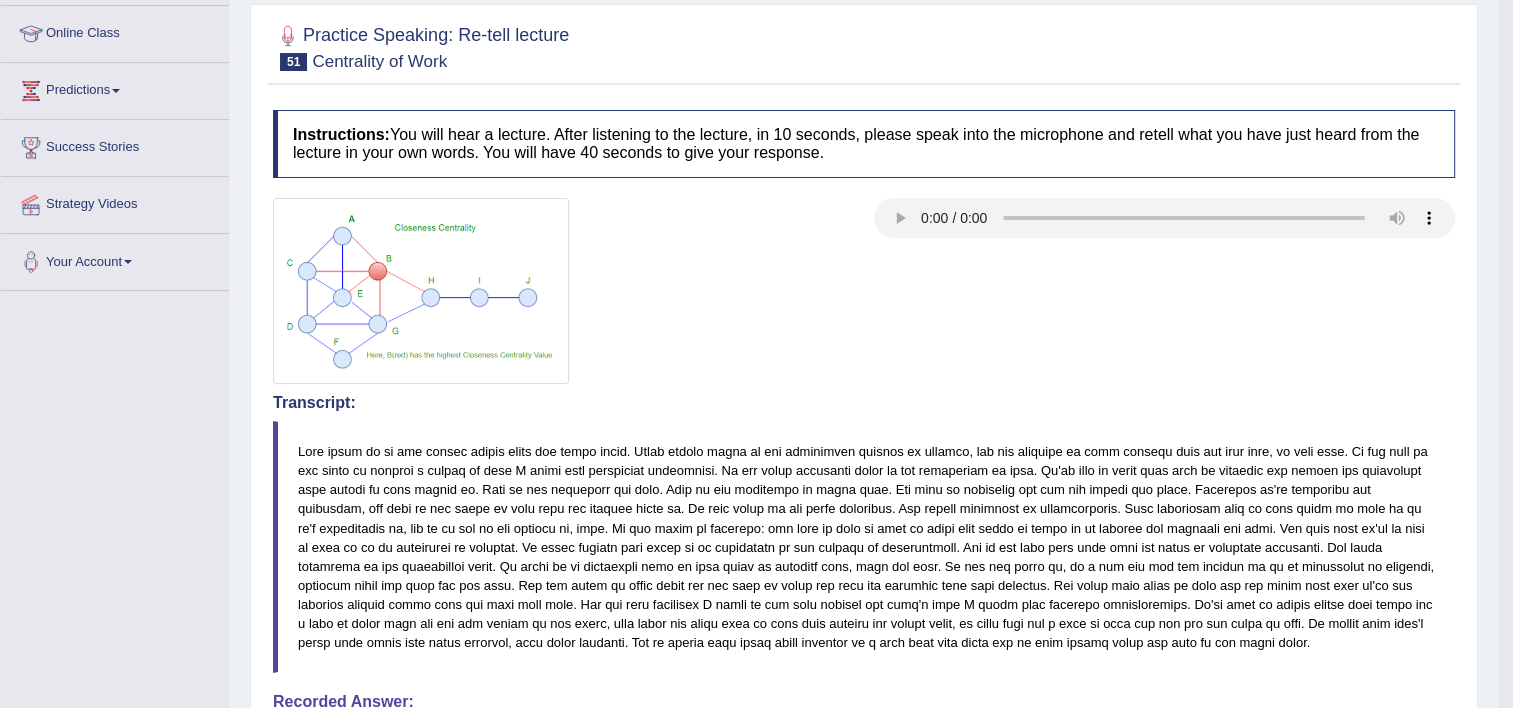scroll, scrollTop: 100, scrollLeft: 0, axis: vertical 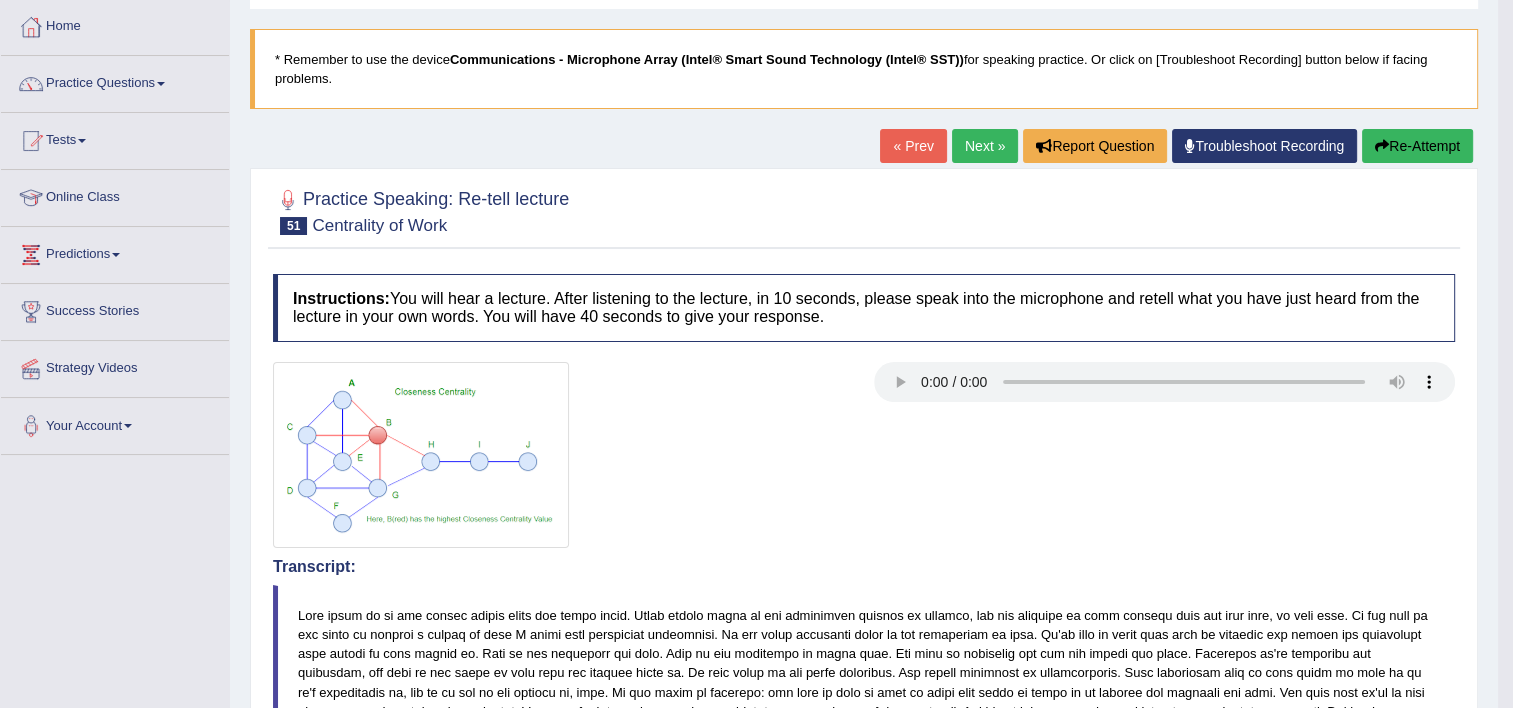 click on "Next »" at bounding box center (985, 146) 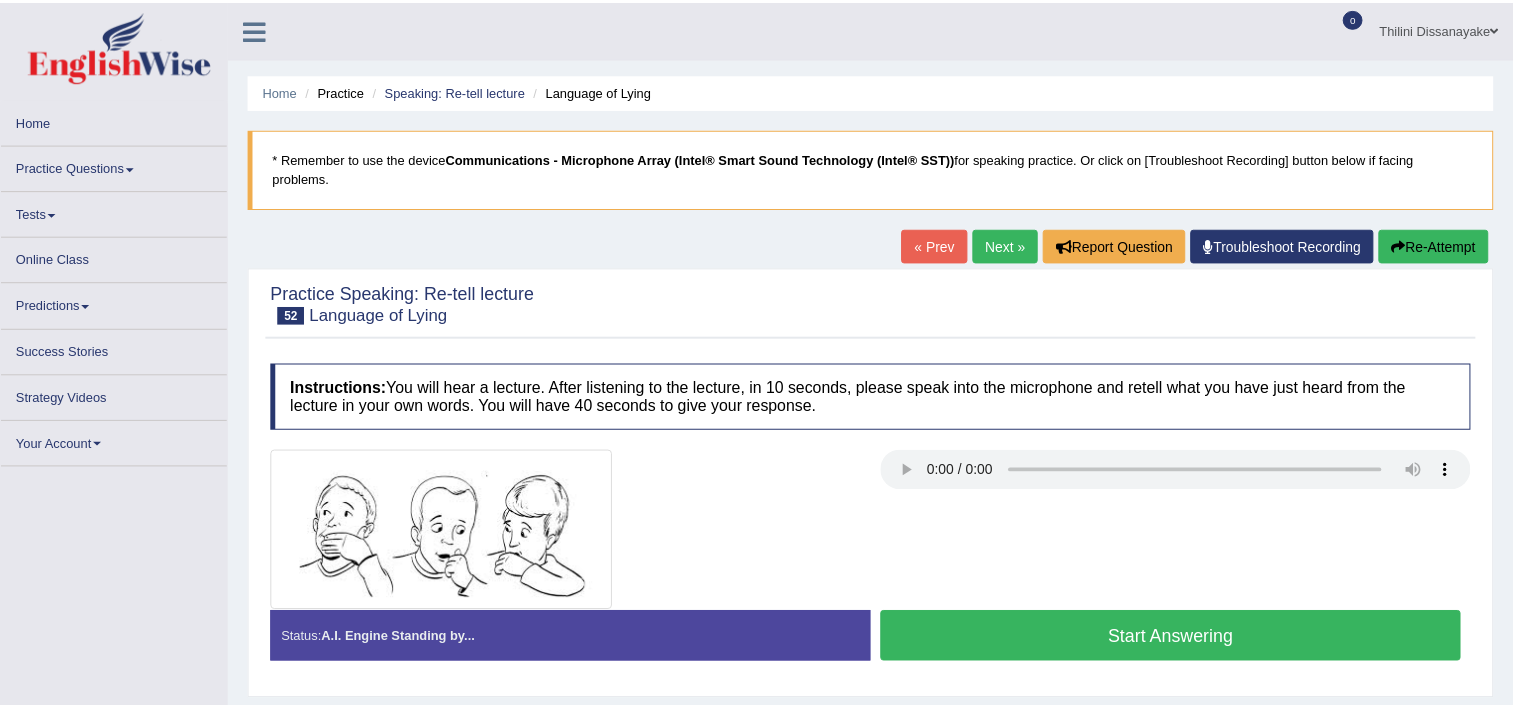 scroll, scrollTop: 0, scrollLeft: 0, axis: both 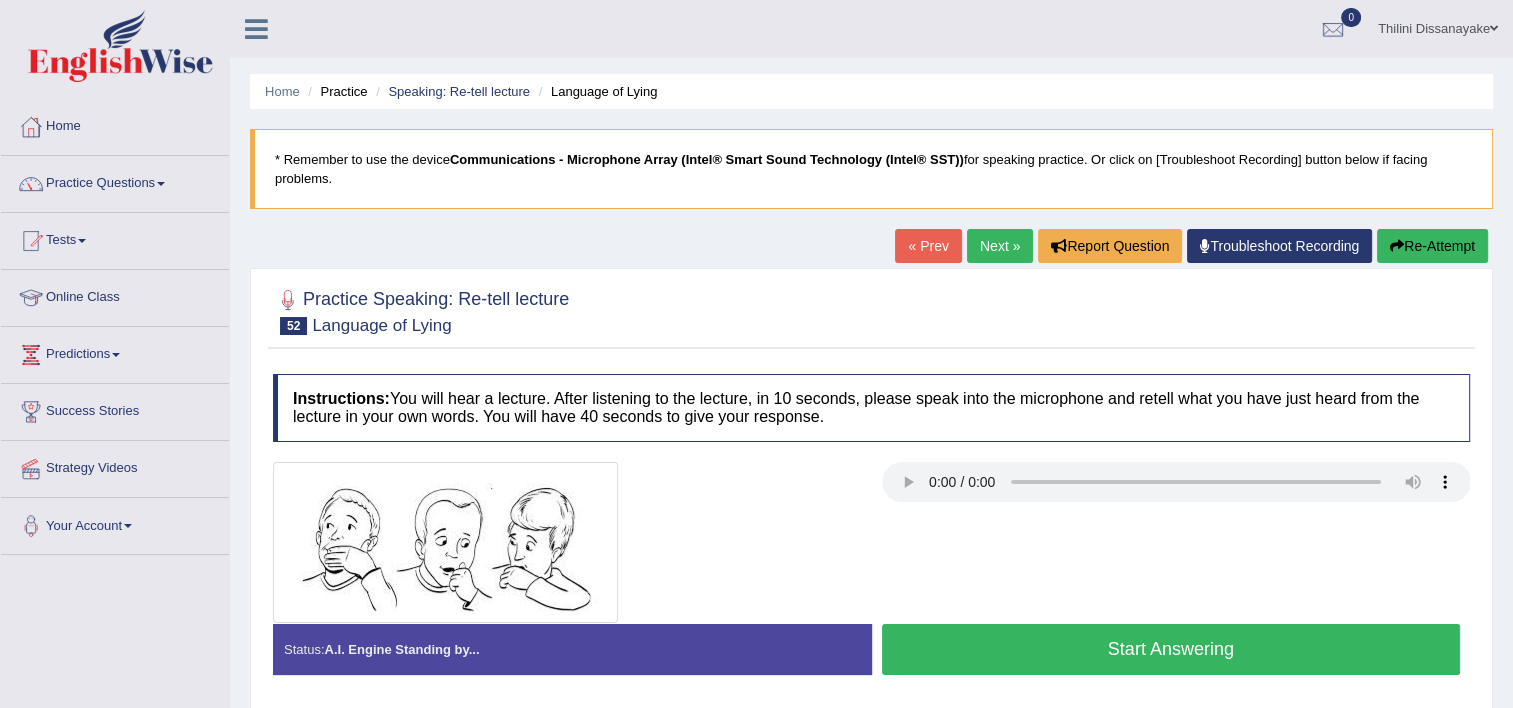 click on "Start Answering" at bounding box center (1171, 649) 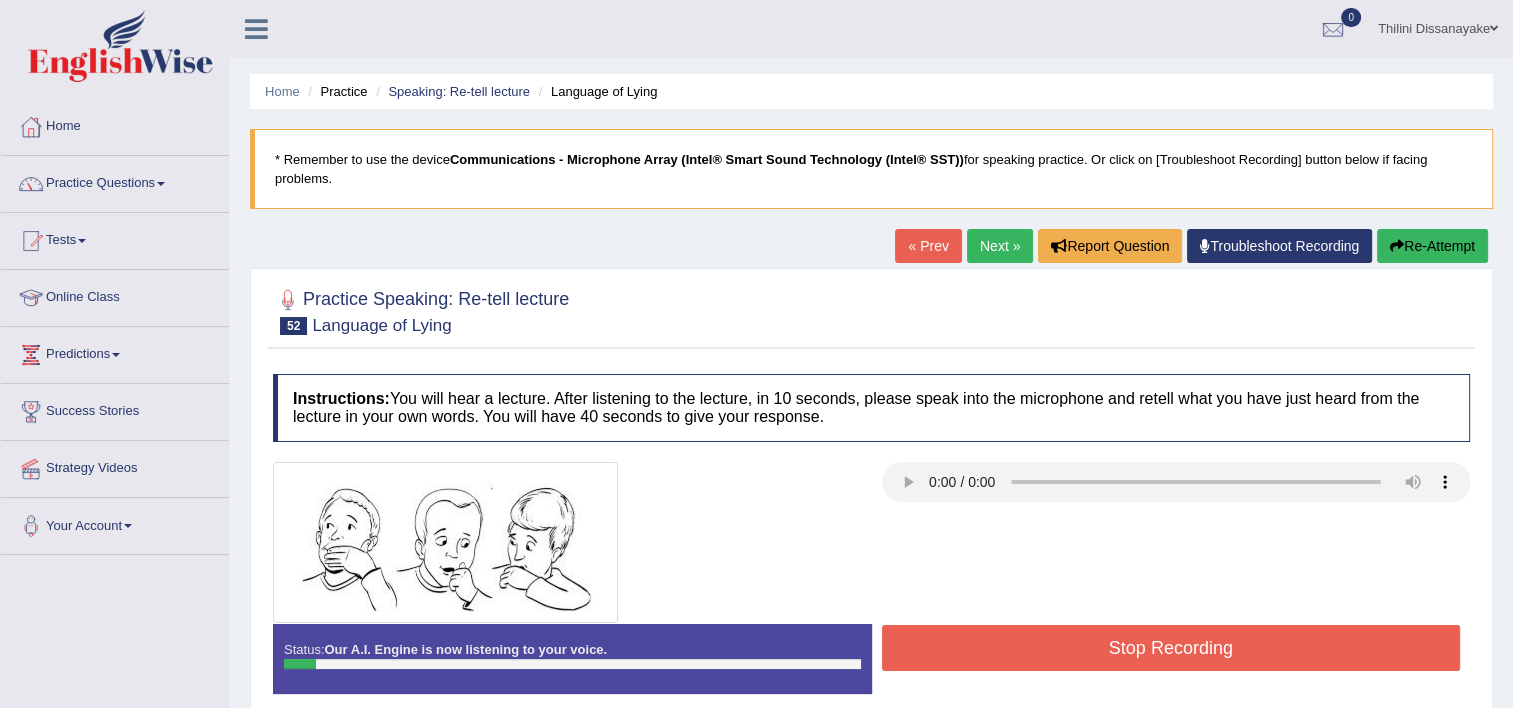 click on "Stop Recording" at bounding box center [1171, 648] 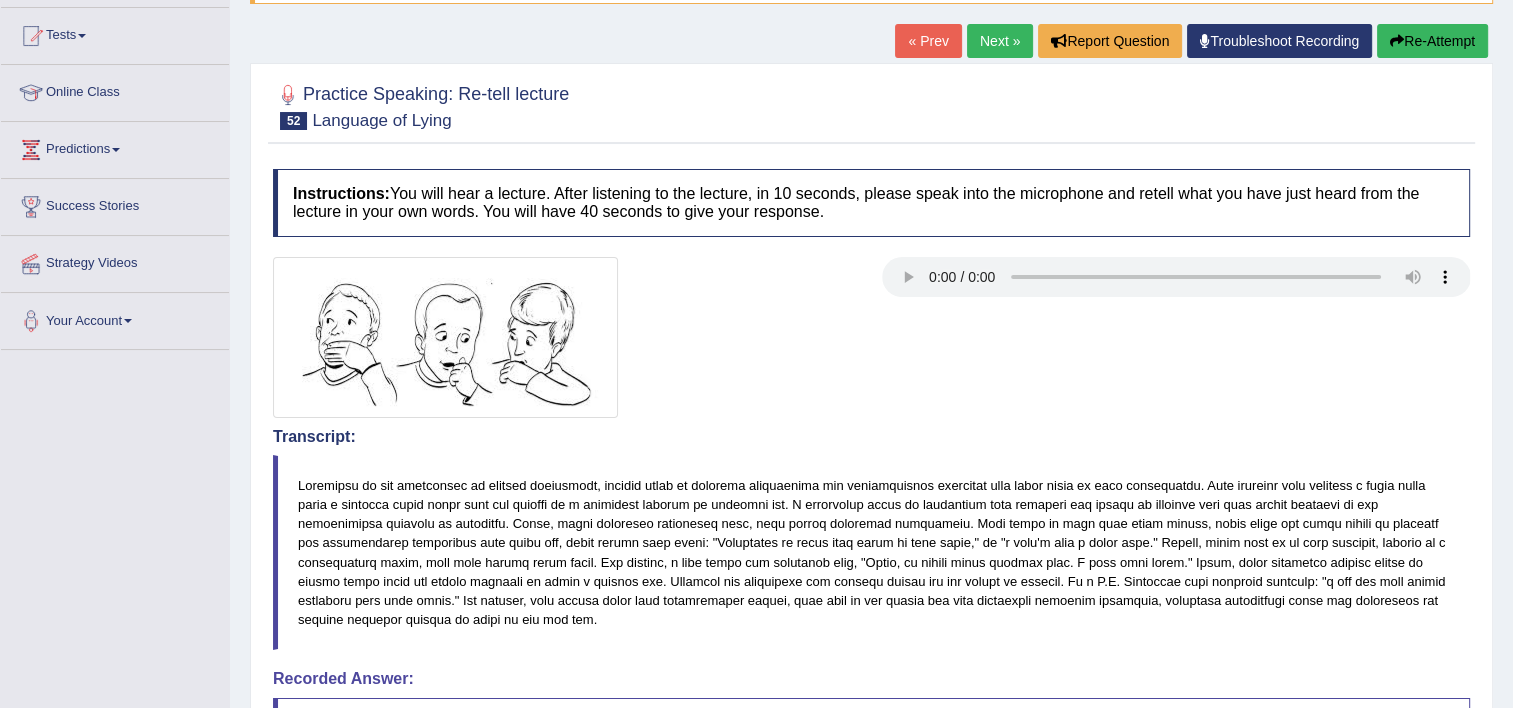 scroll, scrollTop: 200, scrollLeft: 0, axis: vertical 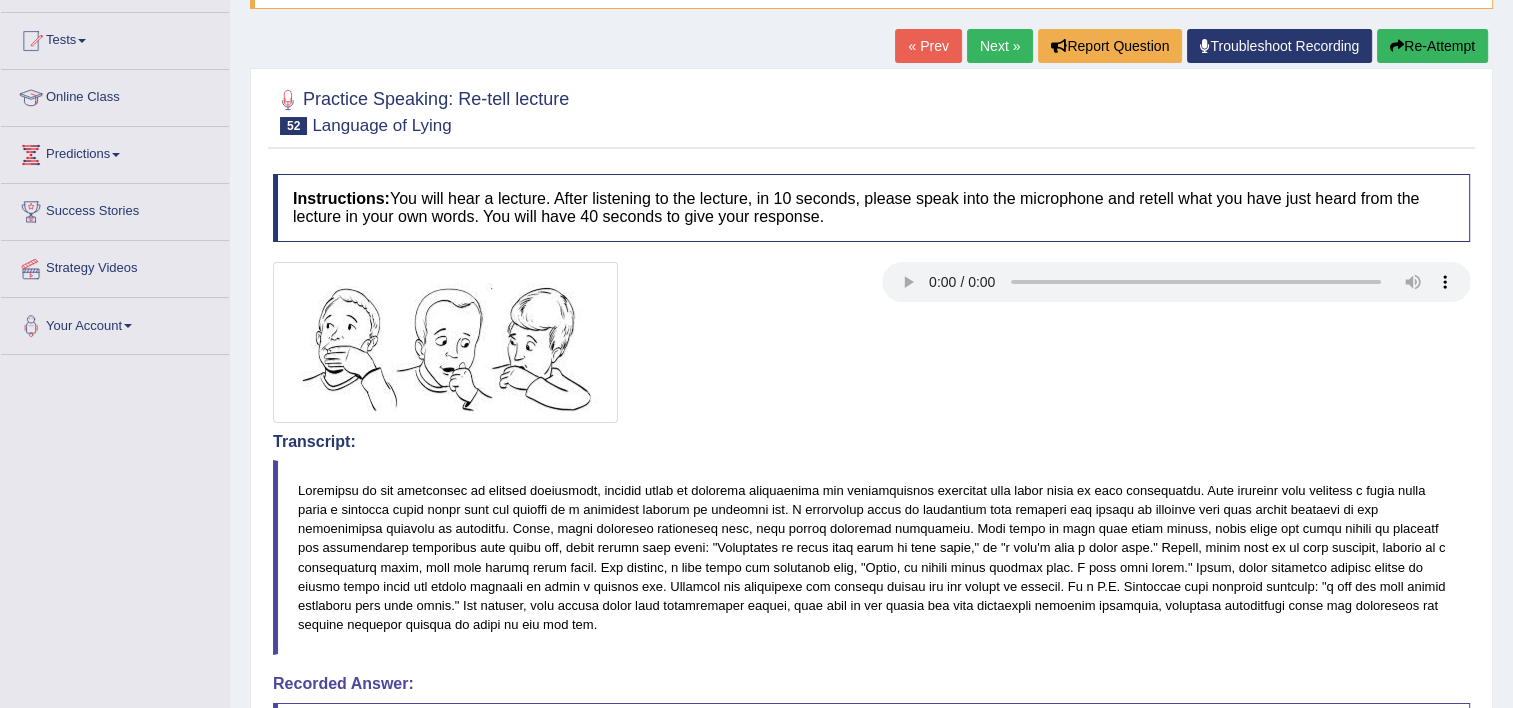 click at bounding box center [1397, 46] 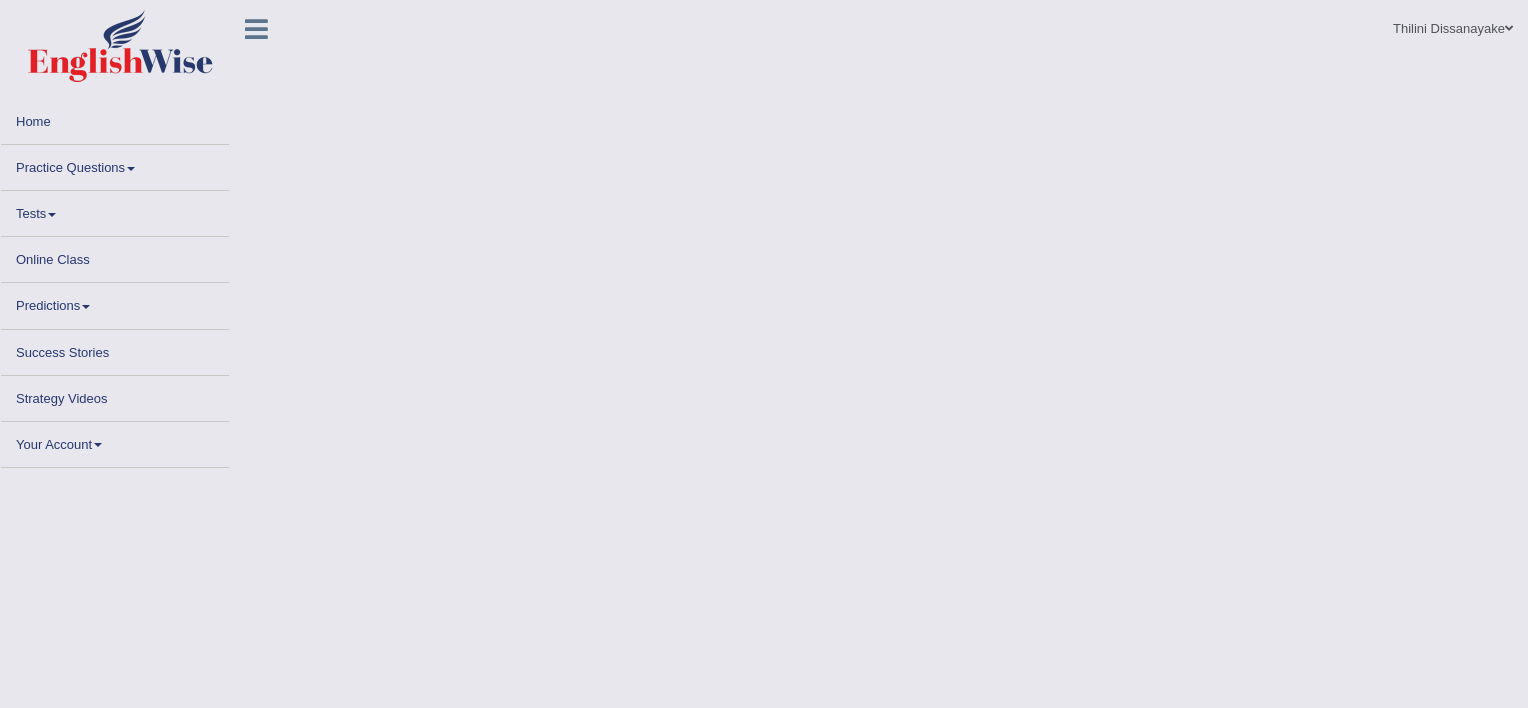 scroll, scrollTop: 0, scrollLeft: 0, axis: both 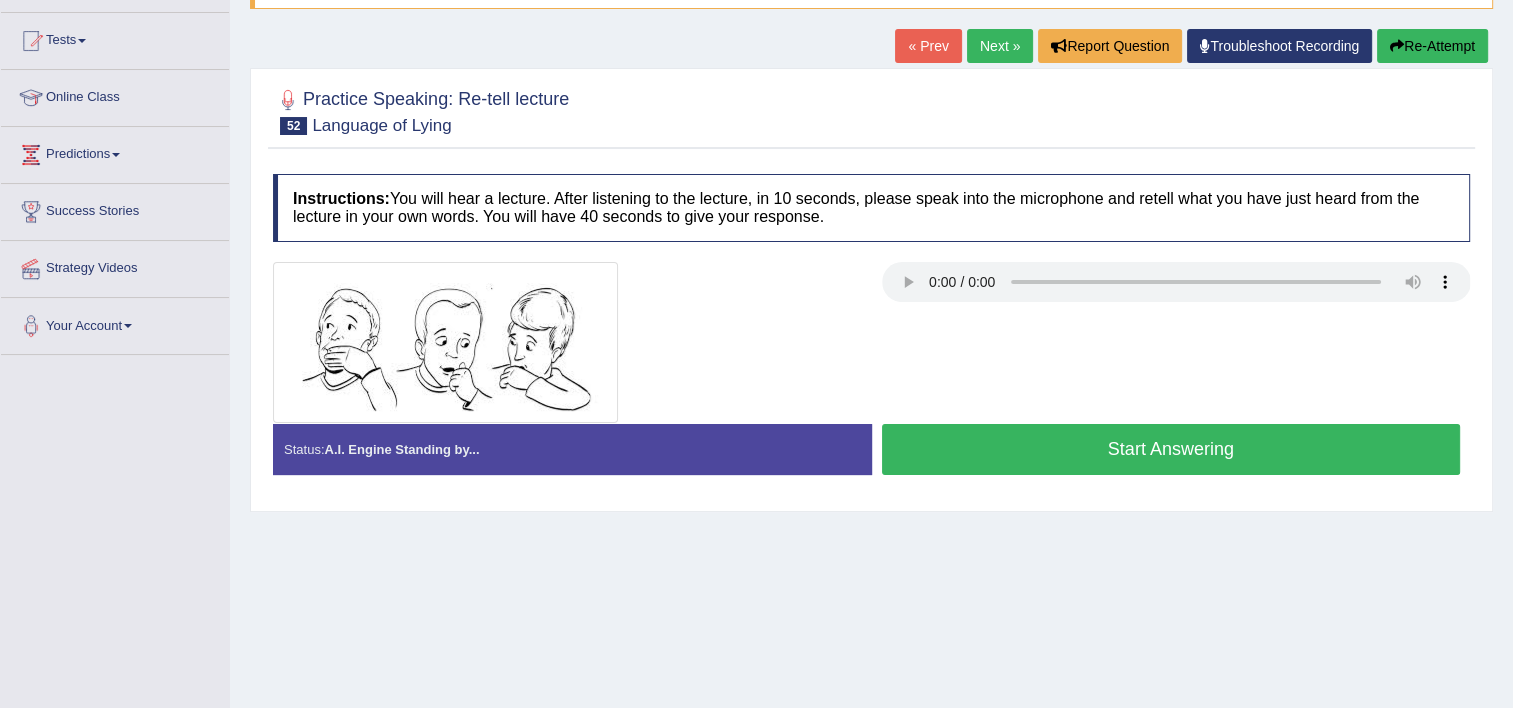 click on "Start Answering" at bounding box center (1171, 449) 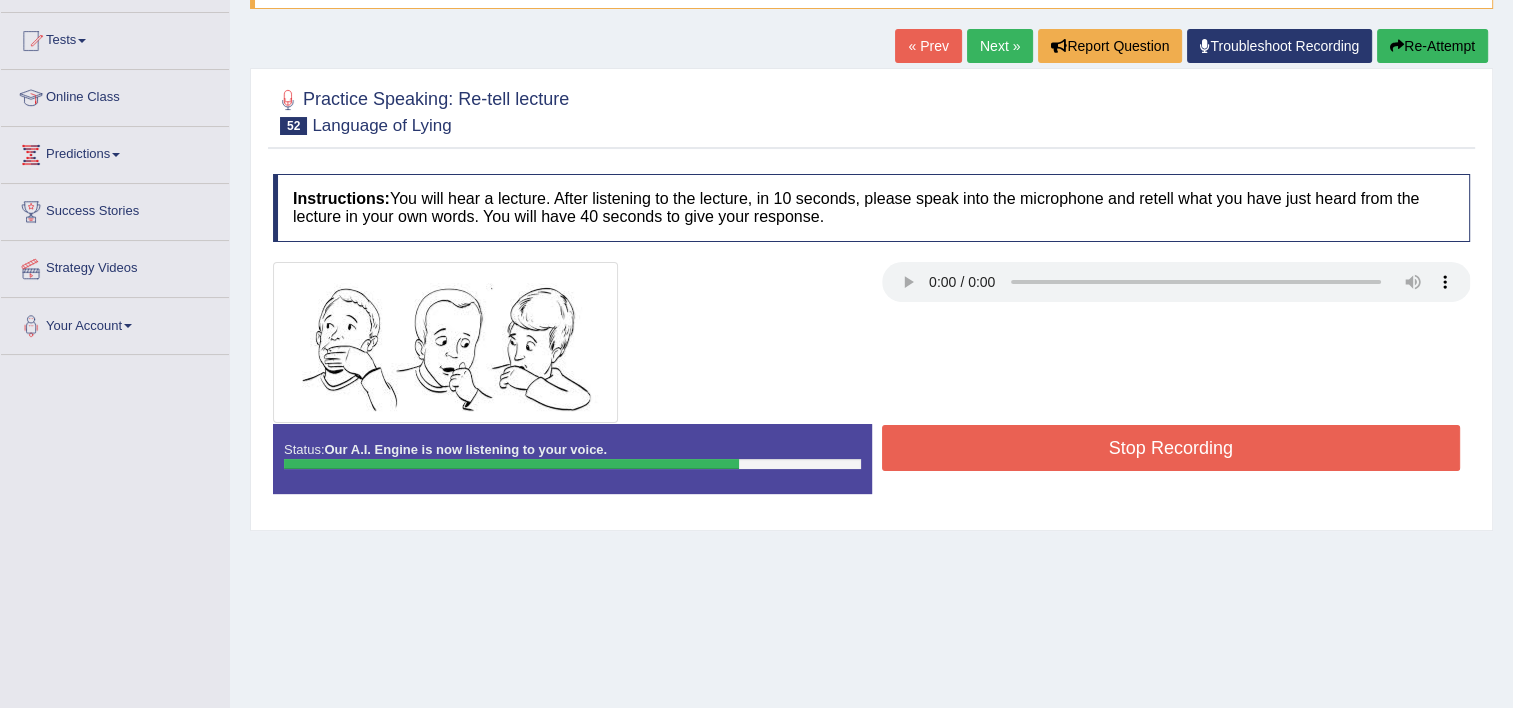 click on "Stop Recording" at bounding box center [1171, 448] 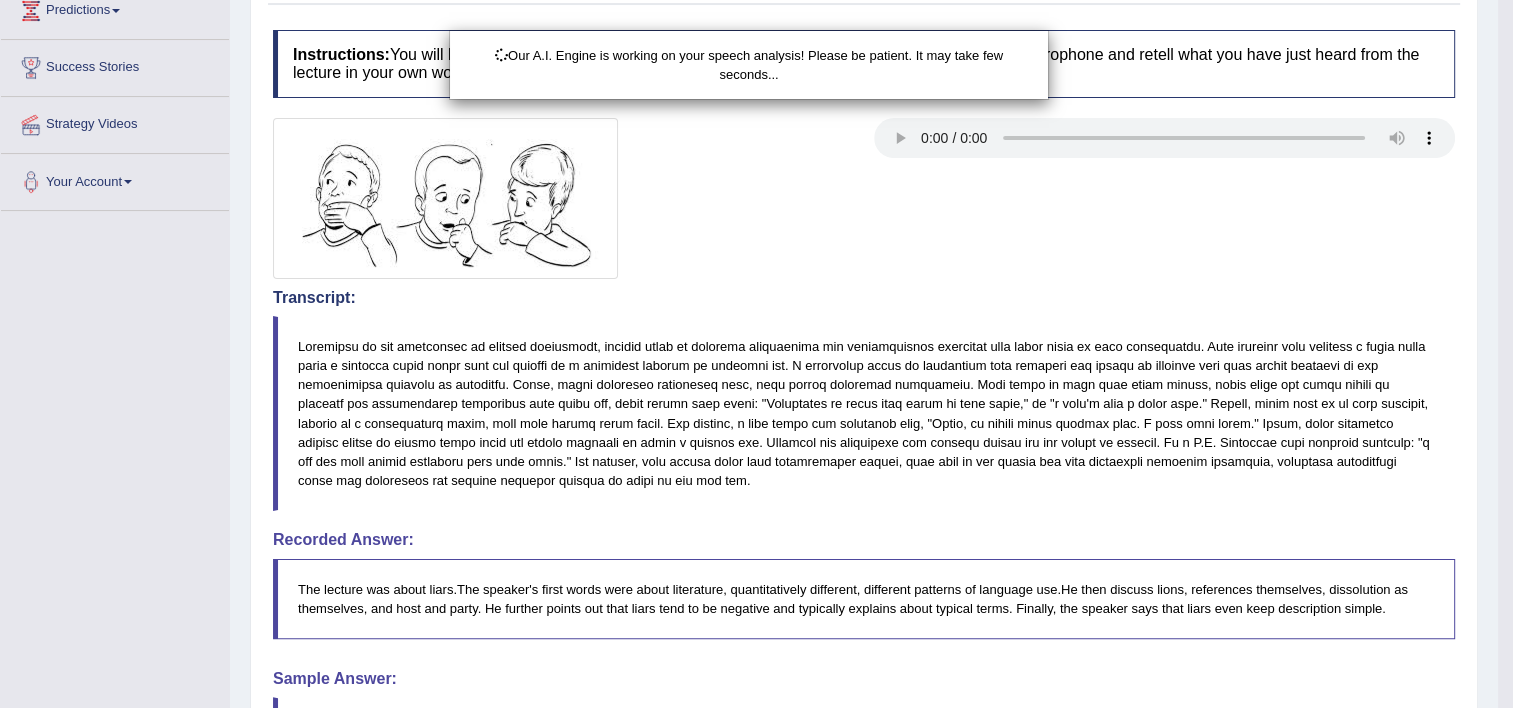 scroll, scrollTop: 500, scrollLeft: 0, axis: vertical 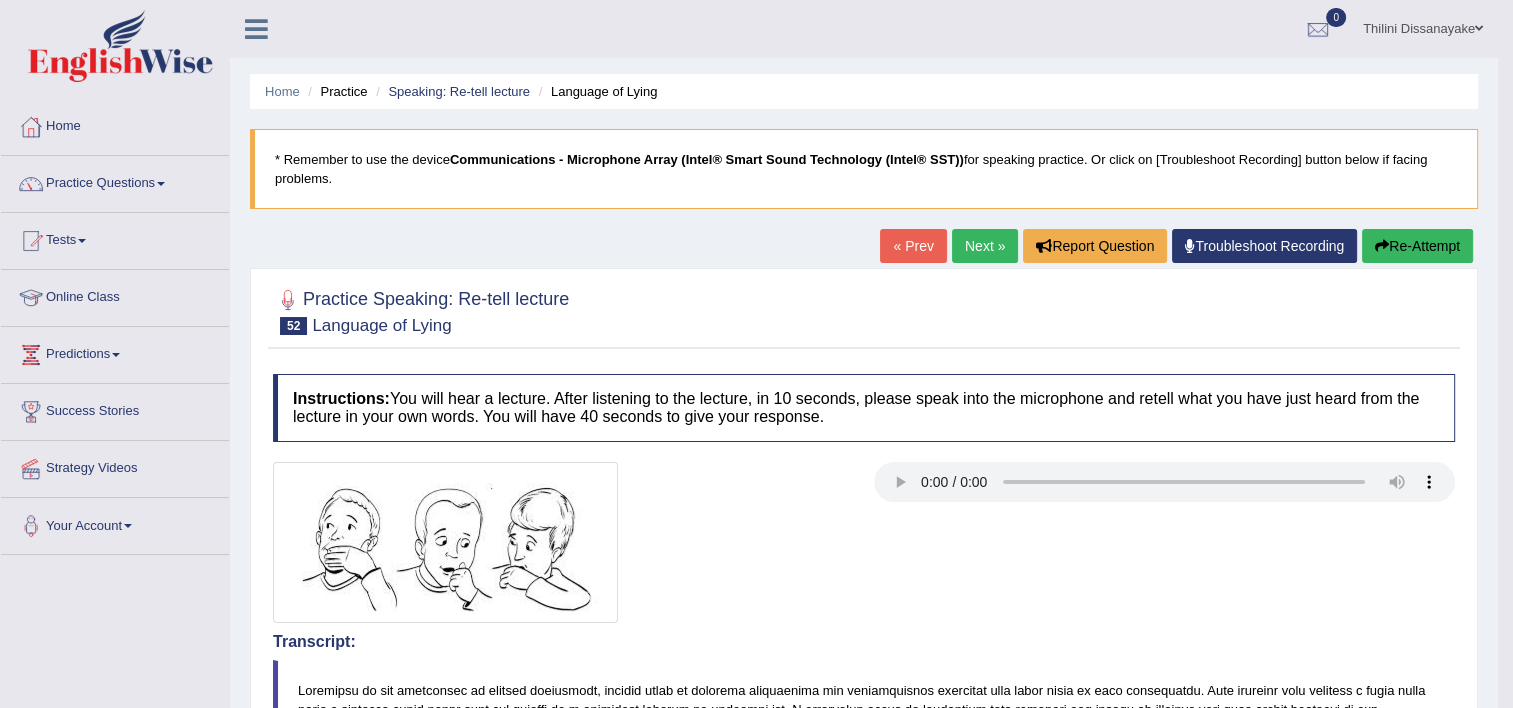 click on "Next »" at bounding box center [985, 246] 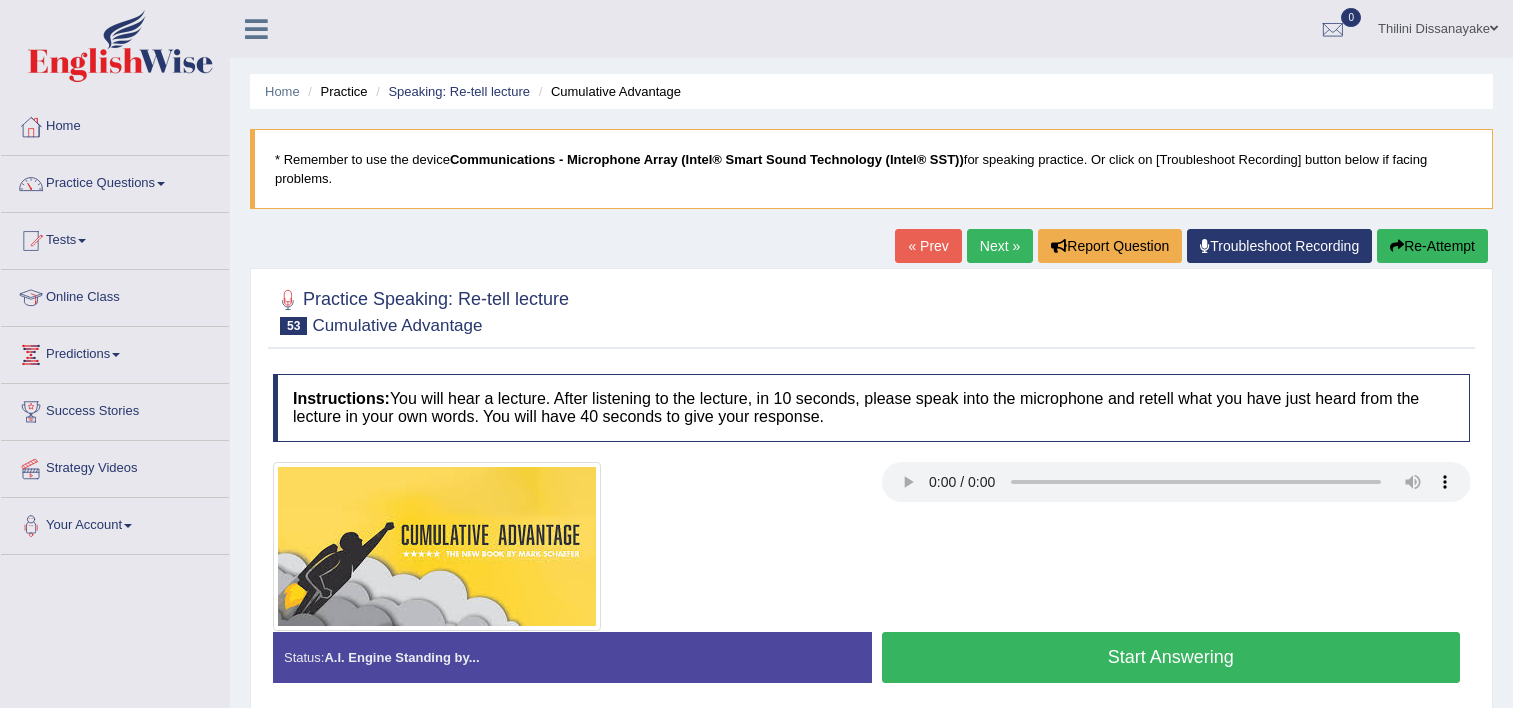 scroll, scrollTop: 0, scrollLeft: 0, axis: both 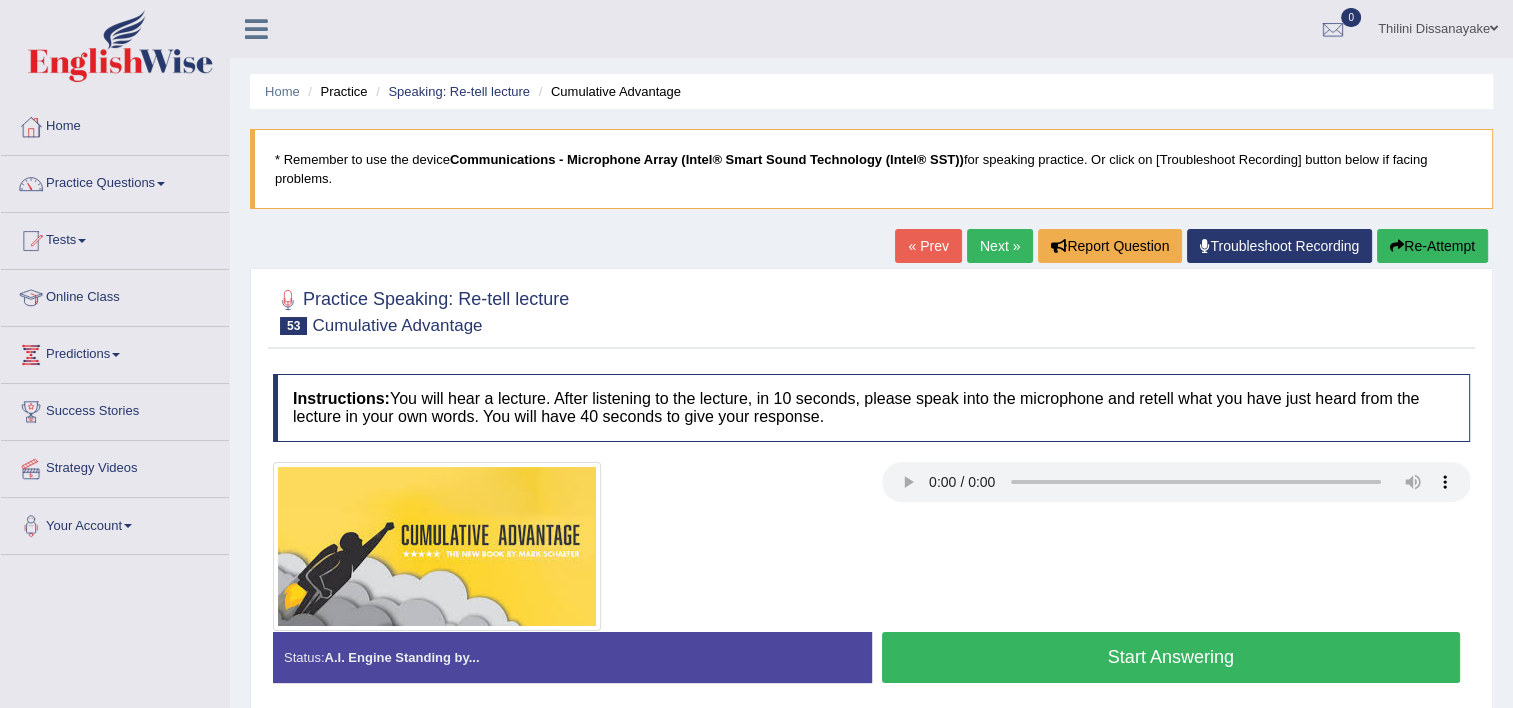 click on "Start Answering" at bounding box center [1171, 657] 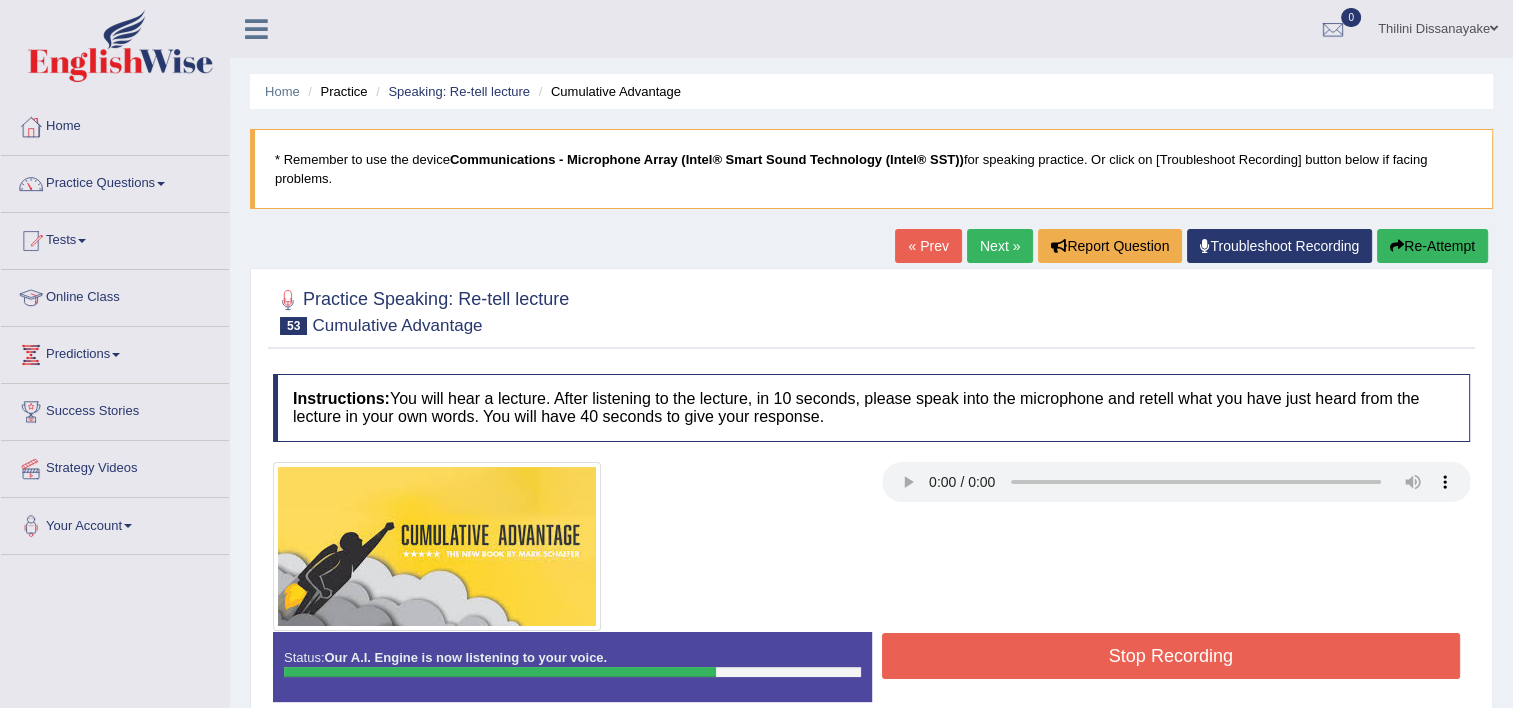 click on "Stop Recording" at bounding box center (1171, 656) 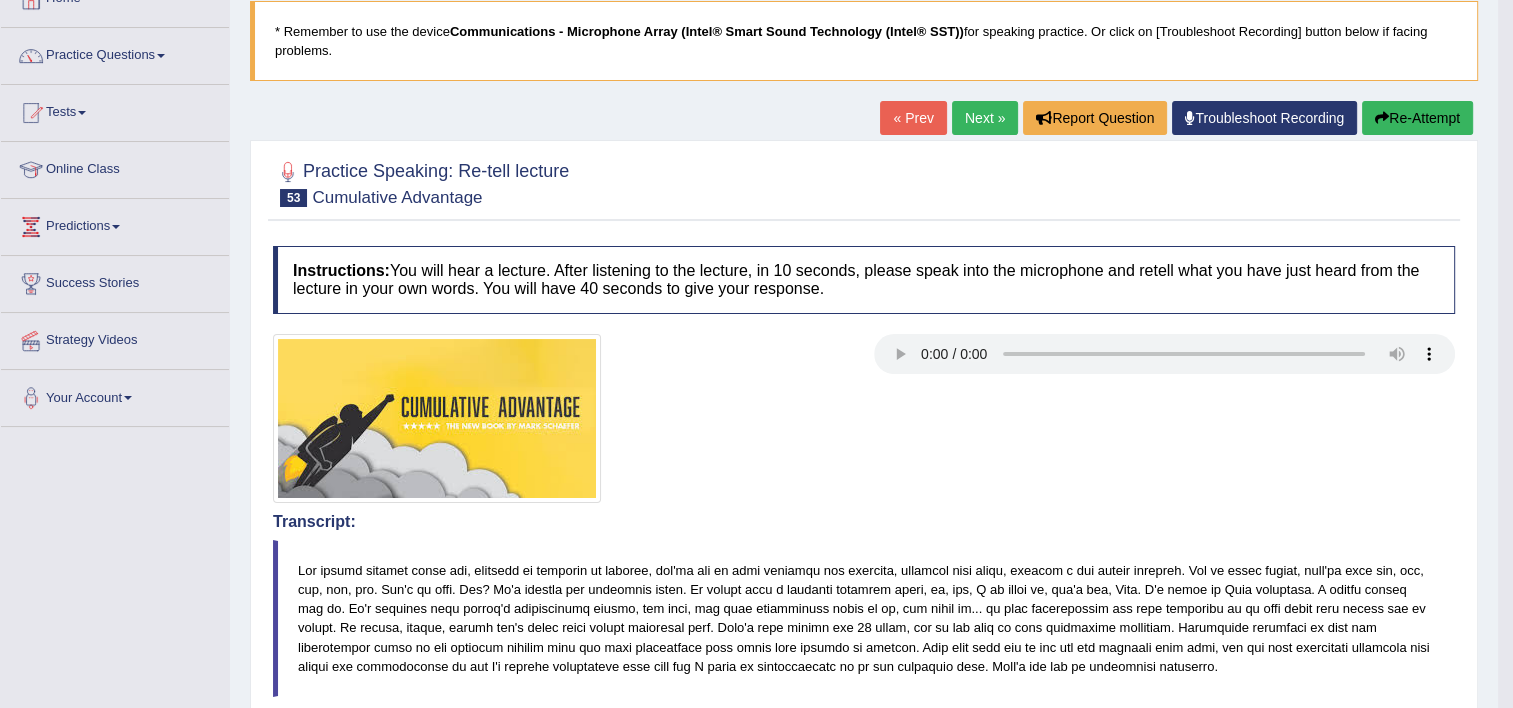 scroll, scrollTop: 0, scrollLeft: 0, axis: both 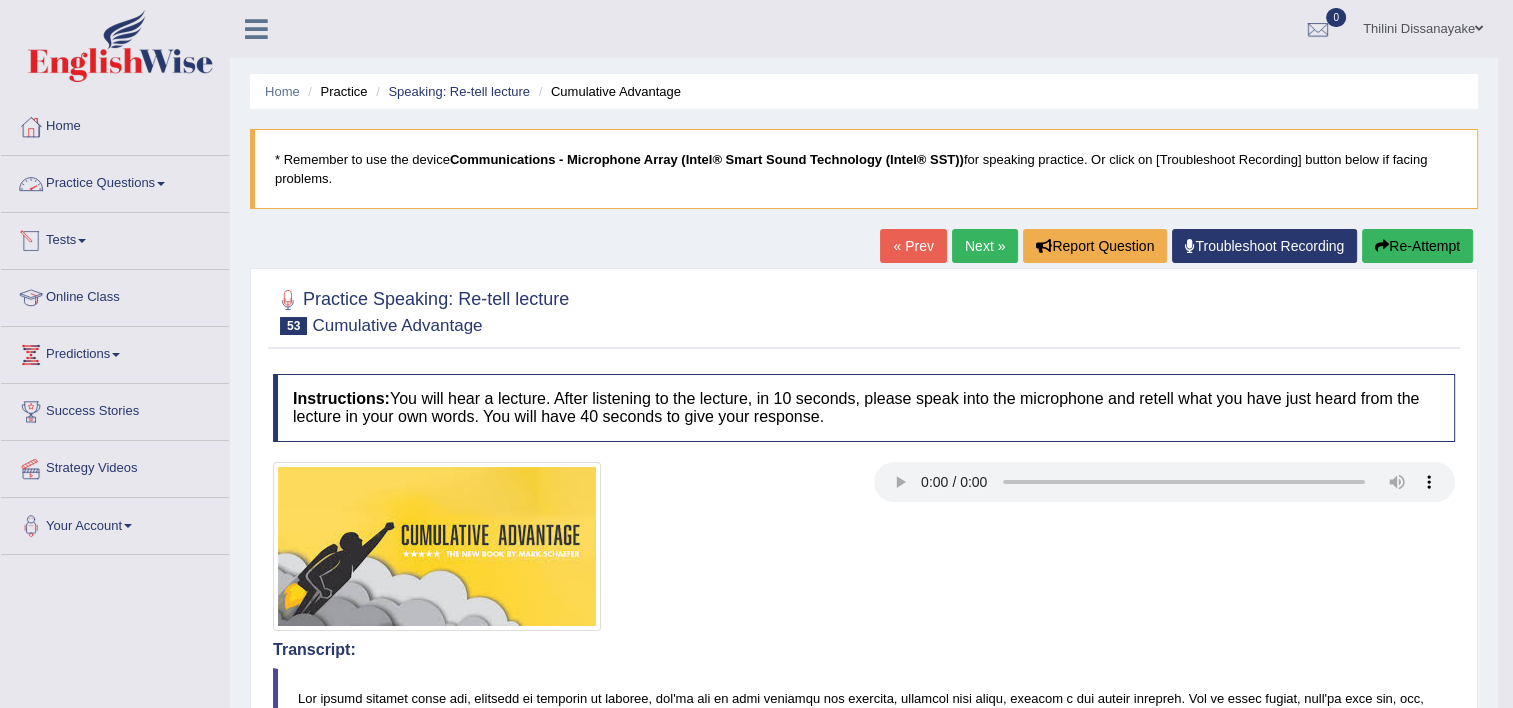 click on "Practice Questions" at bounding box center [115, 181] 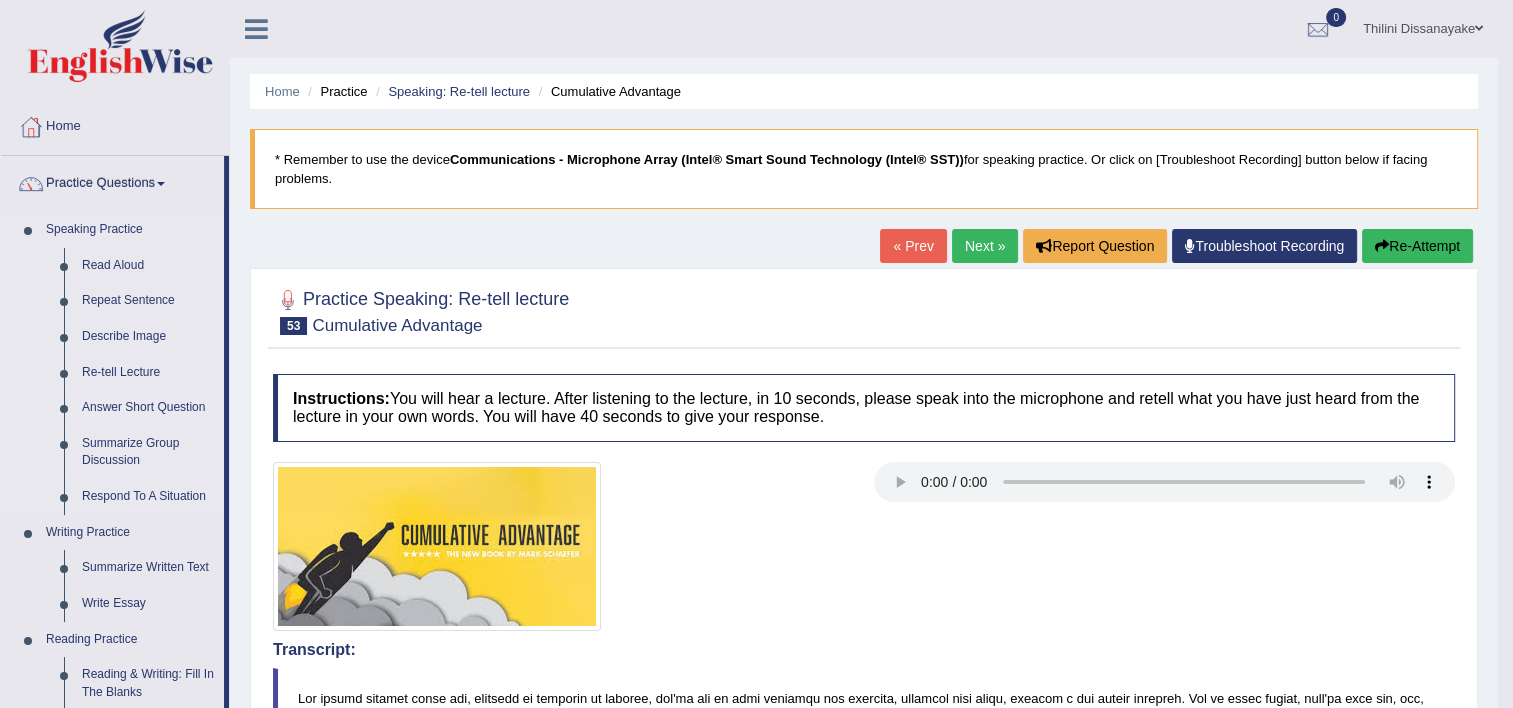 click on "Answer Short Question" at bounding box center (148, 408) 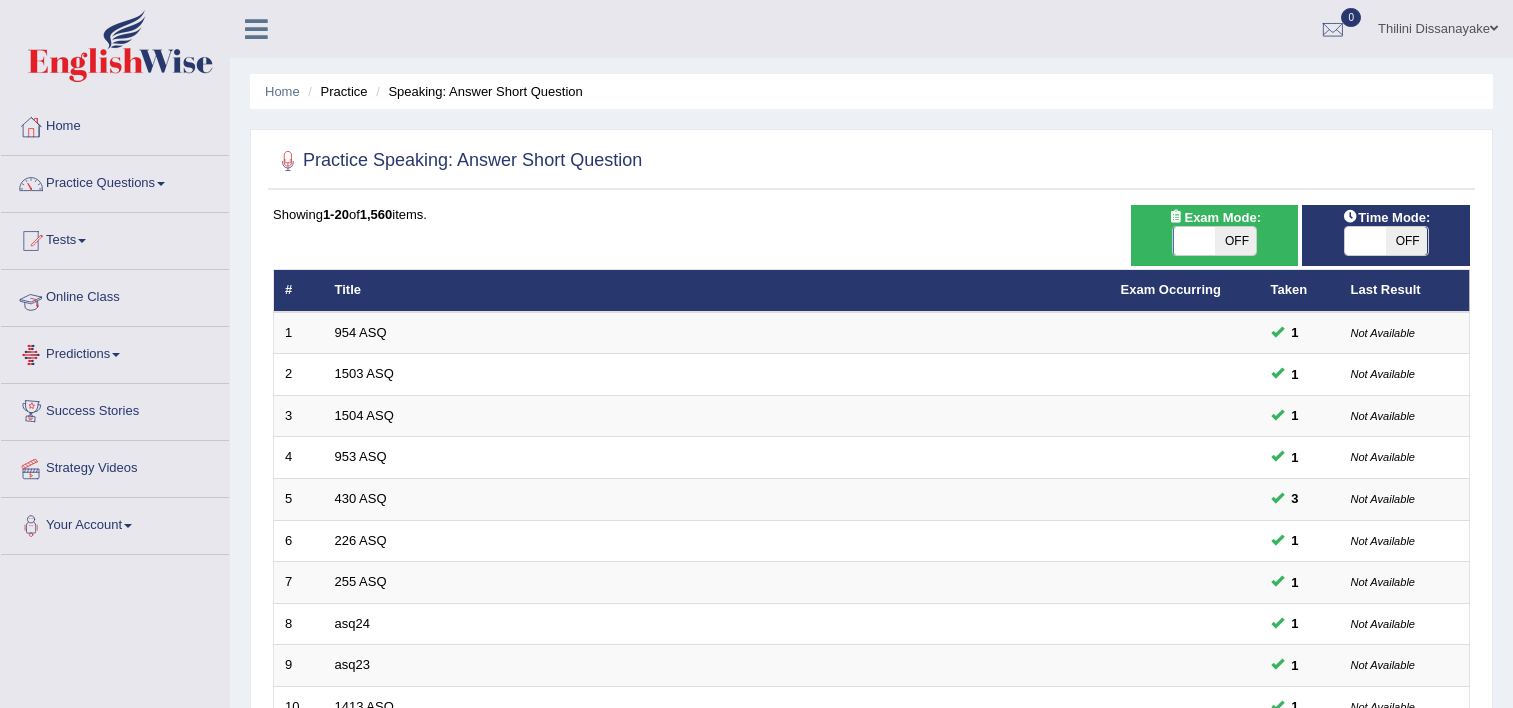 scroll, scrollTop: 0, scrollLeft: 0, axis: both 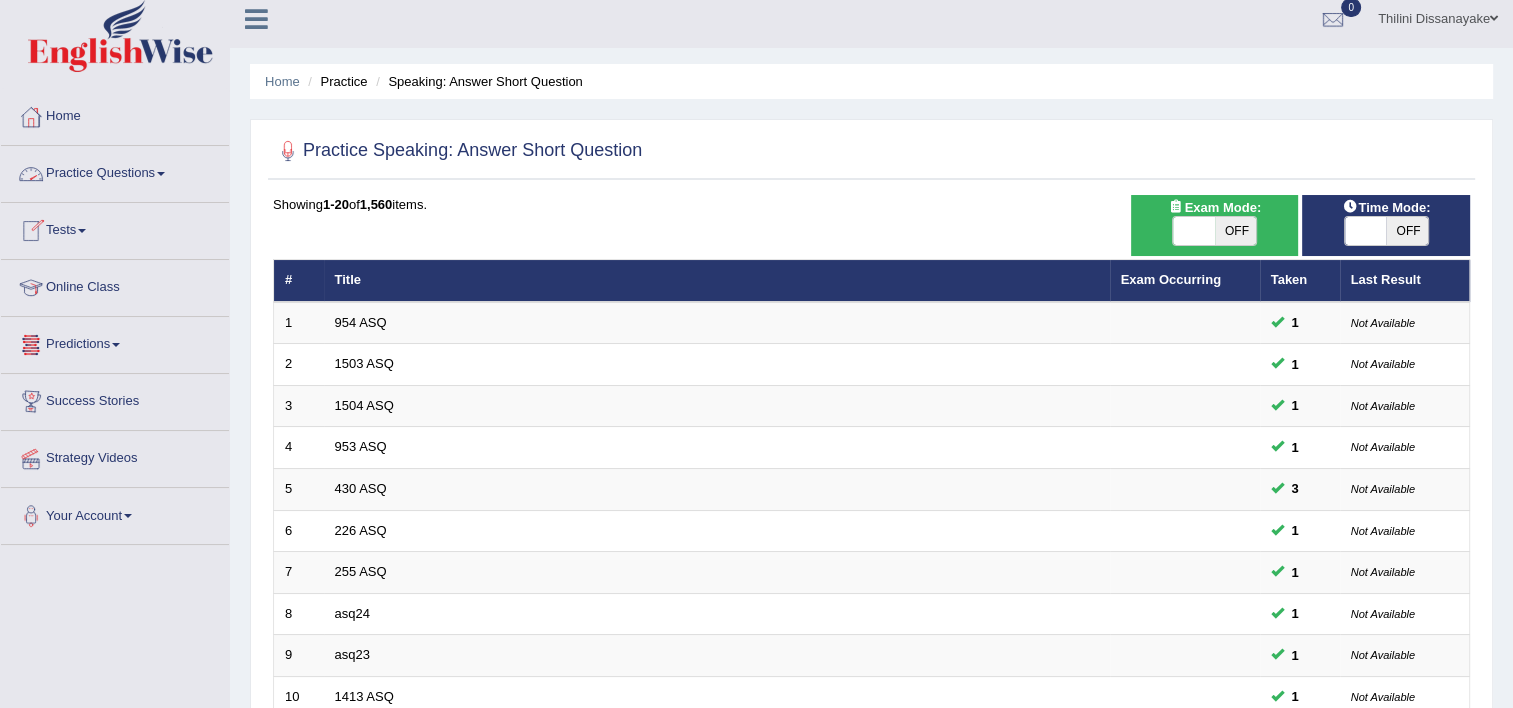 click on "Tests" at bounding box center (115, 228) 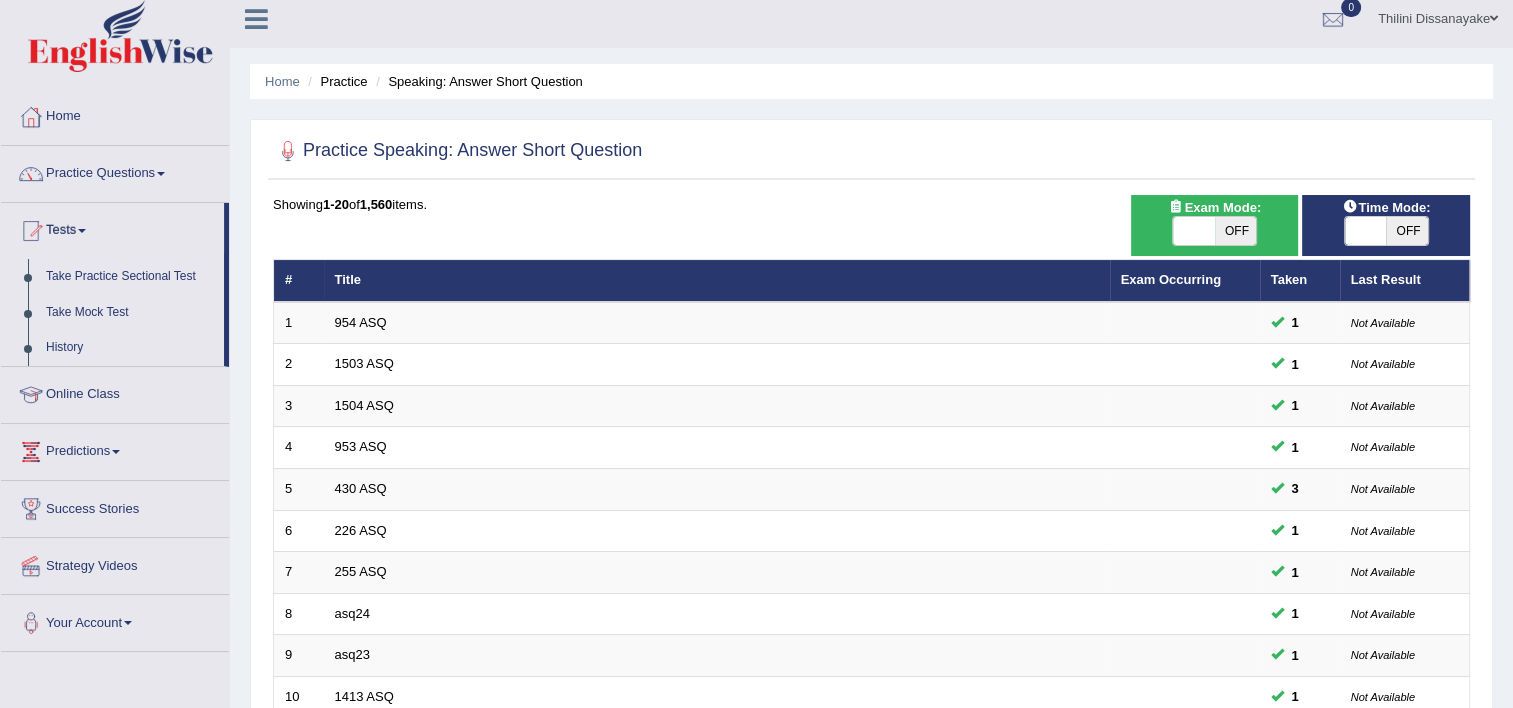 click on "Tests" at bounding box center (112, 228) 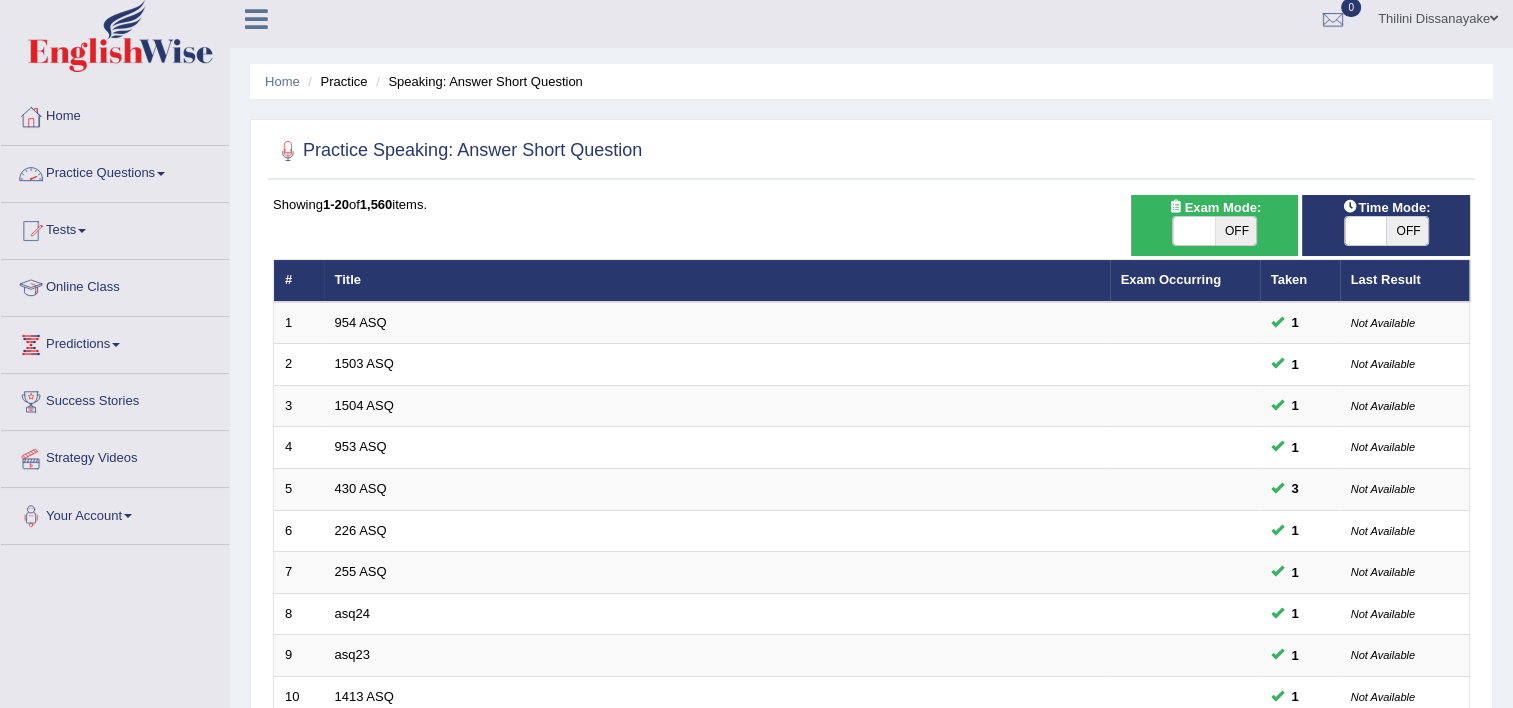 click on "Practice Questions" at bounding box center [115, 171] 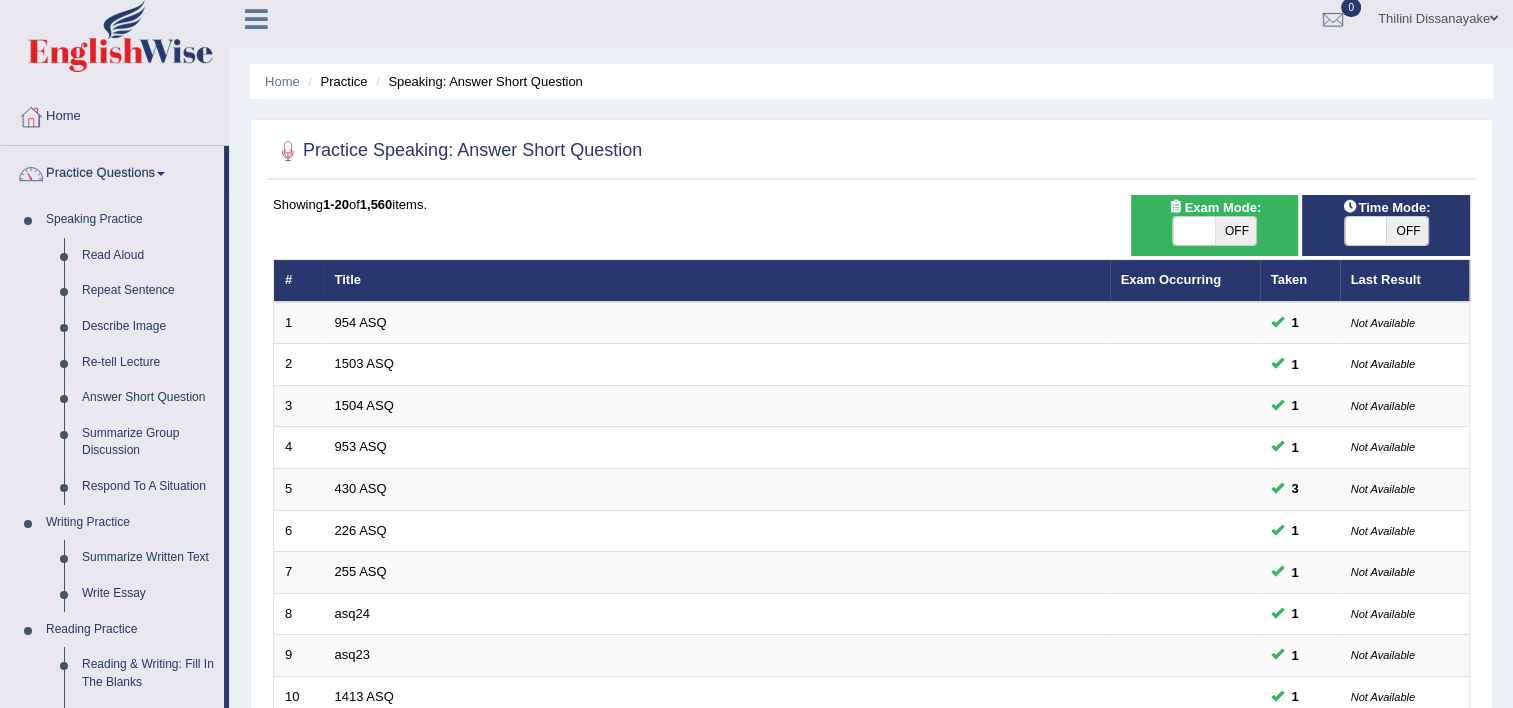 click on "Summarize Group Discussion" at bounding box center (148, 442) 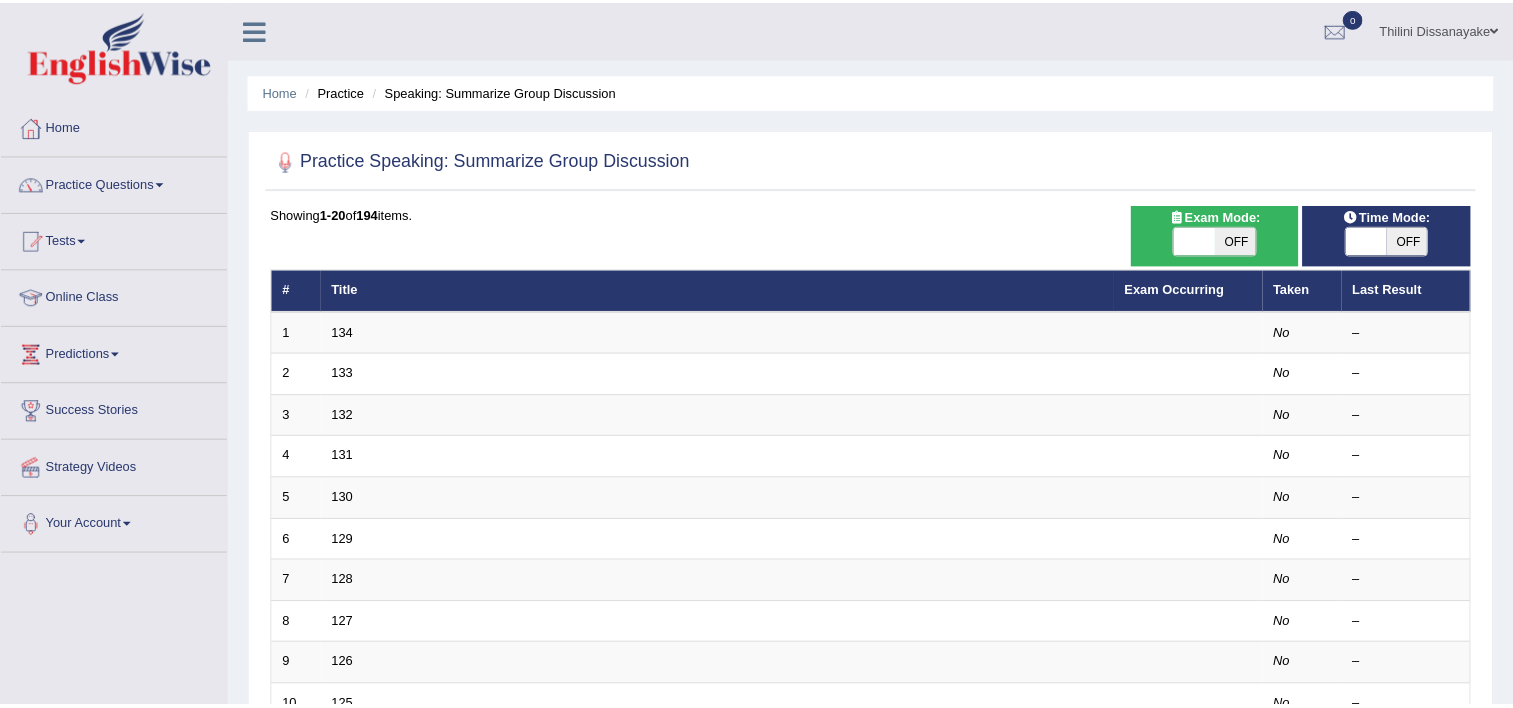 scroll, scrollTop: 0, scrollLeft: 0, axis: both 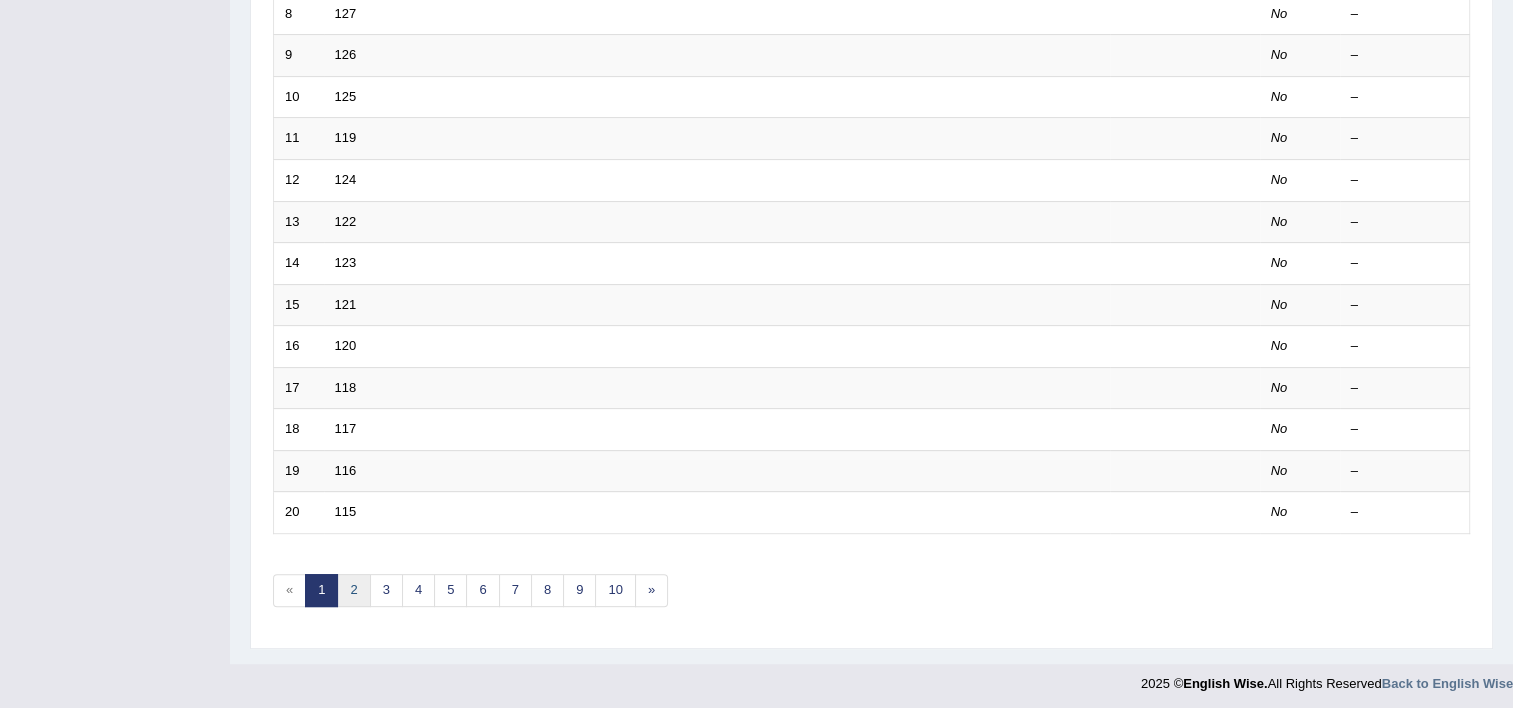 click on "2" at bounding box center [353, 590] 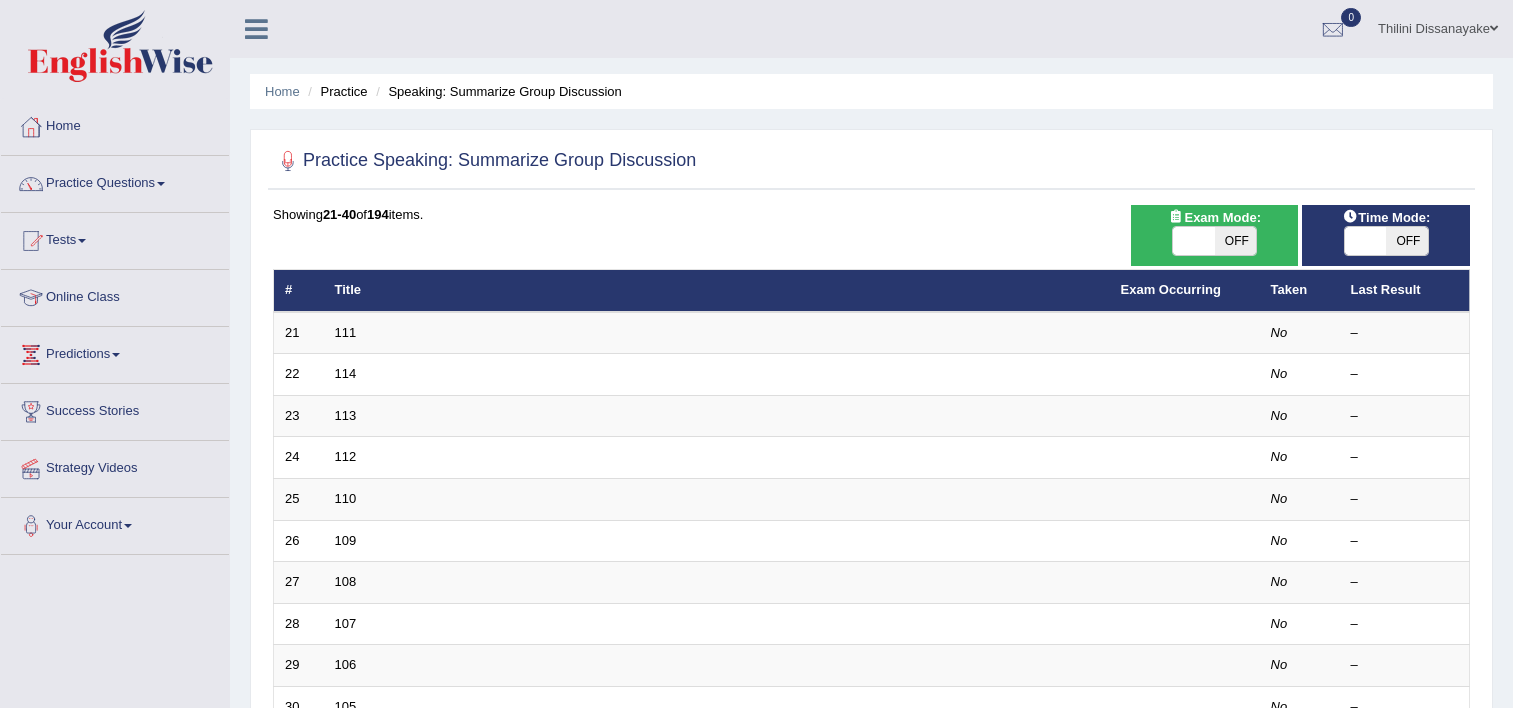 scroll, scrollTop: 392, scrollLeft: 0, axis: vertical 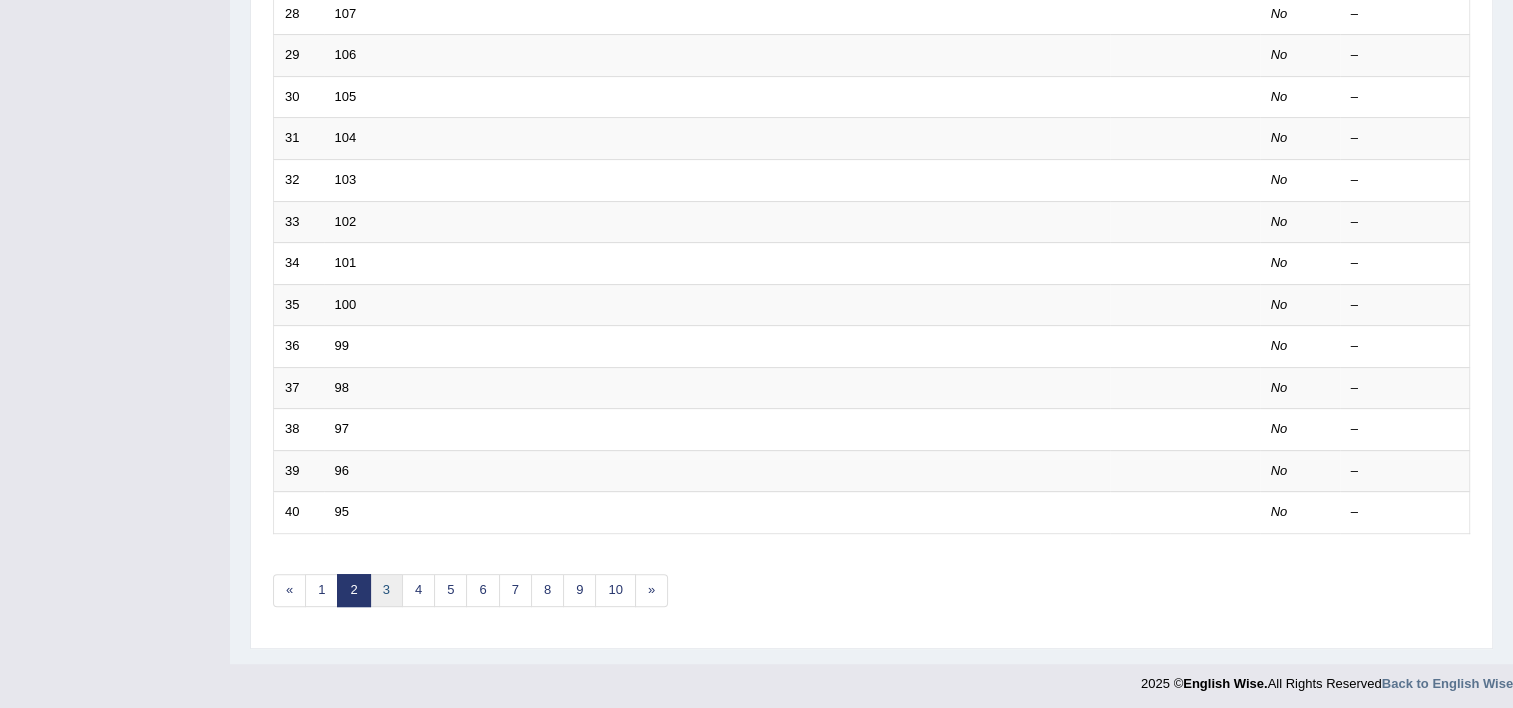 click on "3" at bounding box center [386, 590] 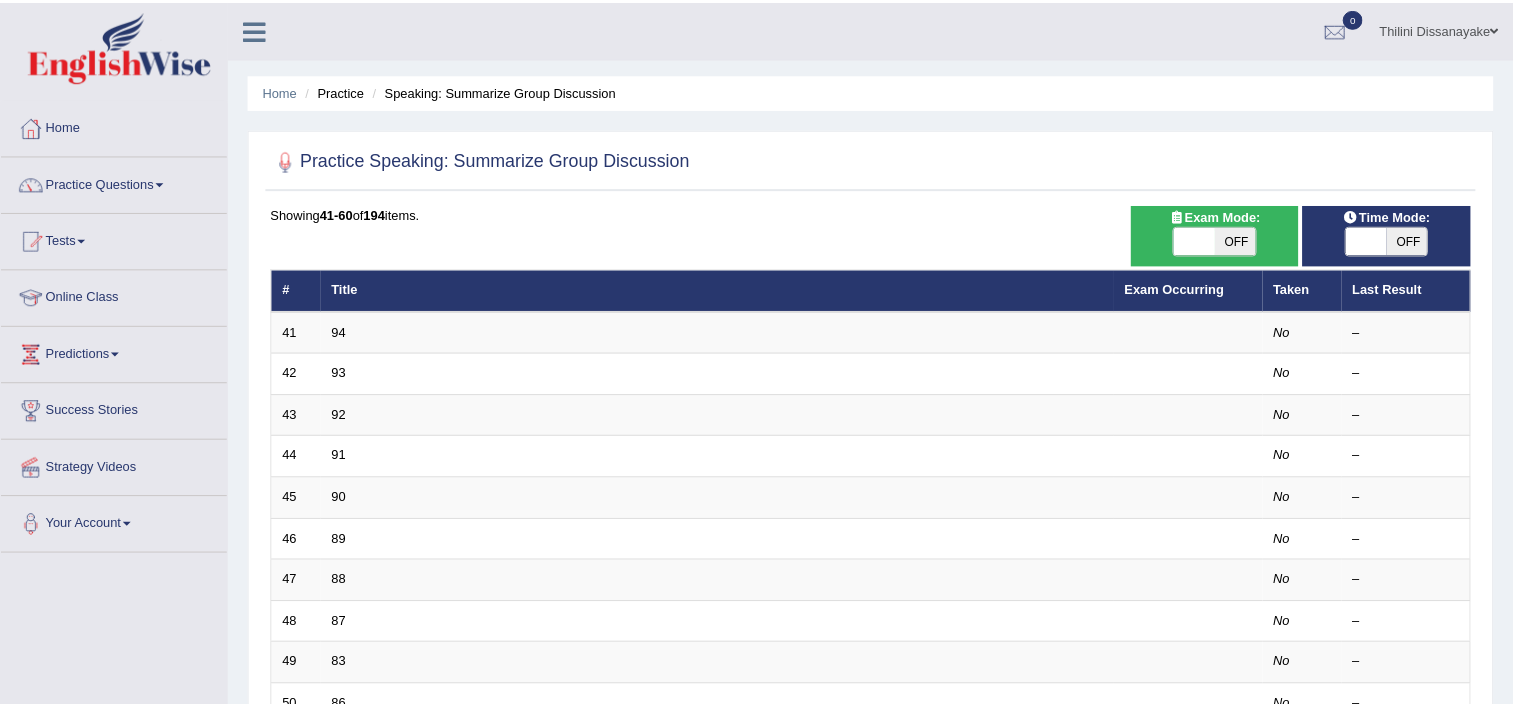 scroll, scrollTop: 0, scrollLeft: 0, axis: both 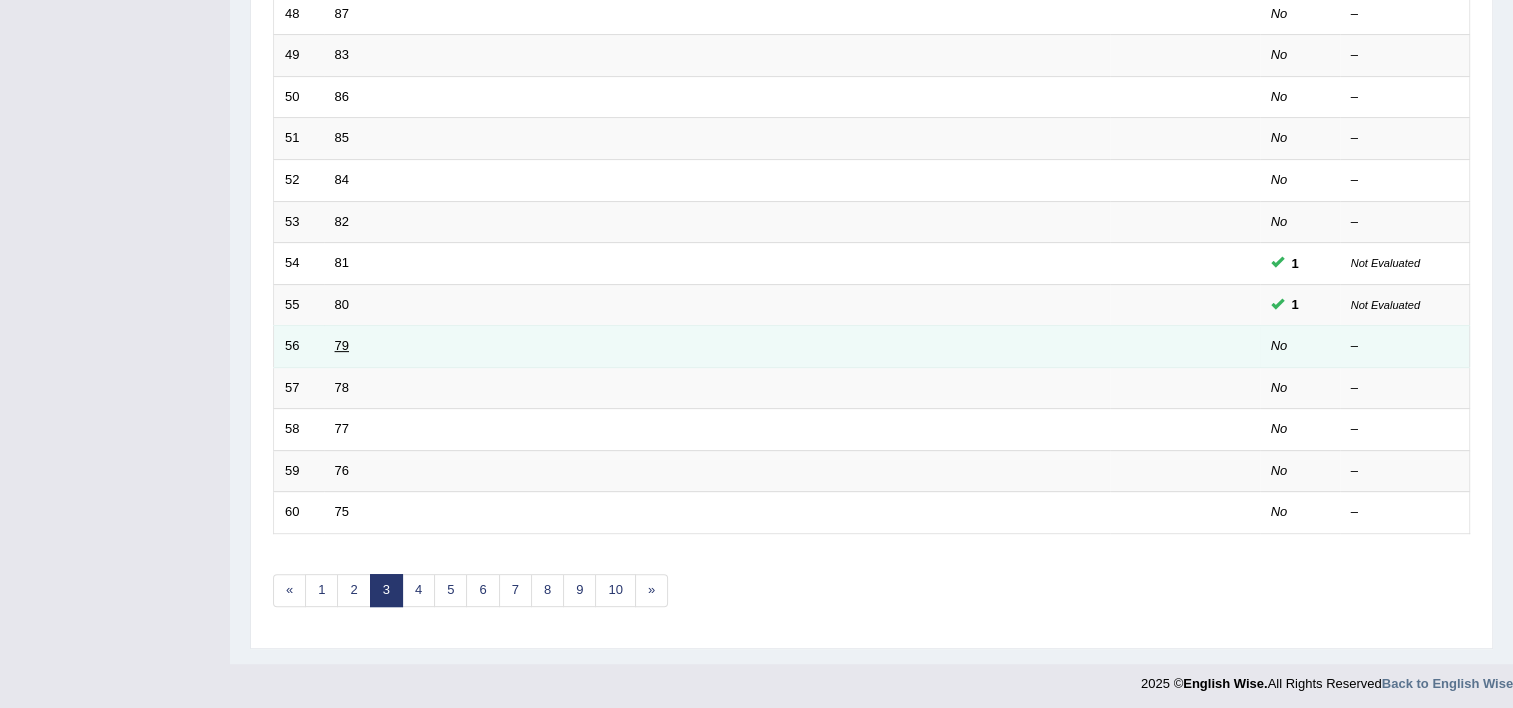 click on "79" at bounding box center [342, 345] 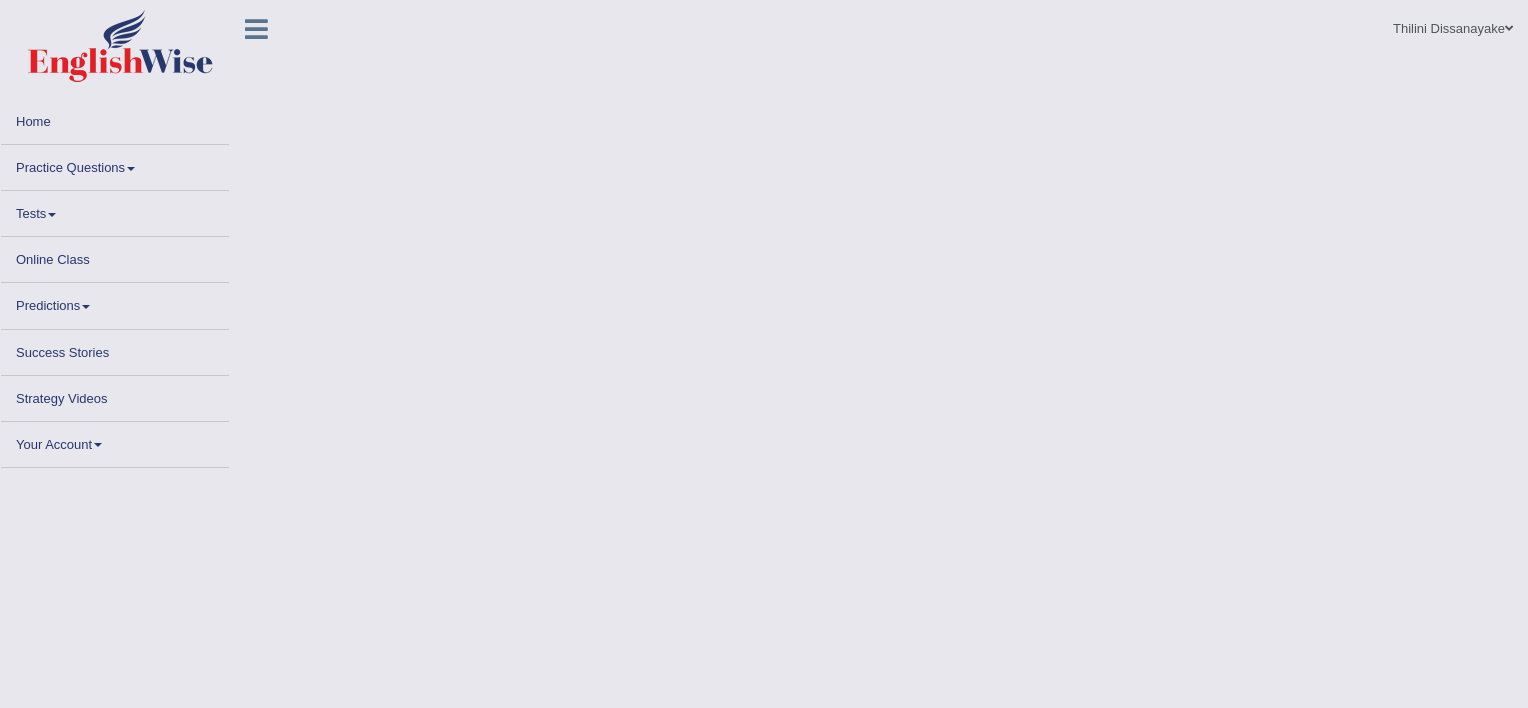 scroll, scrollTop: 0, scrollLeft: 0, axis: both 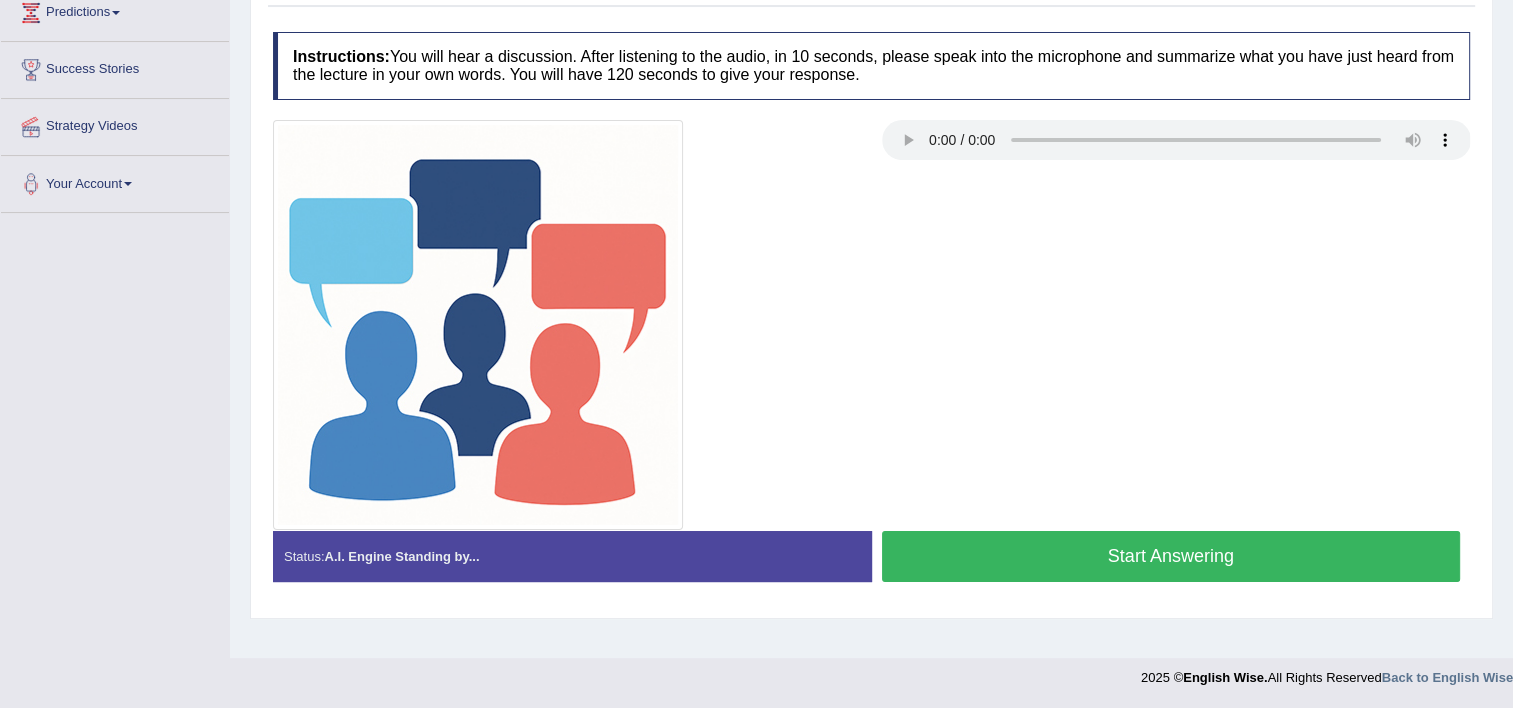 click on "Start Answering" at bounding box center [1171, 556] 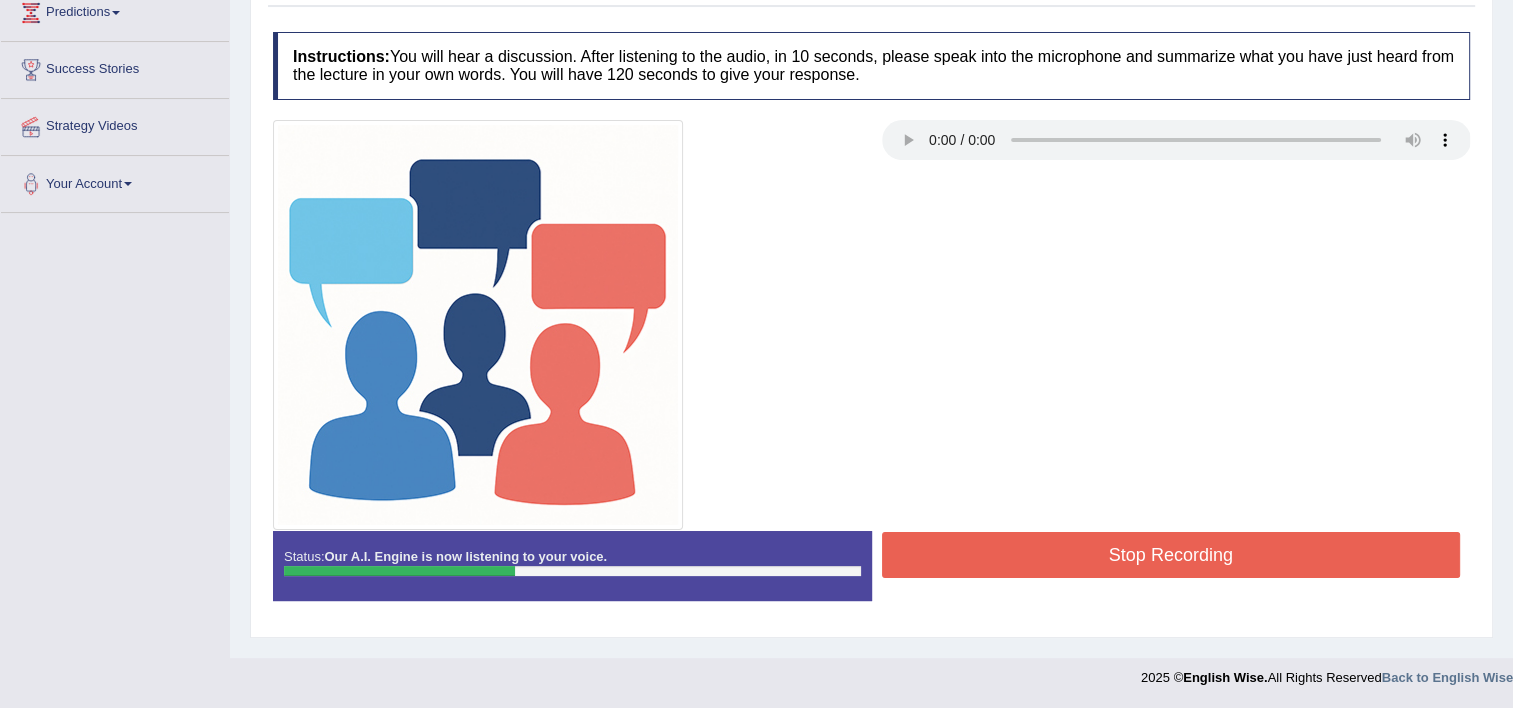 click on "Stop Recording" at bounding box center (1171, 555) 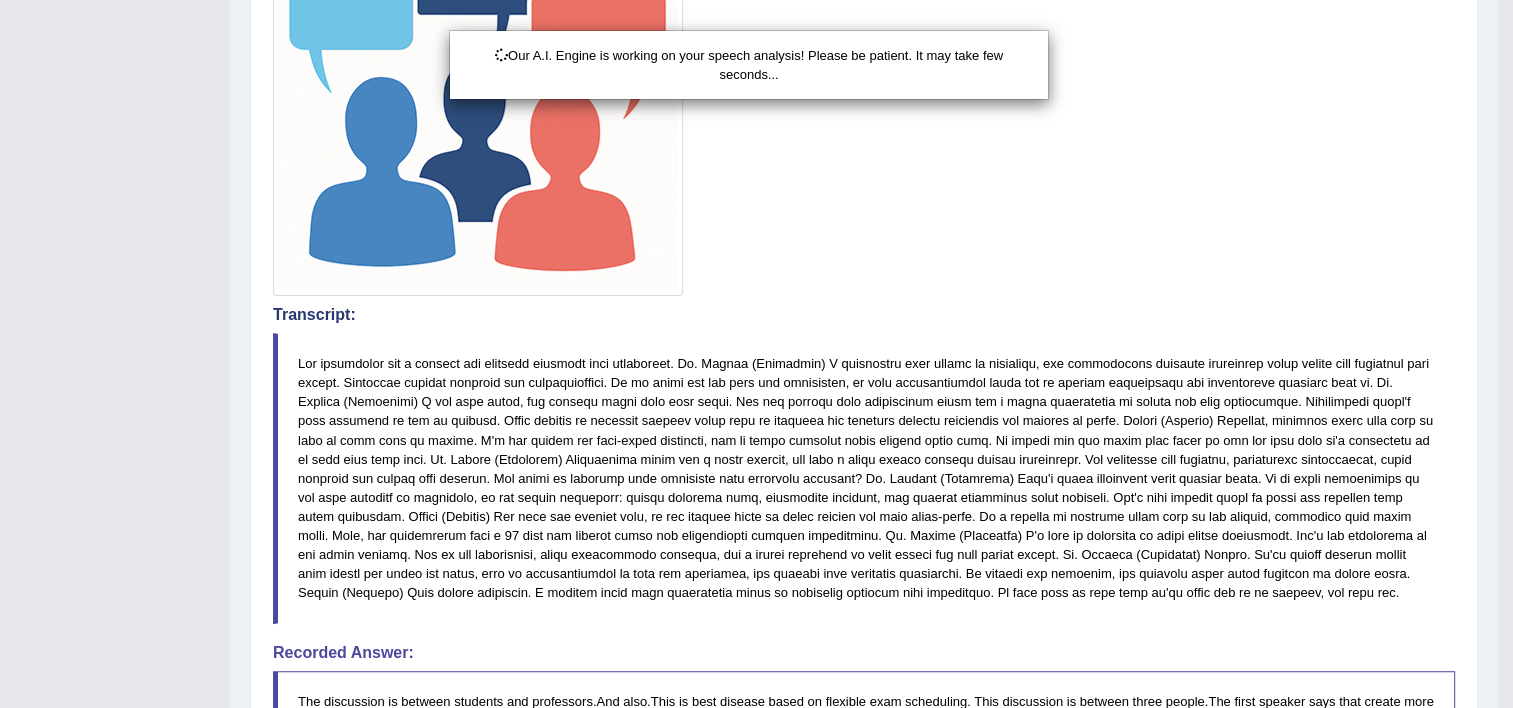 scroll, scrollTop: 742, scrollLeft: 0, axis: vertical 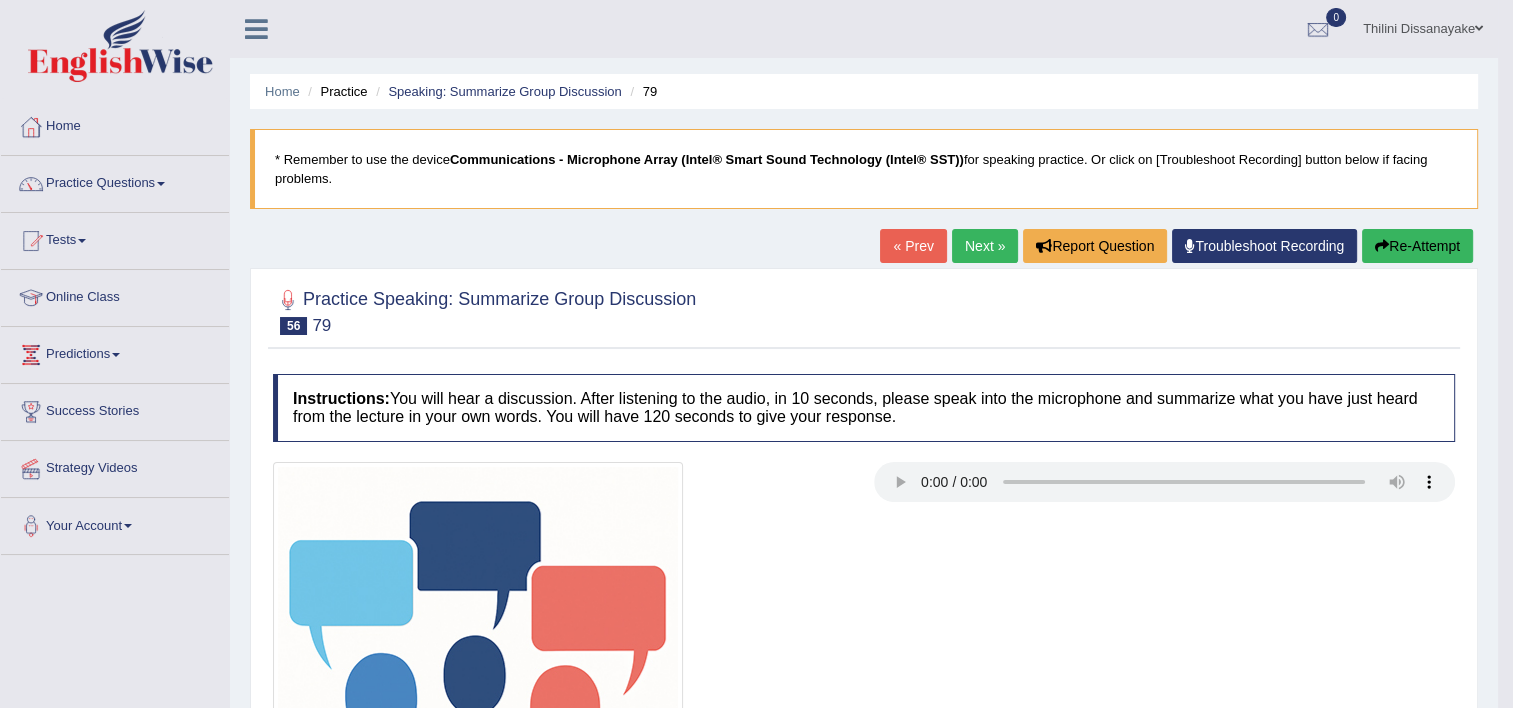 click on "Next »" at bounding box center (985, 246) 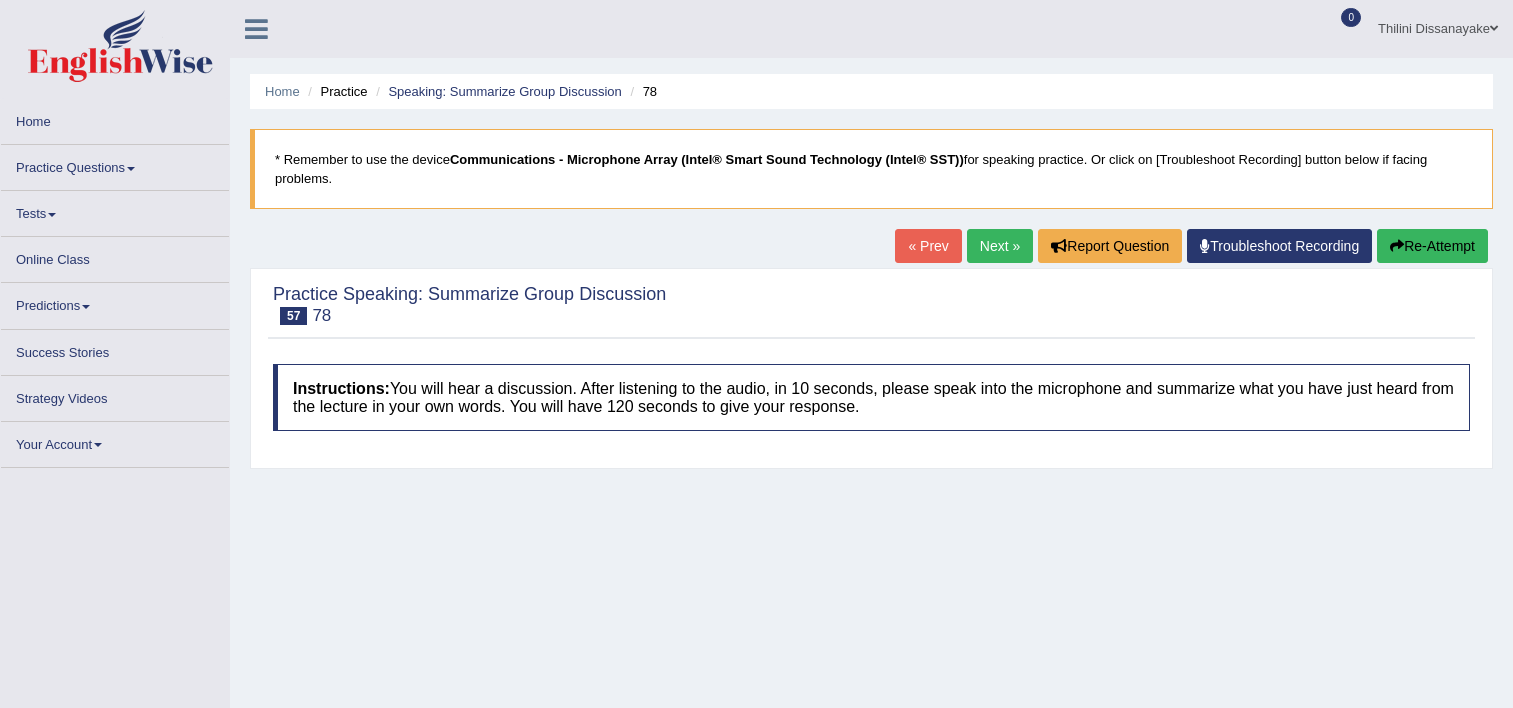 scroll, scrollTop: 0, scrollLeft: 0, axis: both 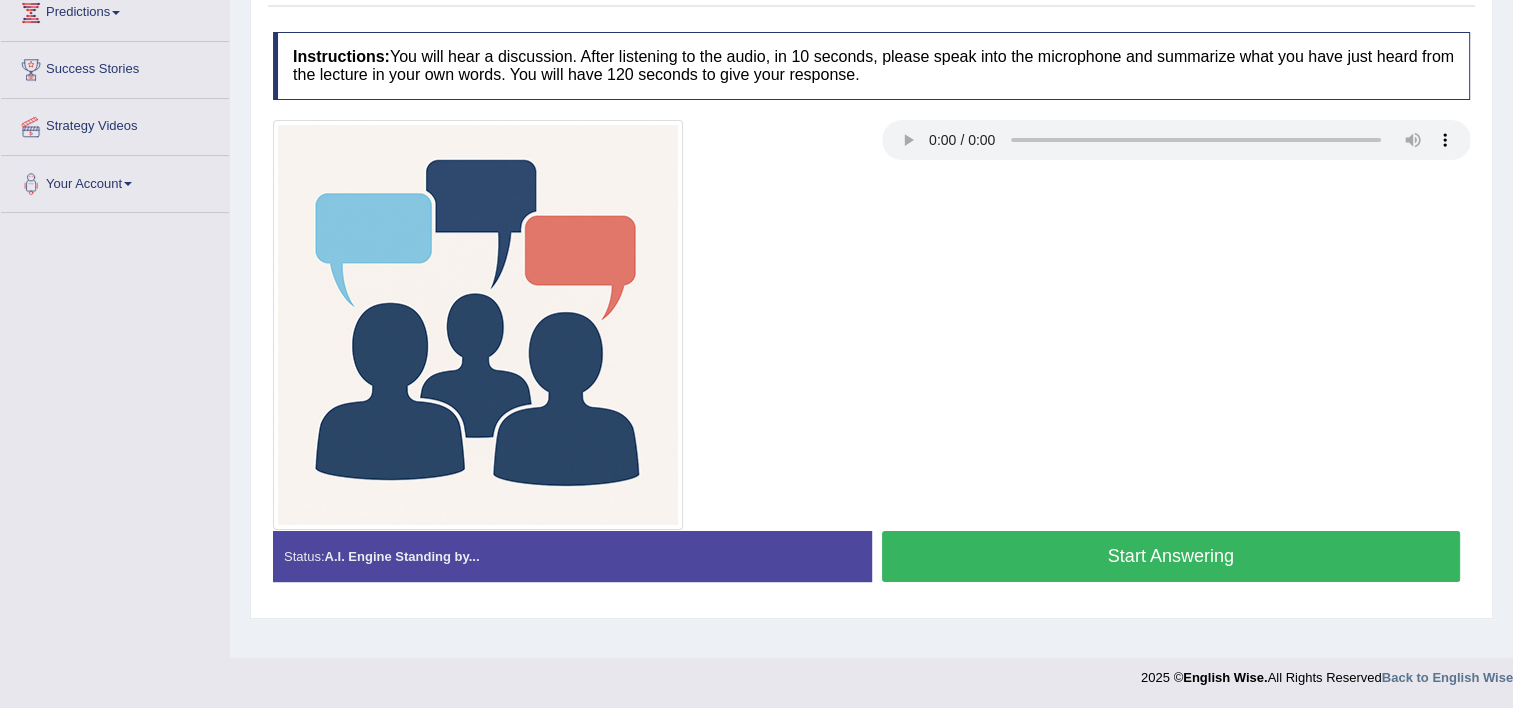 click on "Start Answering" at bounding box center [1171, 556] 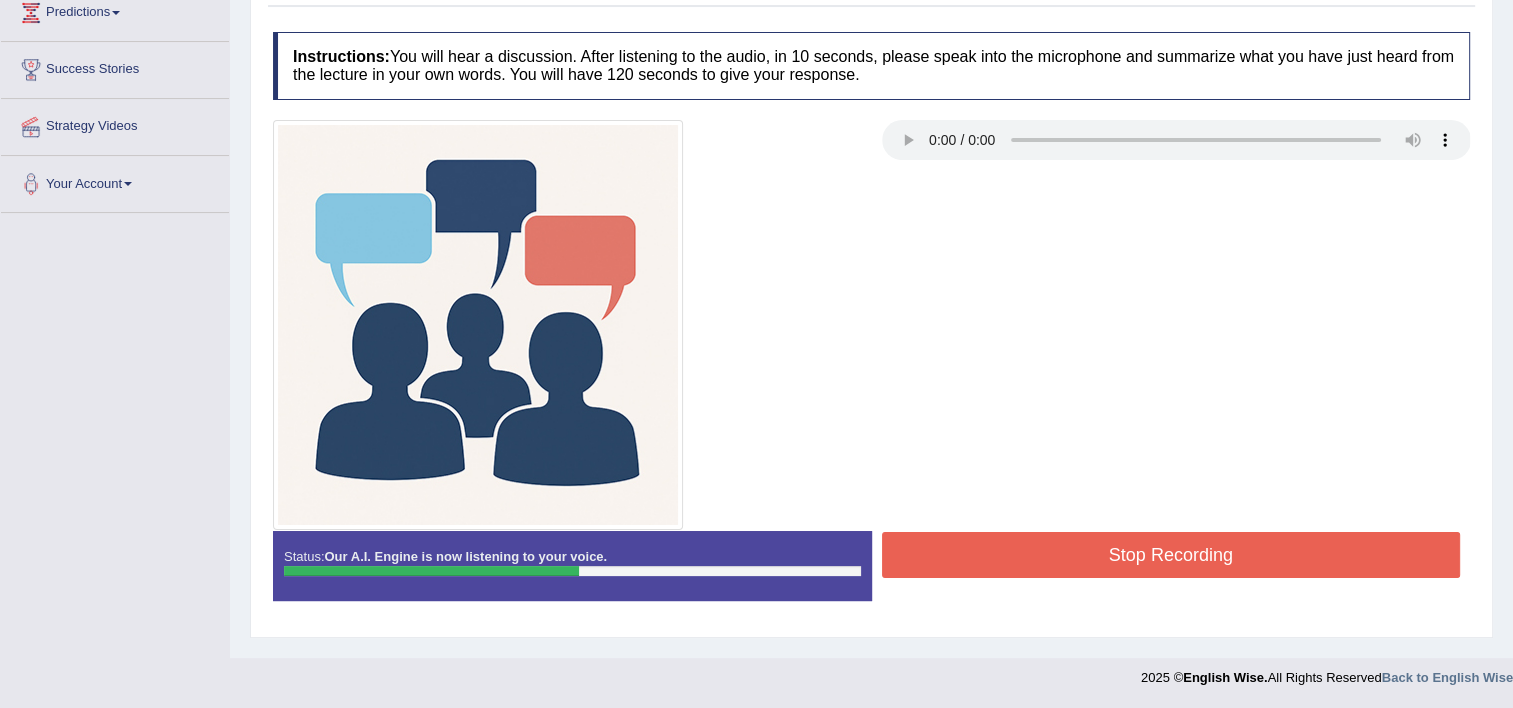 click on "Stop Recording" at bounding box center (1171, 555) 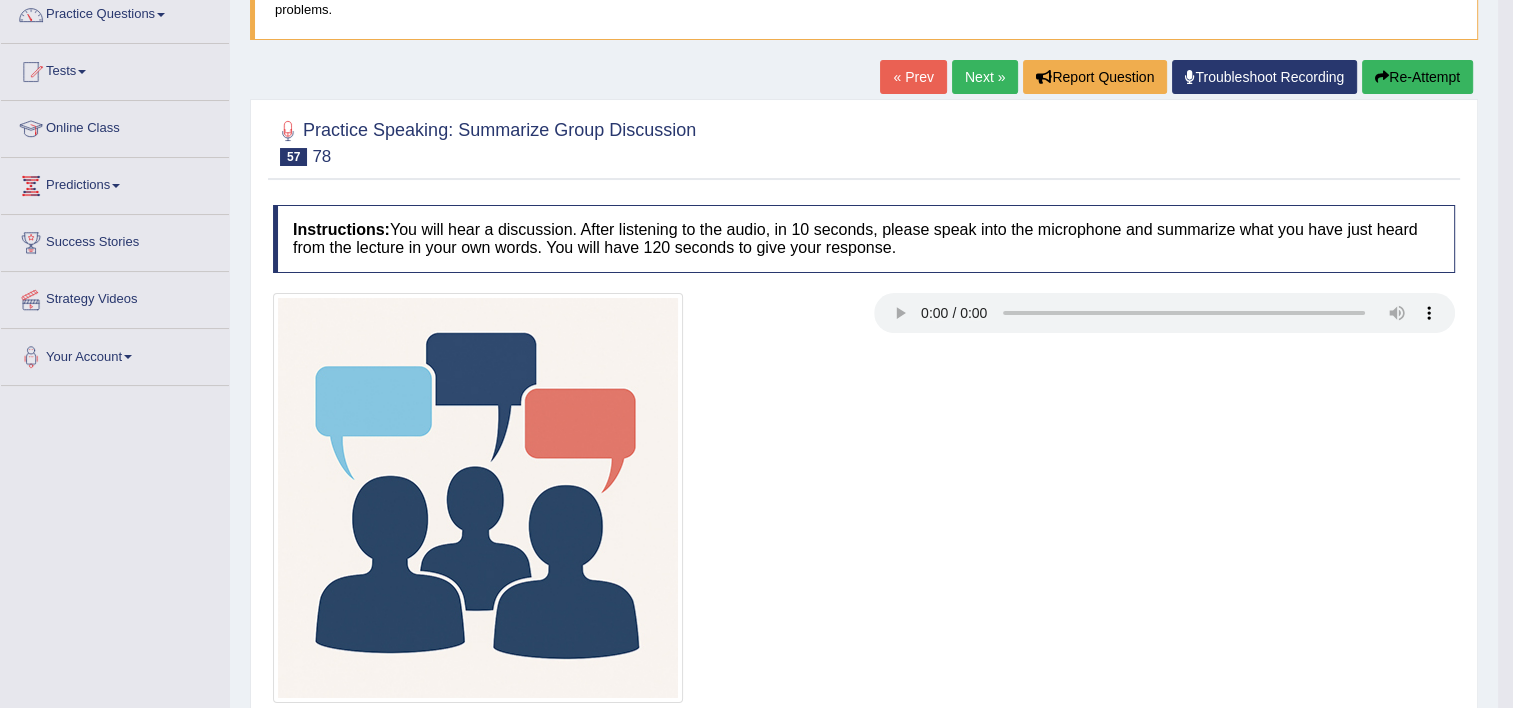 scroll, scrollTop: 167, scrollLeft: 0, axis: vertical 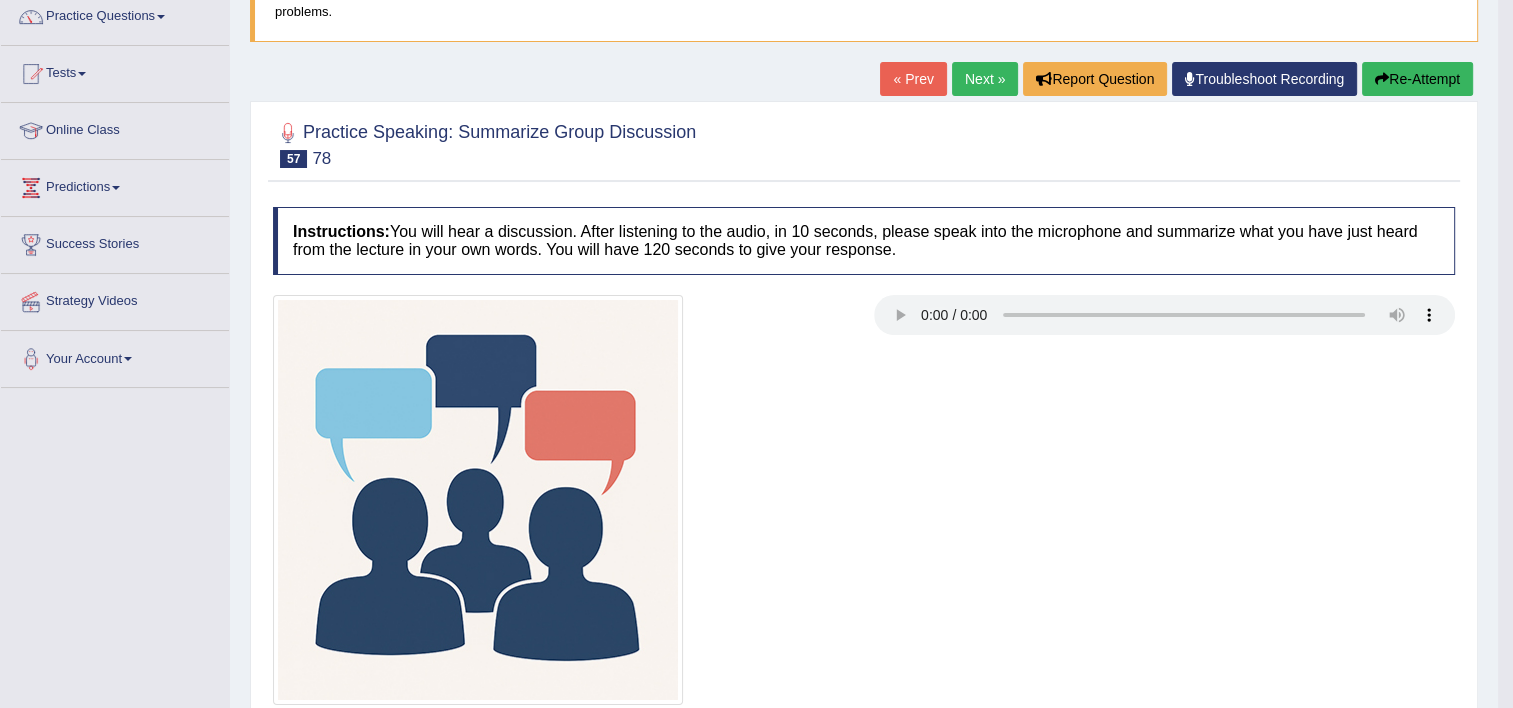 click on "Next »" at bounding box center [985, 79] 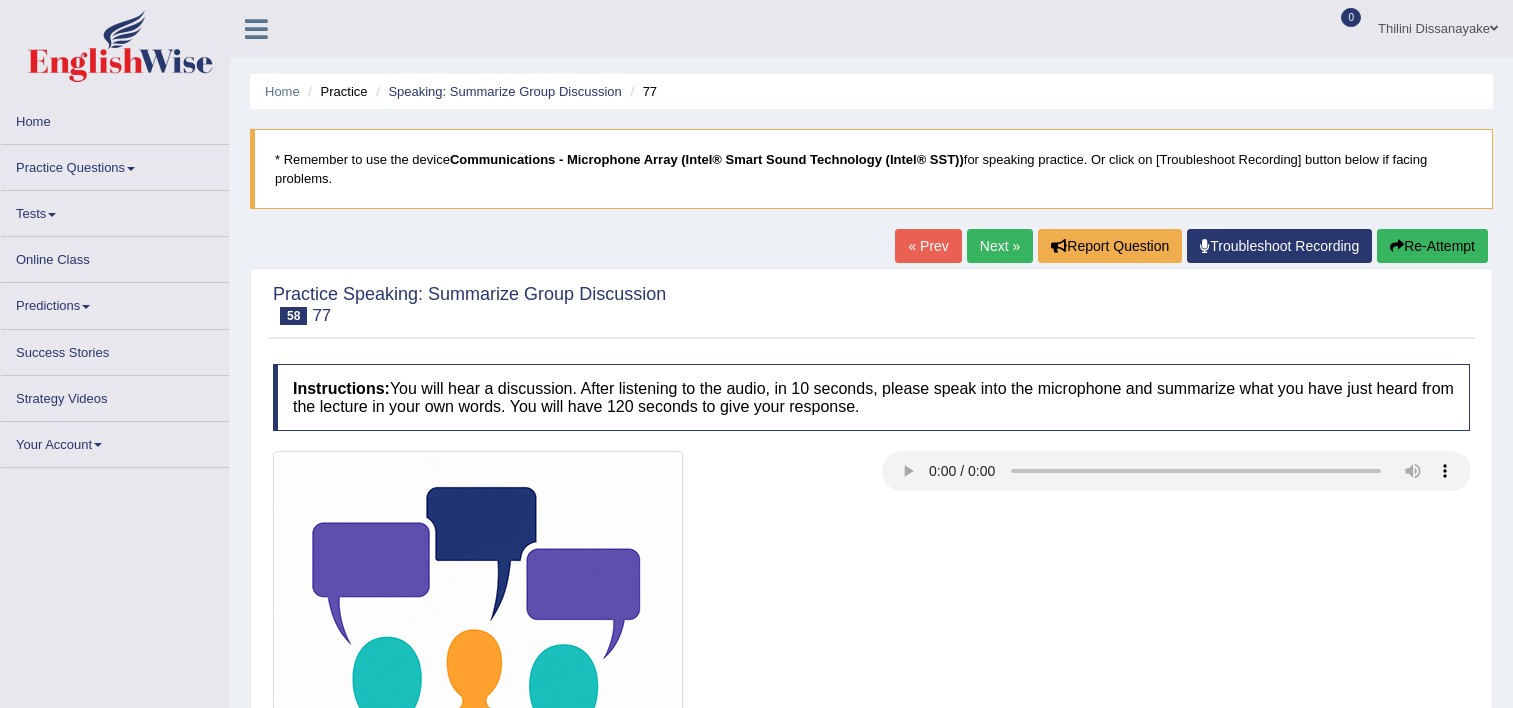scroll, scrollTop: 0, scrollLeft: 0, axis: both 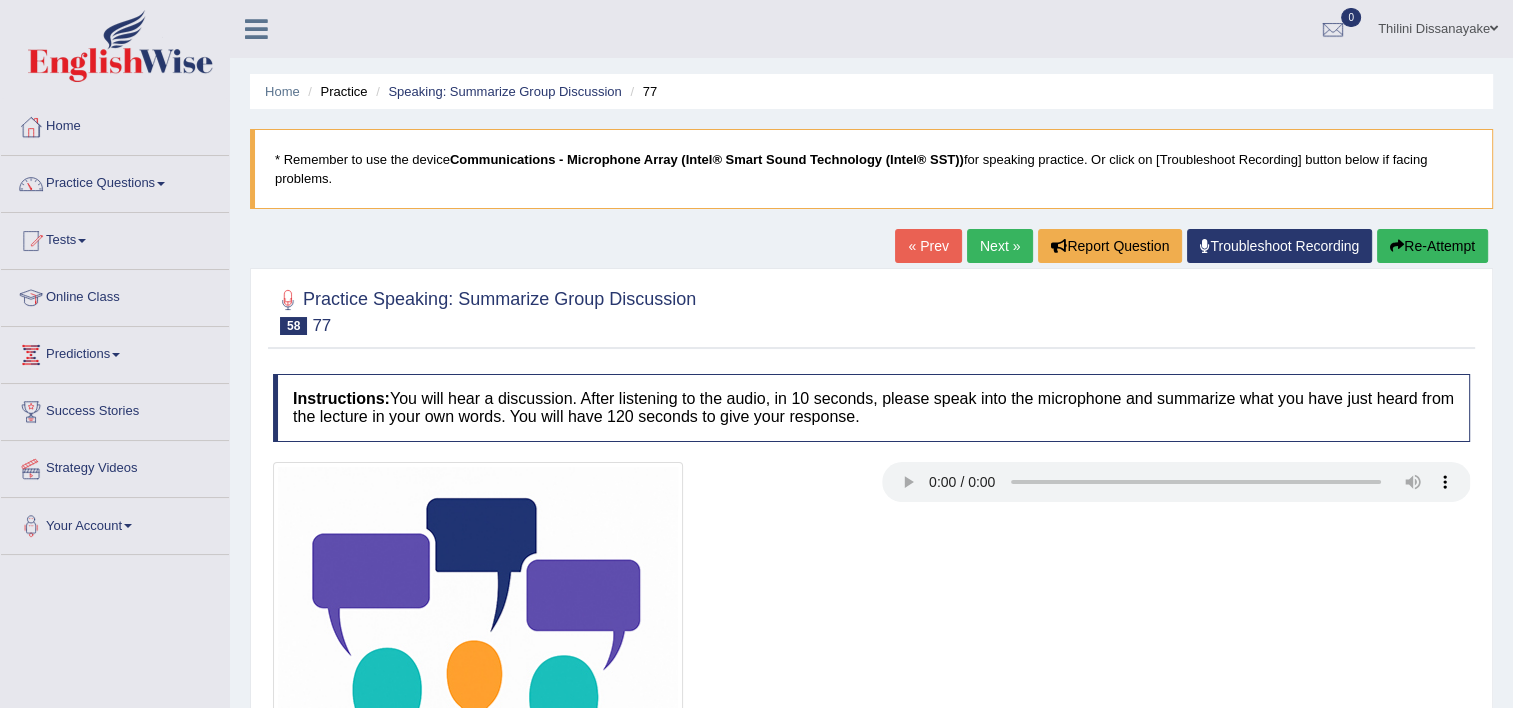 type 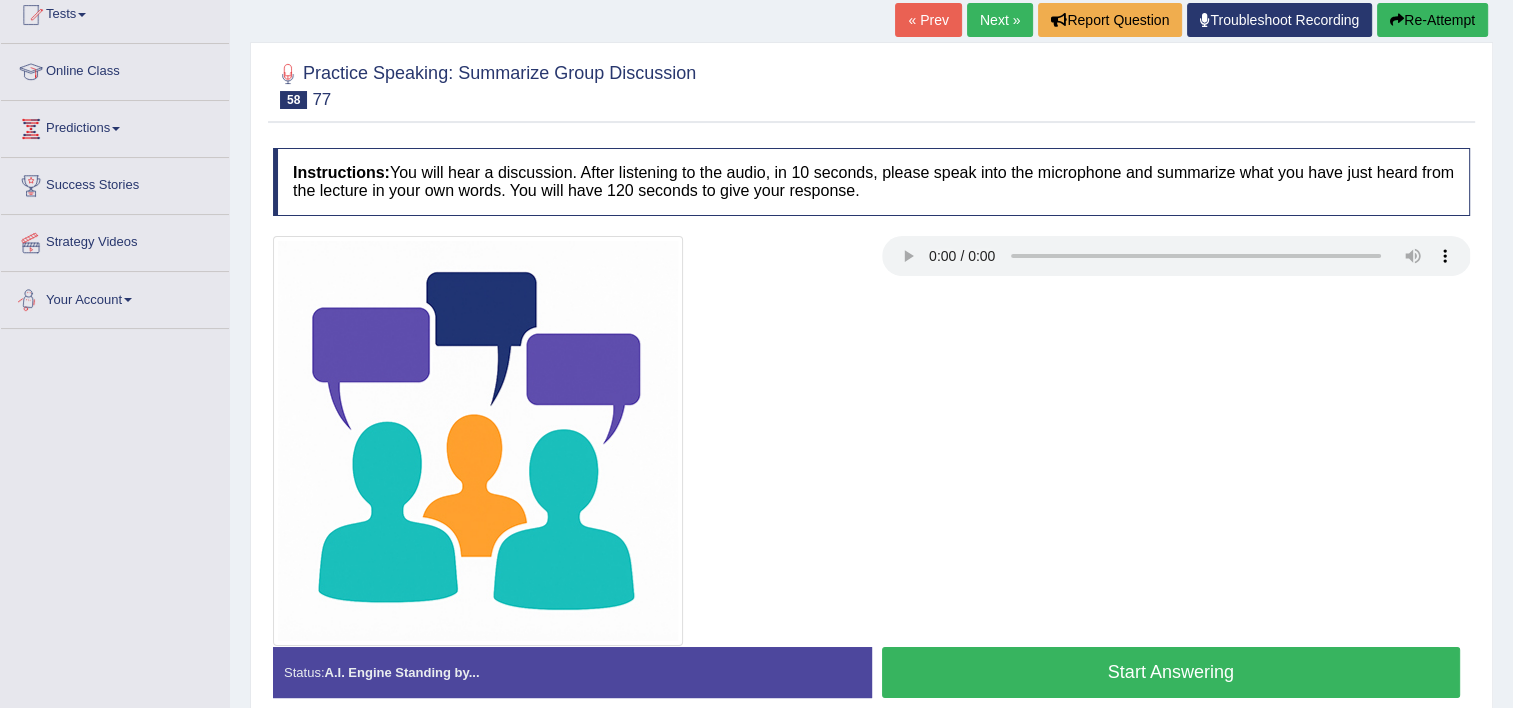 scroll, scrollTop: 342, scrollLeft: 0, axis: vertical 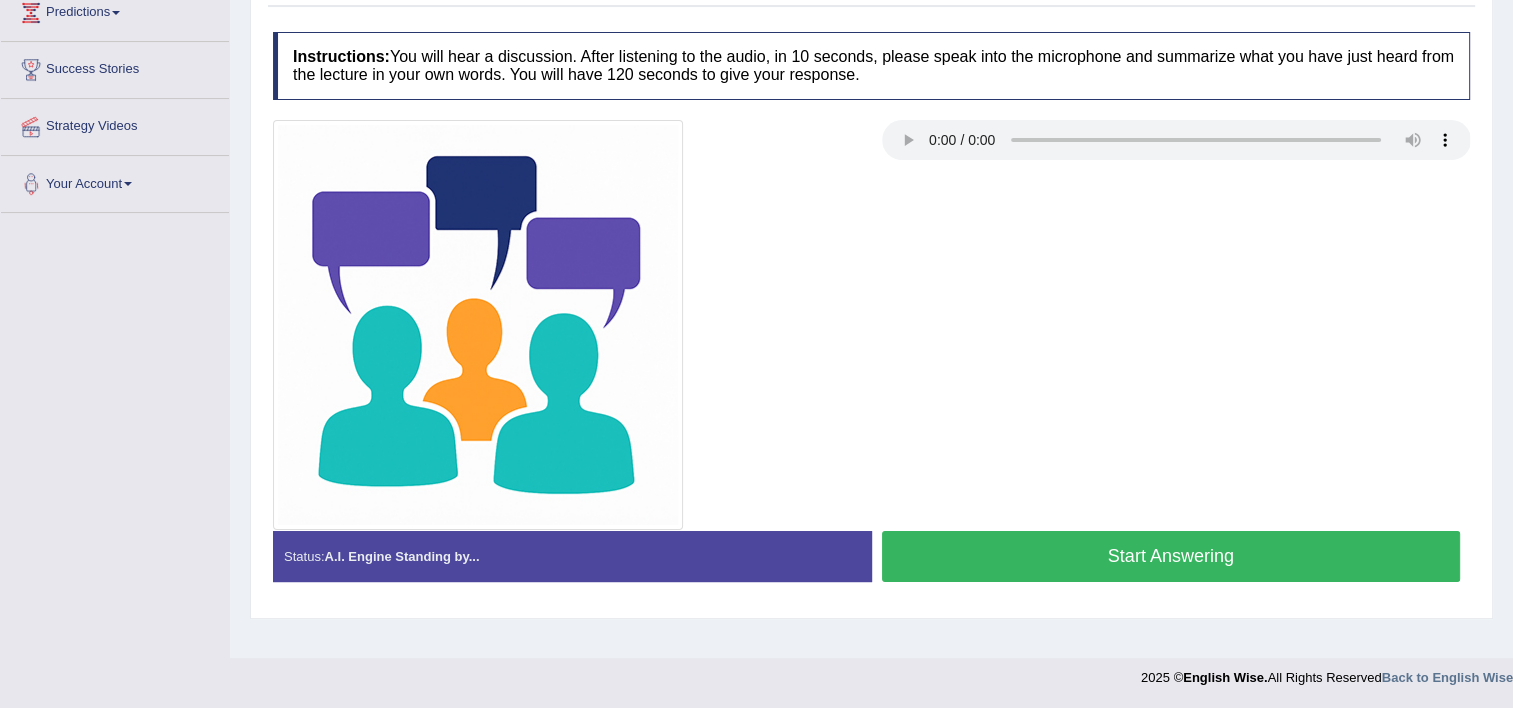click on "Start Answering" at bounding box center (1171, 556) 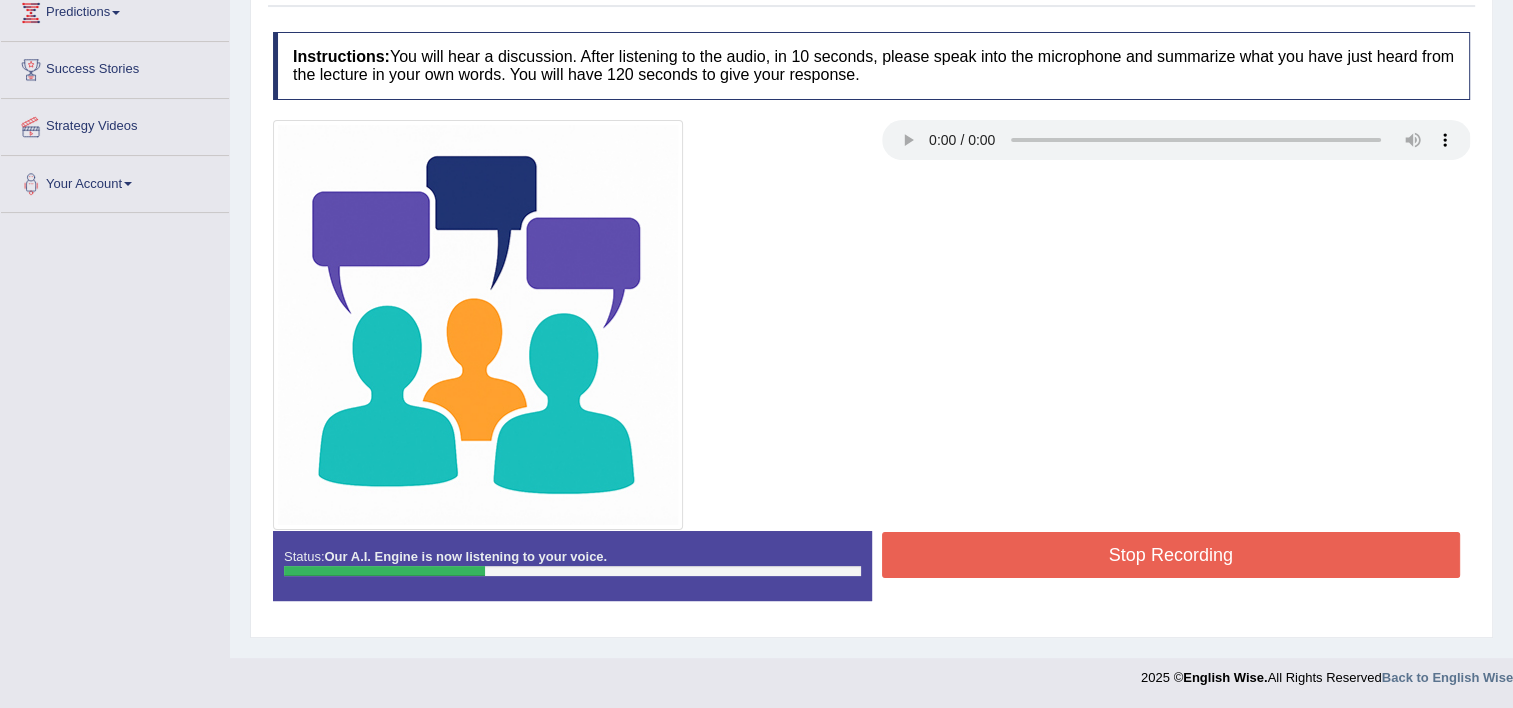 click on "Stop Recording" at bounding box center [1171, 555] 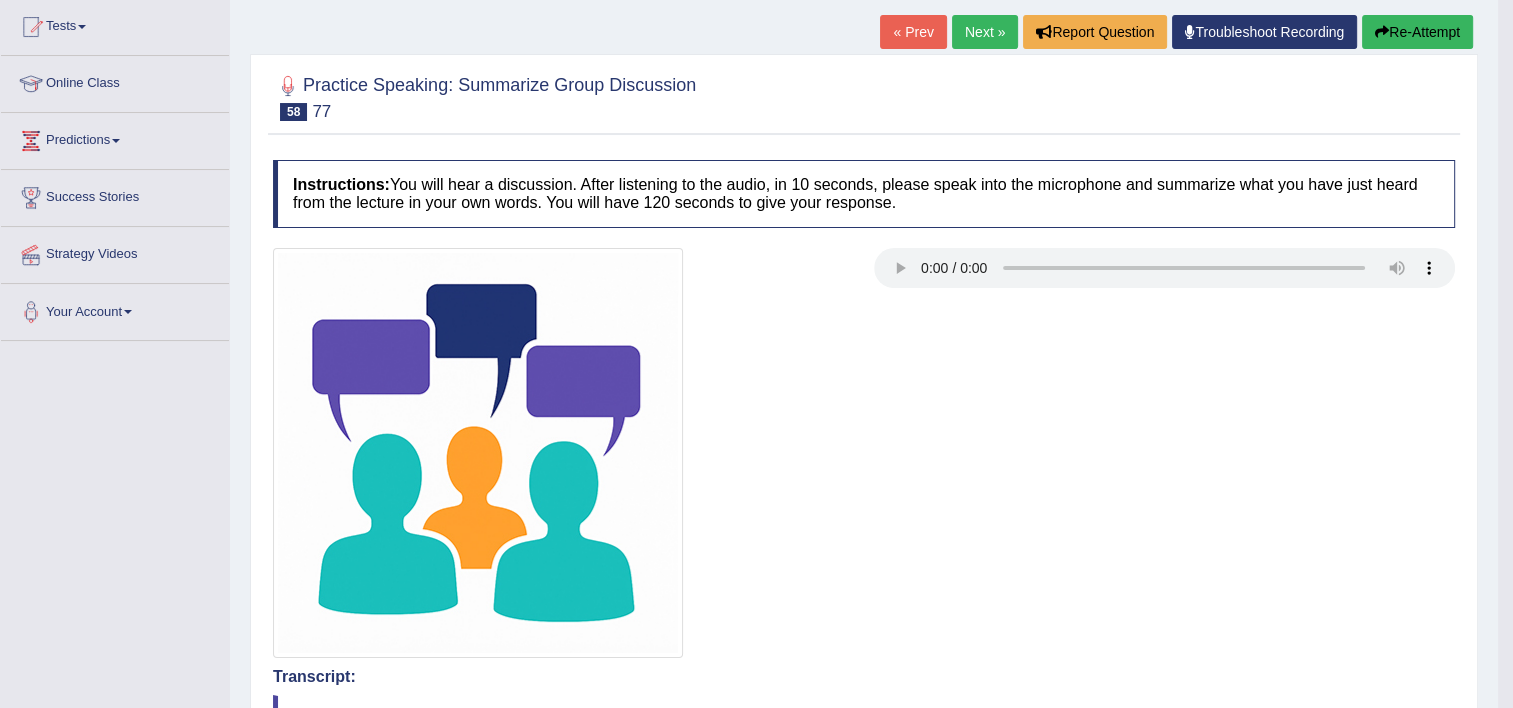 scroll, scrollTop: 42, scrollLeft: 0, axis: vertical 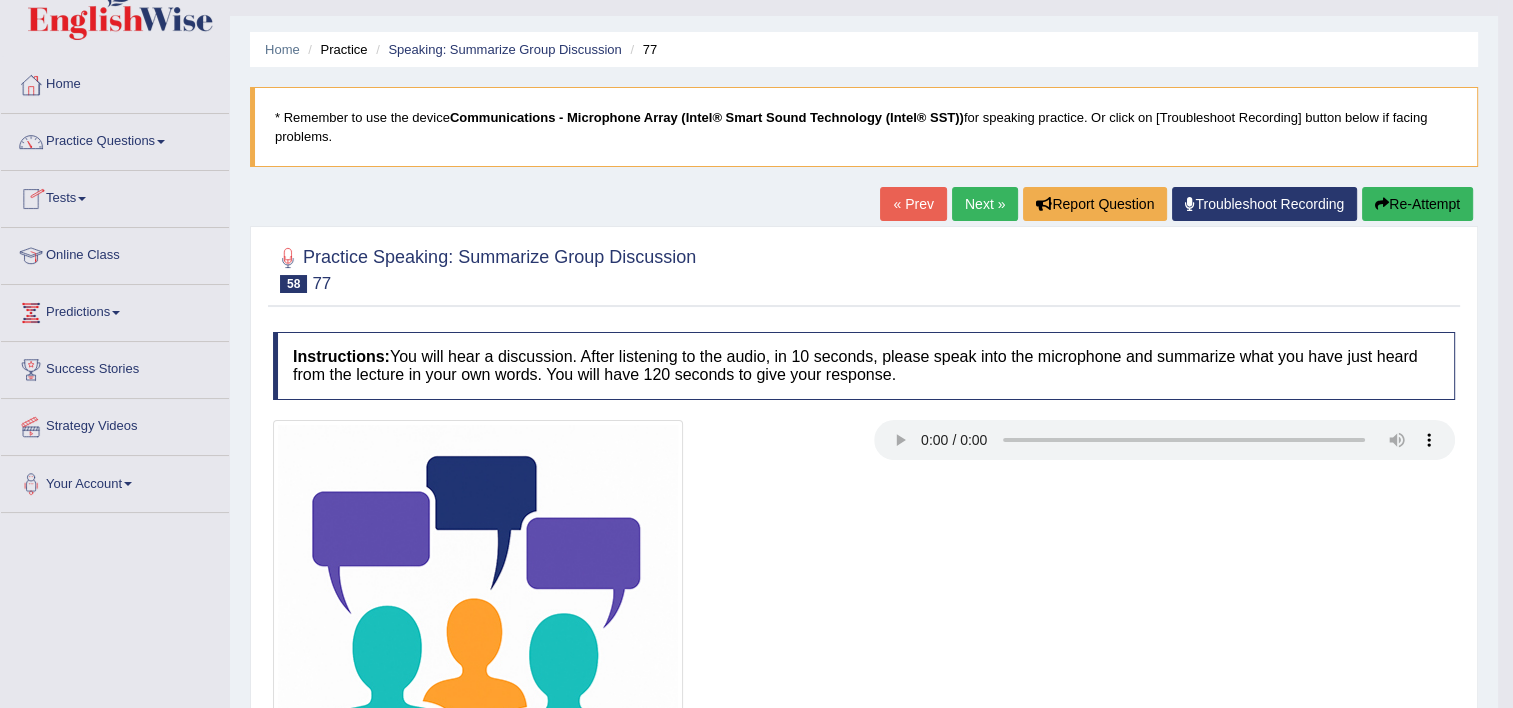 click on "Tests" at bounding box center [115, 196] 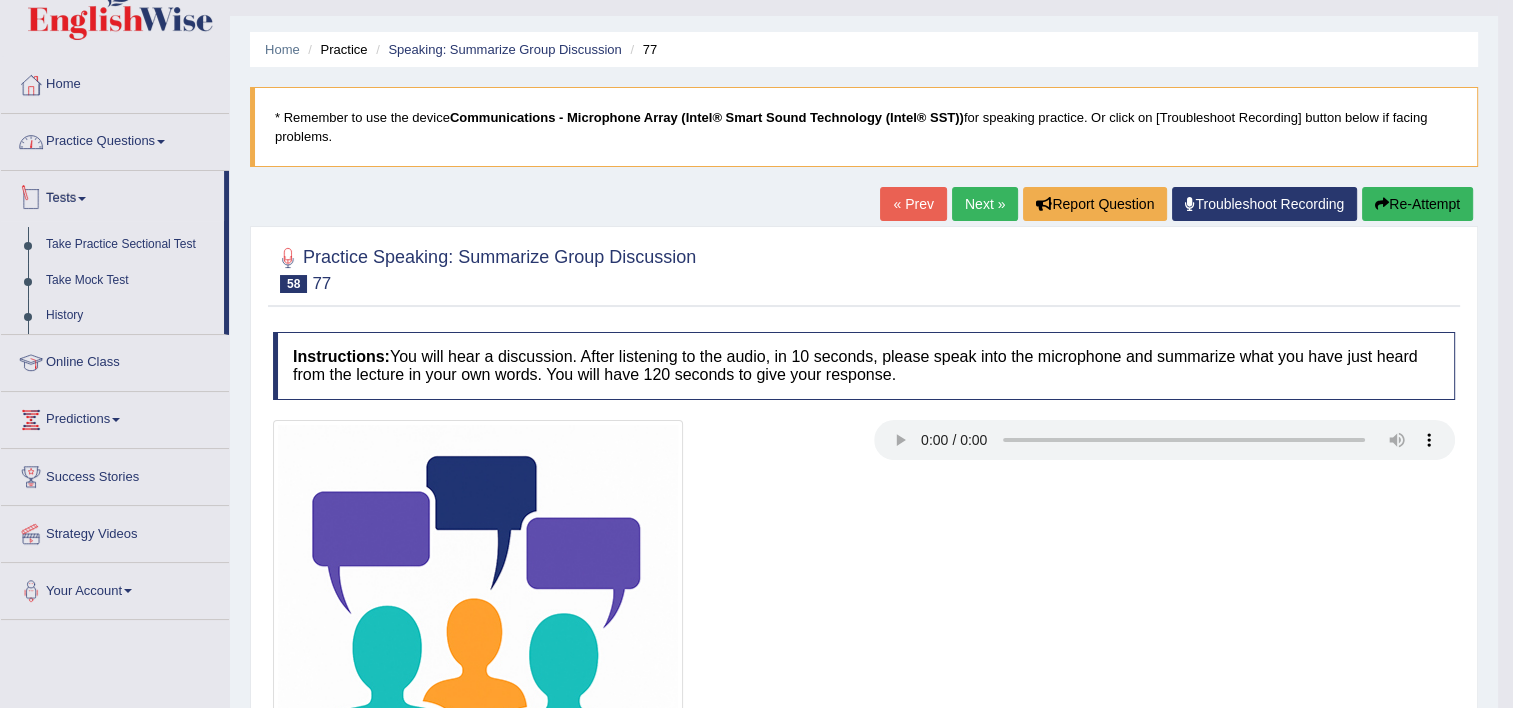 click on "Practice Questions" at bounding box center (115, 139) 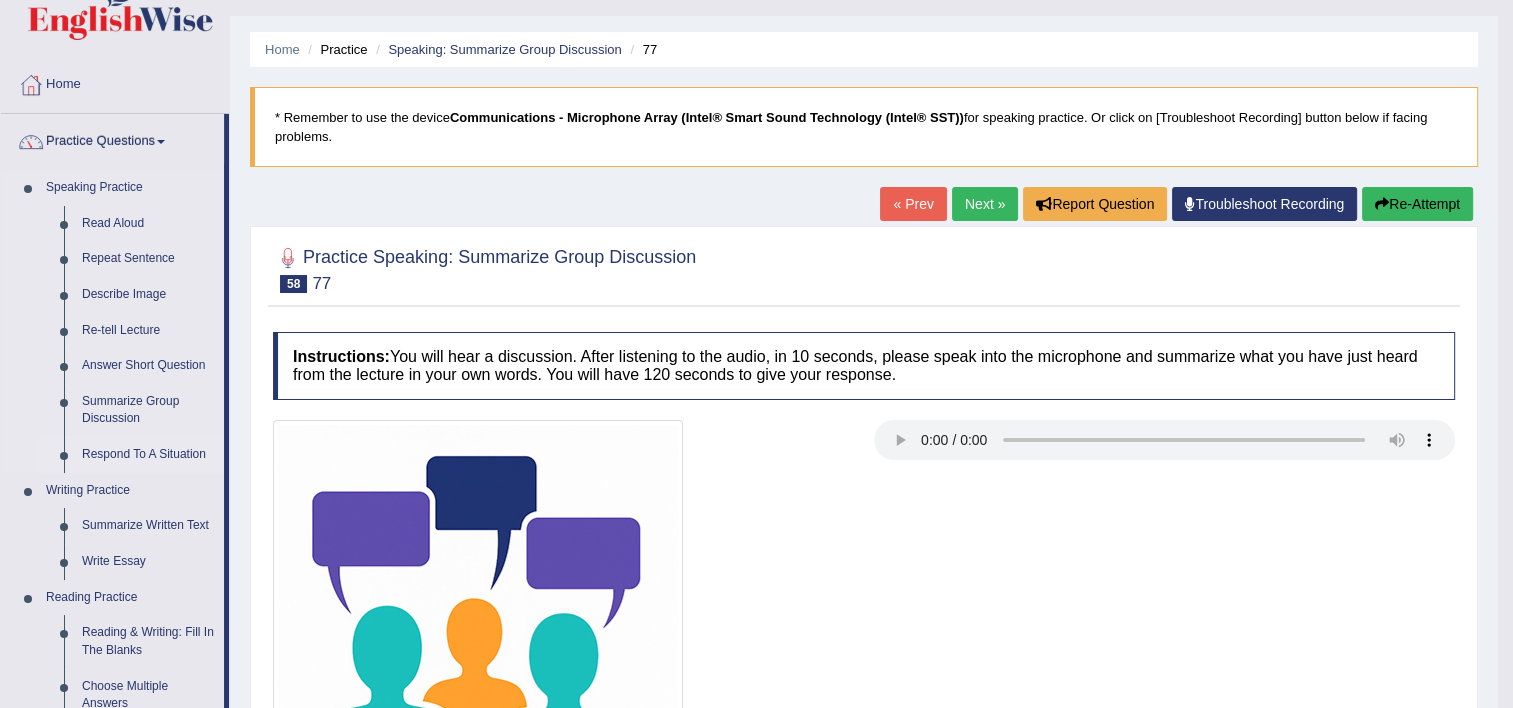click on "Respond To A Situation" at bounding box center (148, 455) 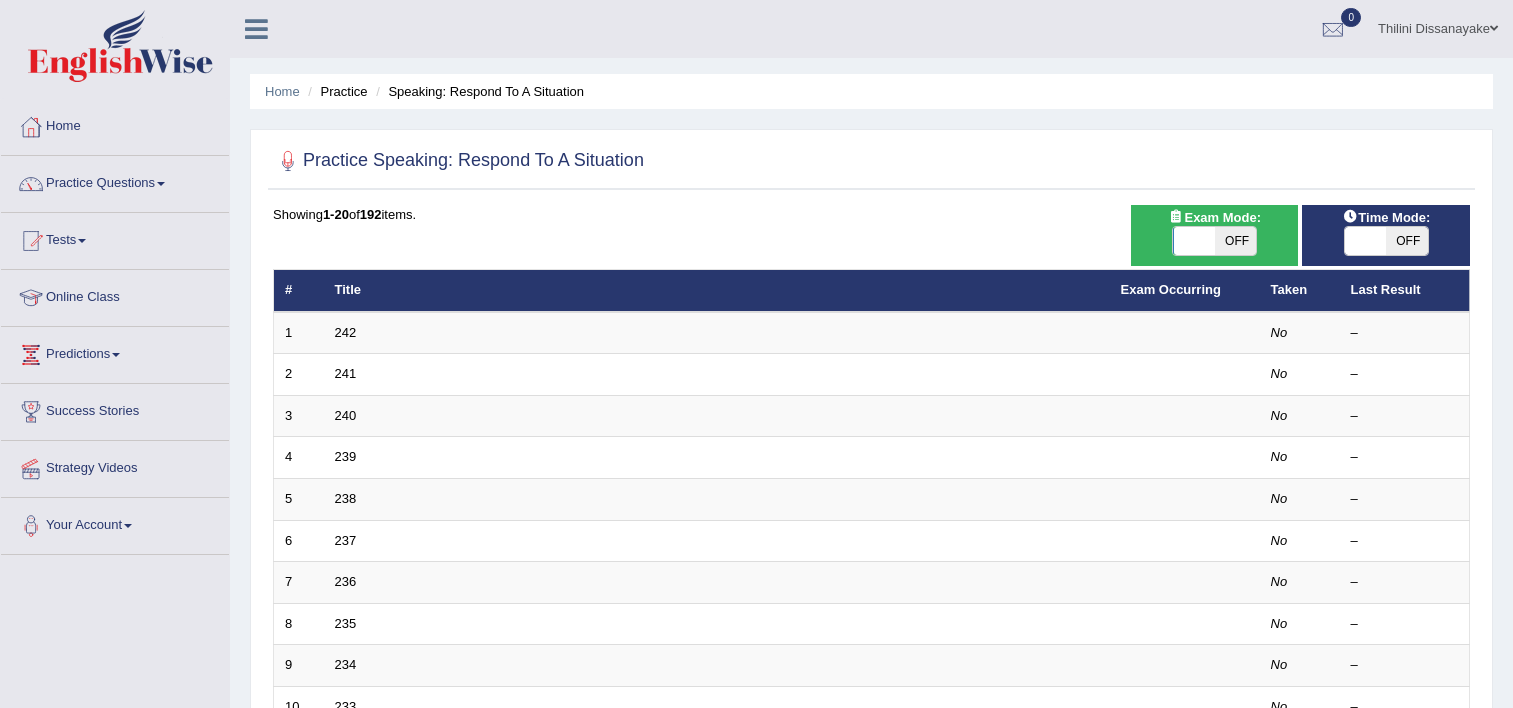 scroll, scrollTop: 610, scrollLeft: 0, axis: vertical 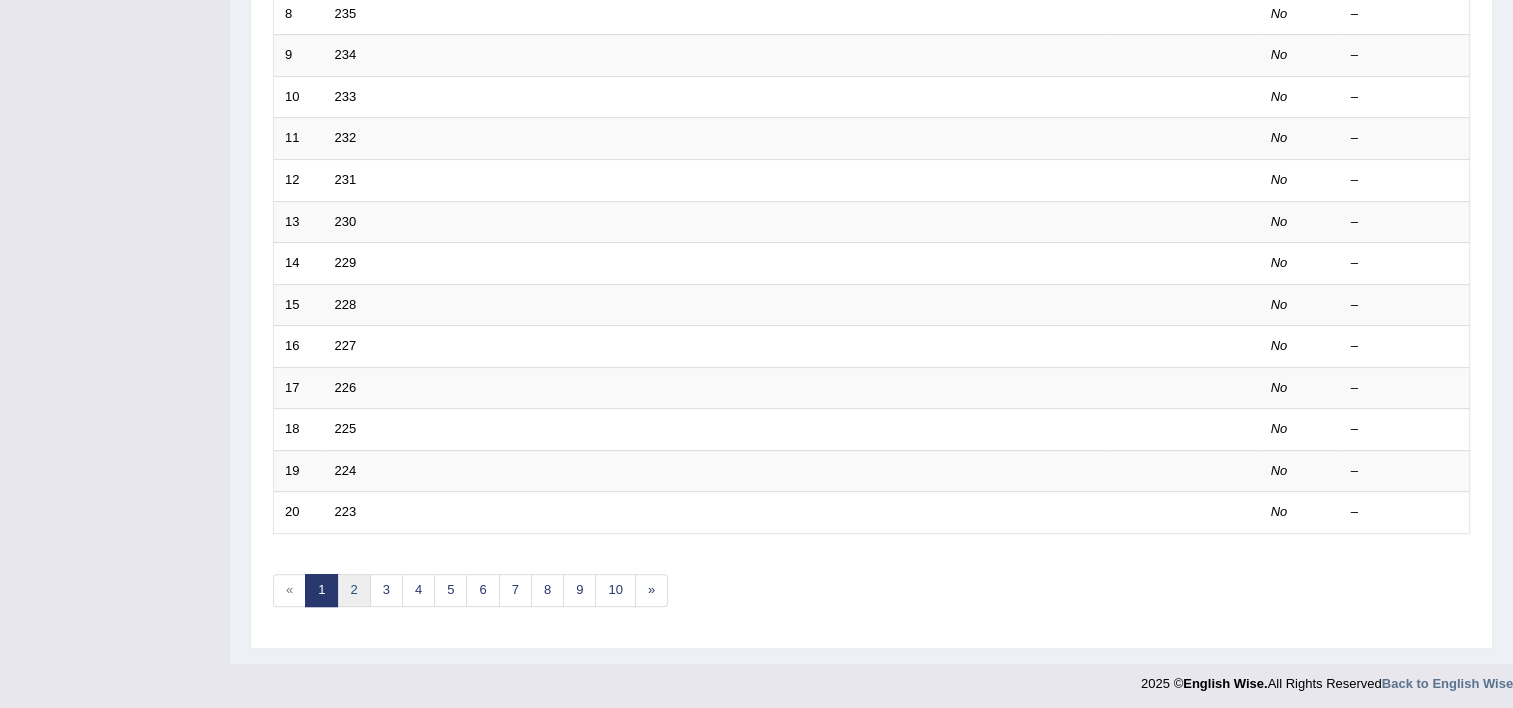 click on "2" at bounding box center (353, 590) 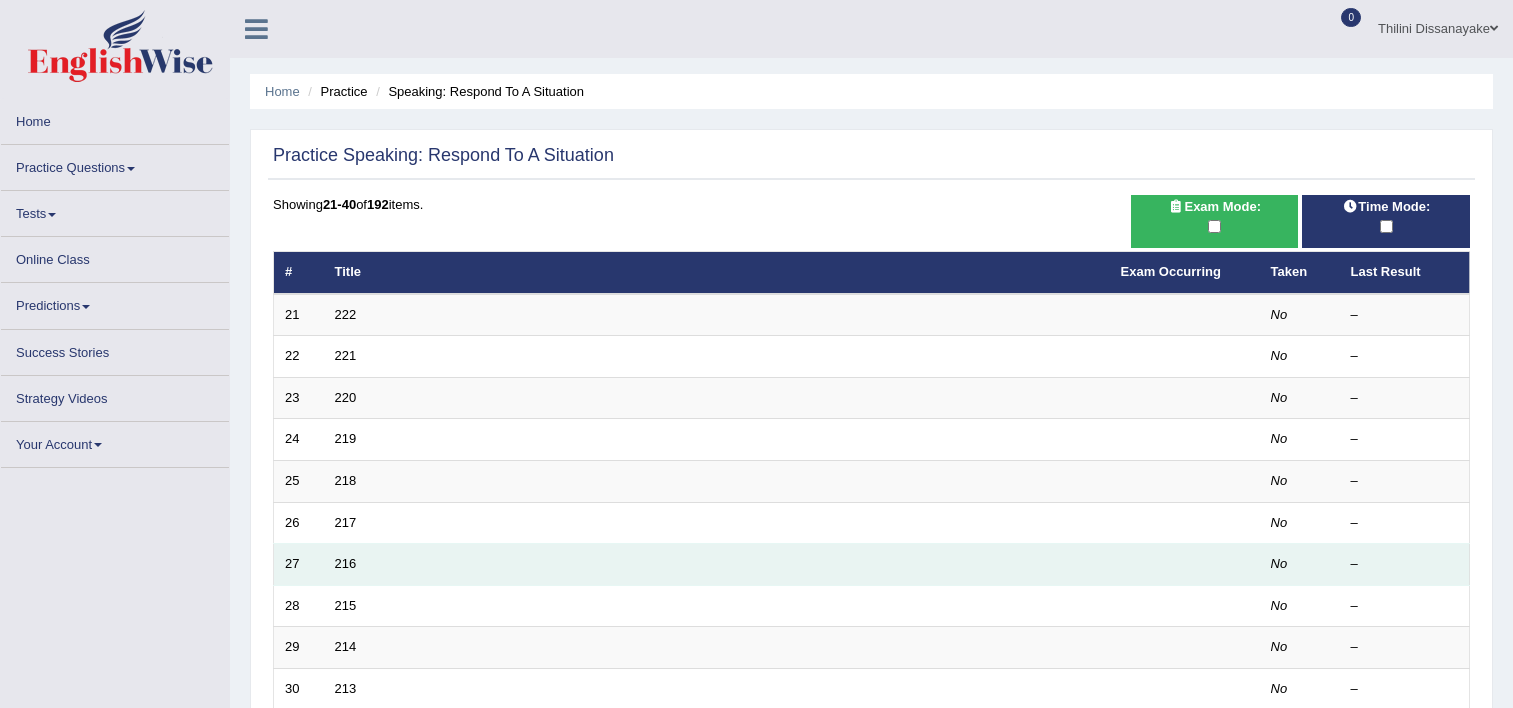 scroll, scrollTop: 0, scrollLeft: 0, axis: both 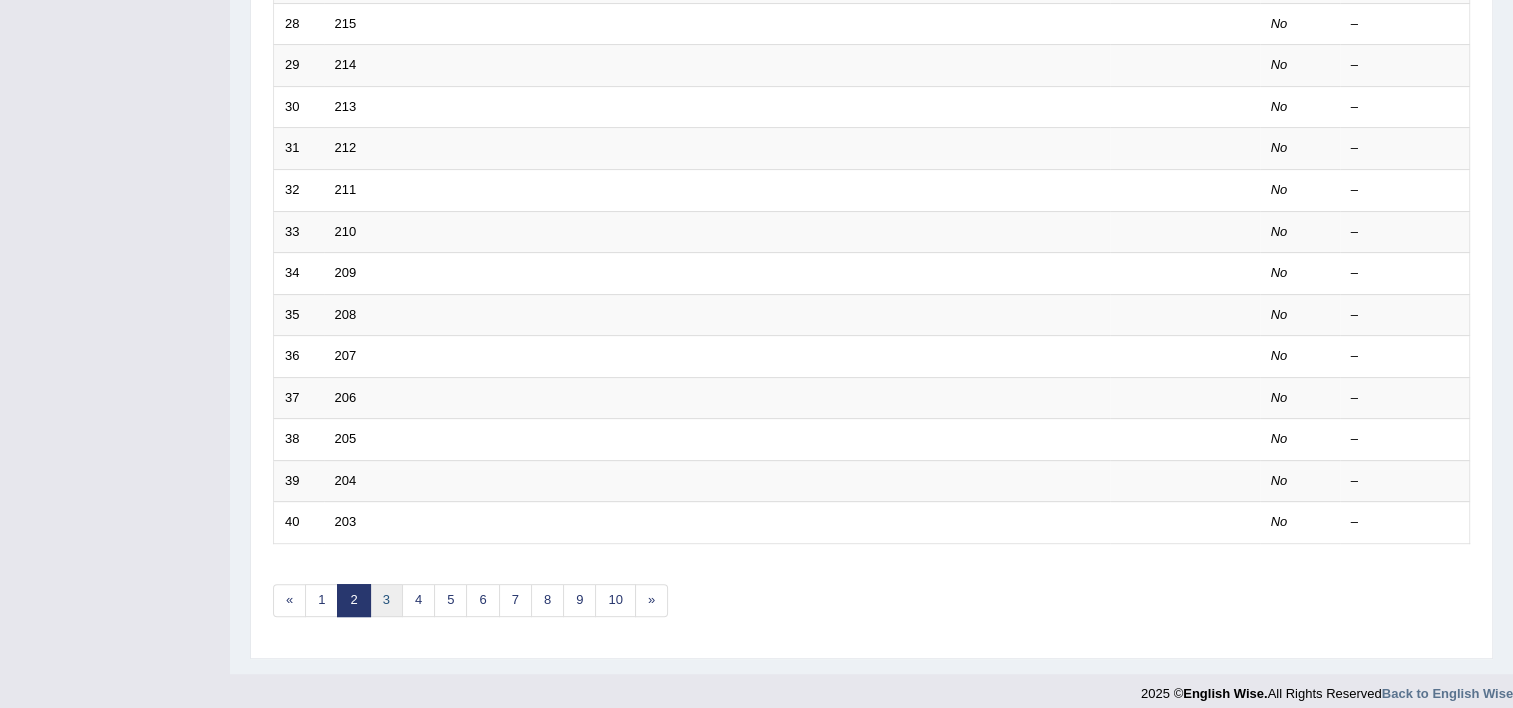 click on "3" at bounding box center [386, 600] 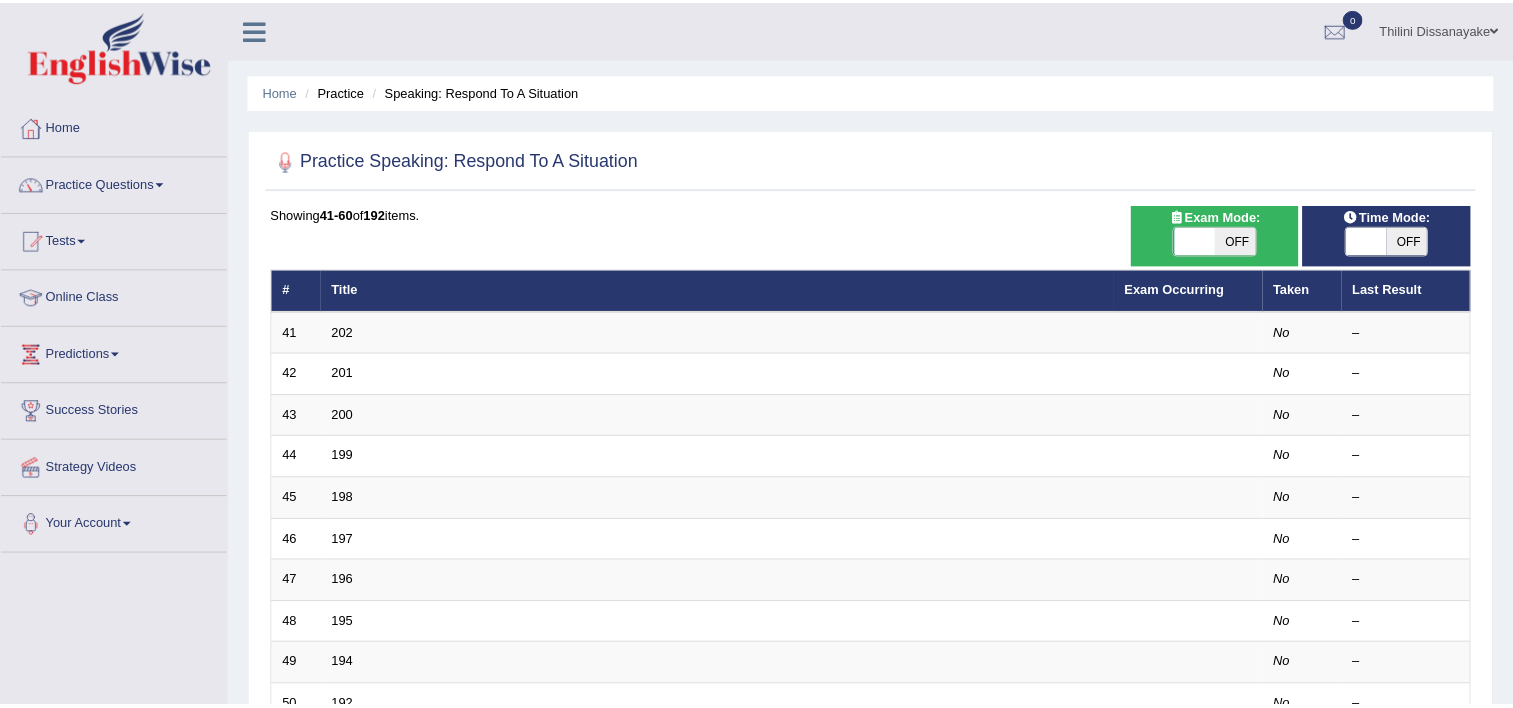 scroll, scrollTop: 0, scrollLeft: 0, axis: both 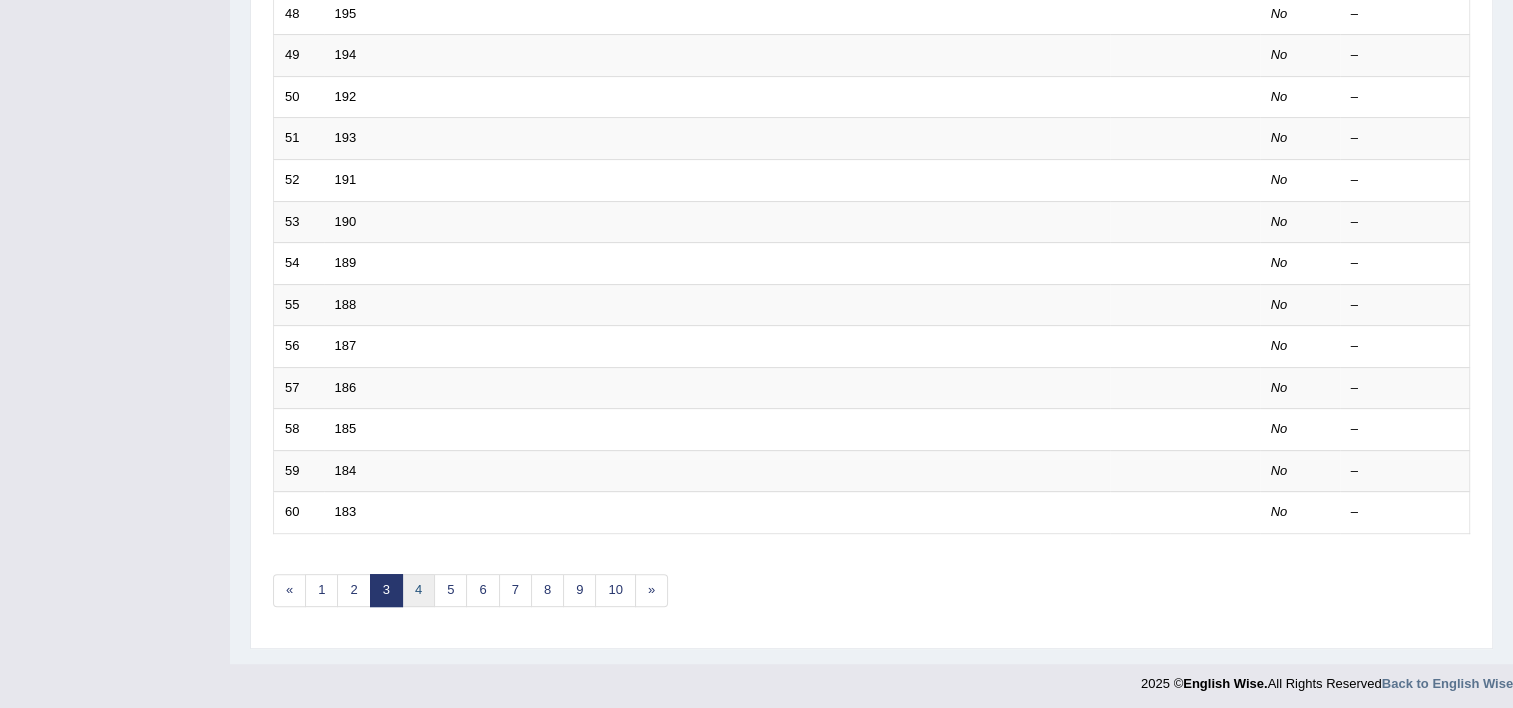 click on "4" at bounding box center (418, 590) 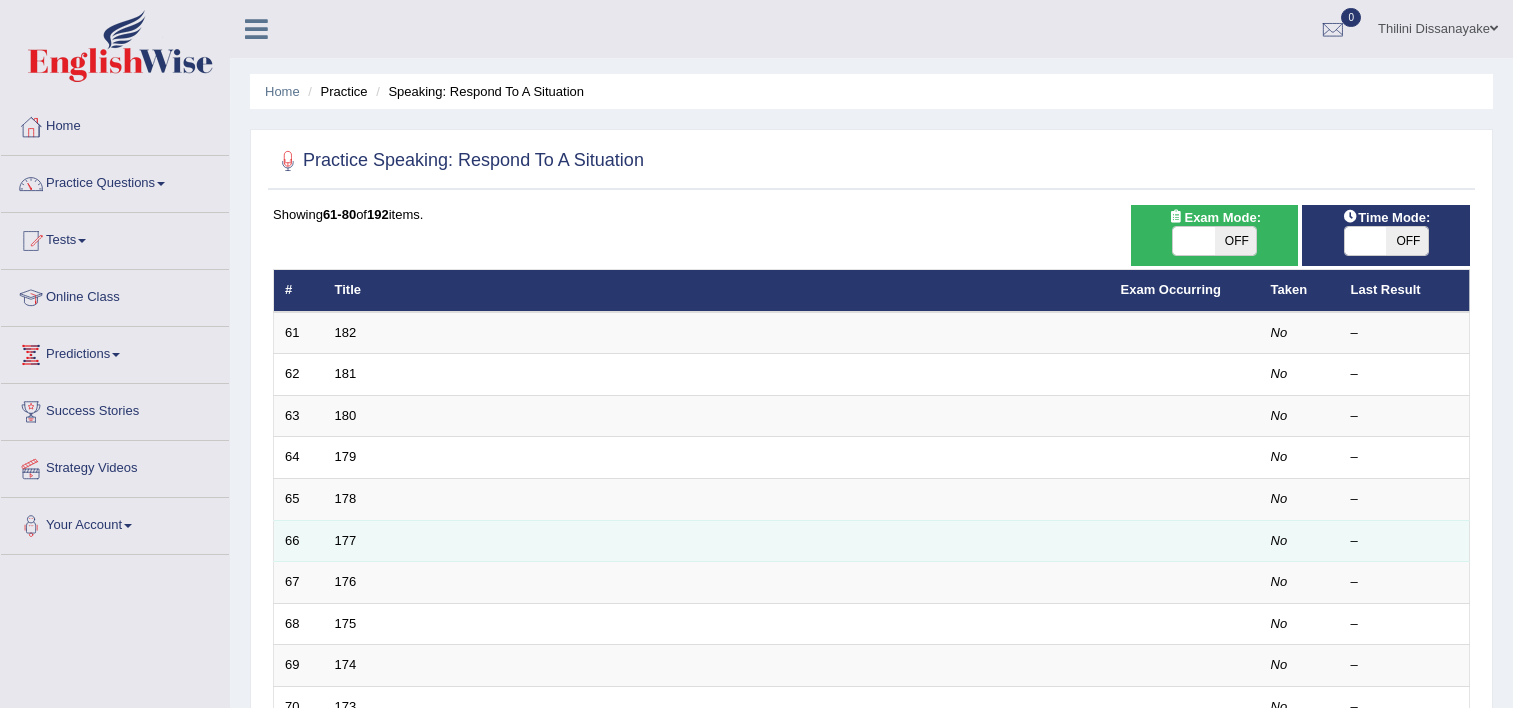 scroll, scrollTop: 0, scrollLeft: 0, axis: both 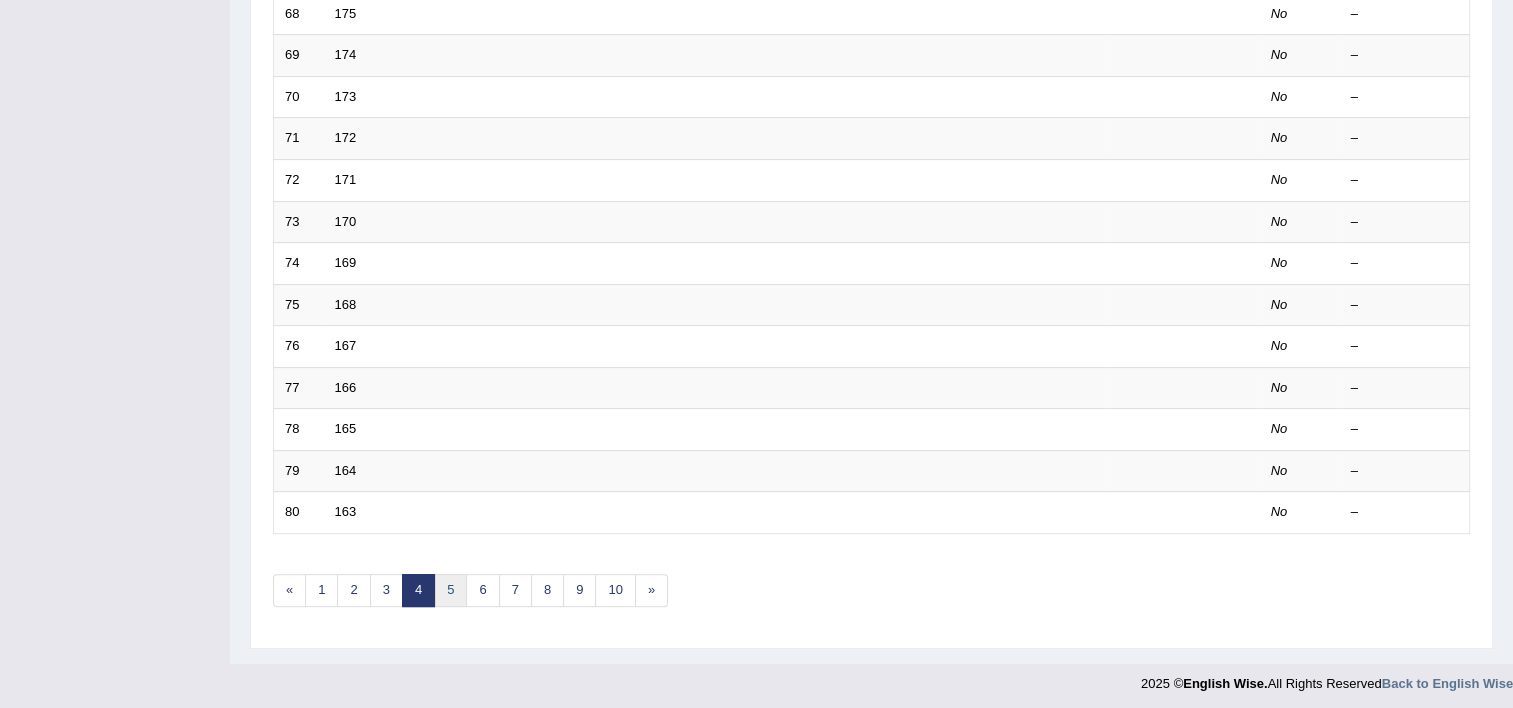click on "5" at bounding box center (450, 590) 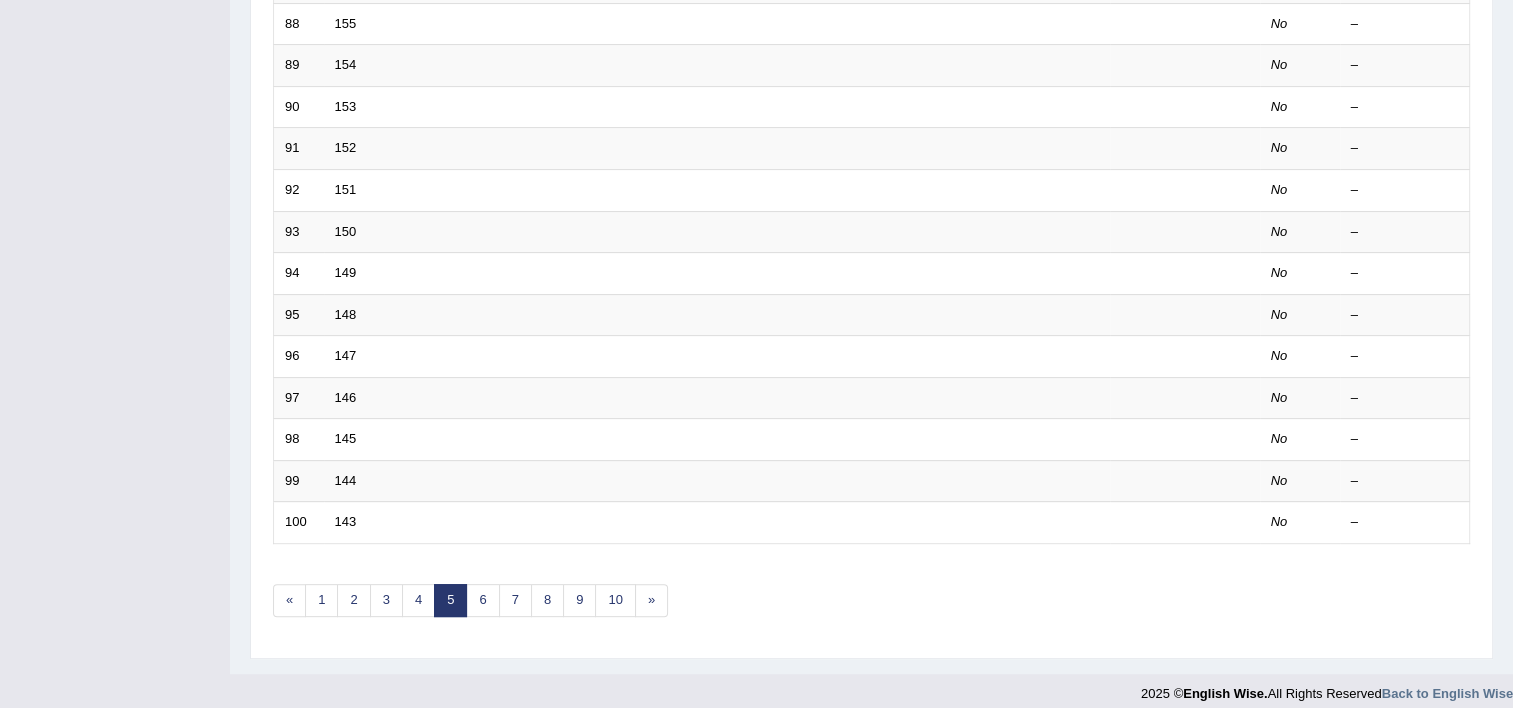 scroll, scrollTop: 0, scrollLeft: 0, axis: both 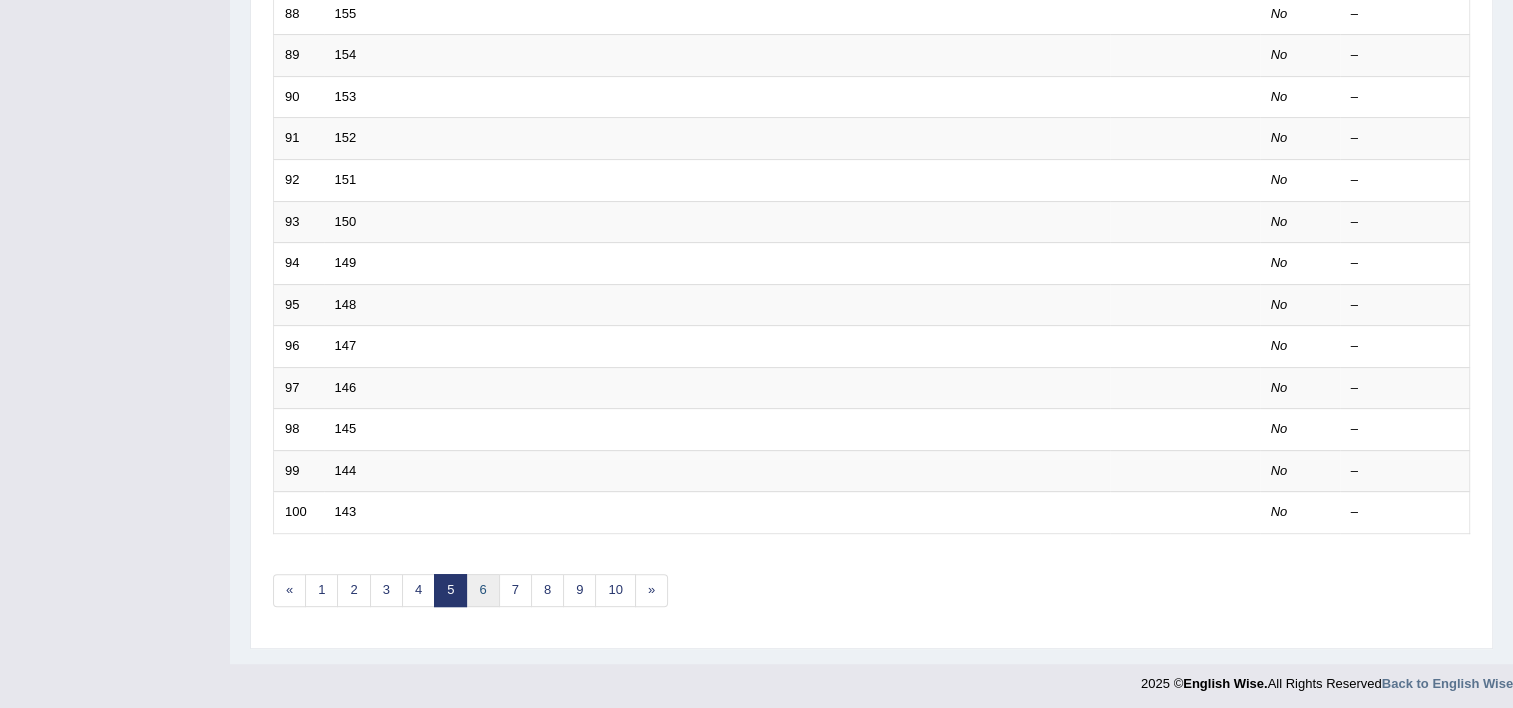 click on "6" at bounding box center (482, 590) 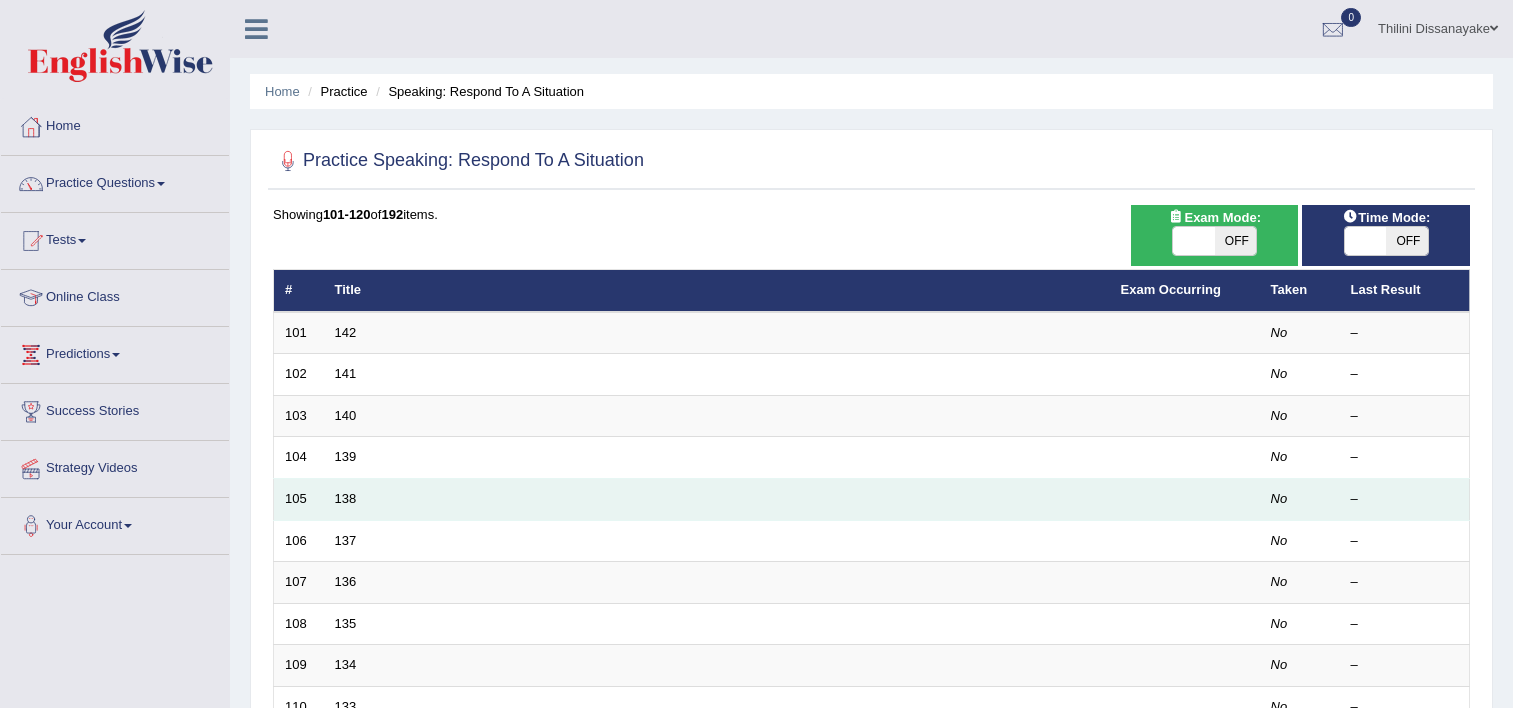 scroll, scrollTop: 0, scrollLeft: 0, axis: both 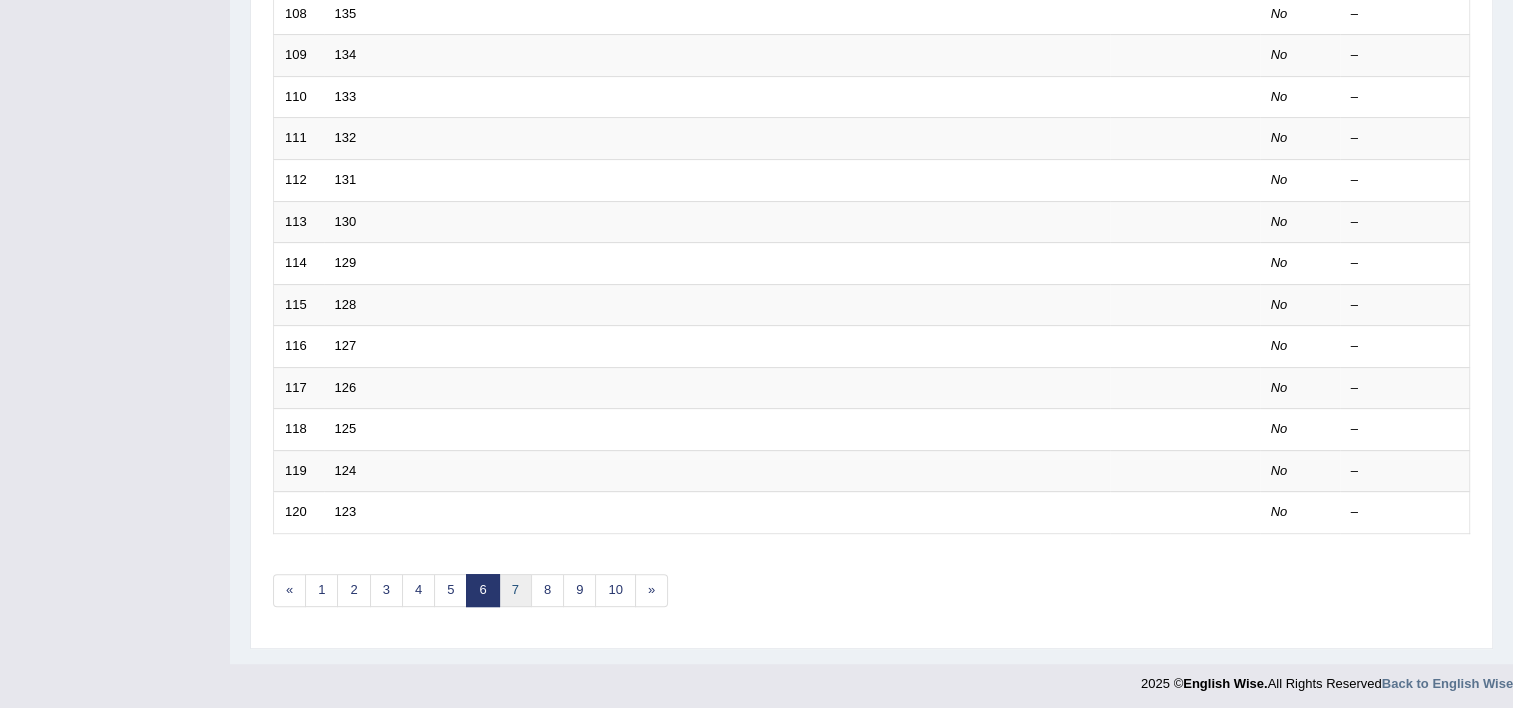click on "7" at bounding box center [515, 590] 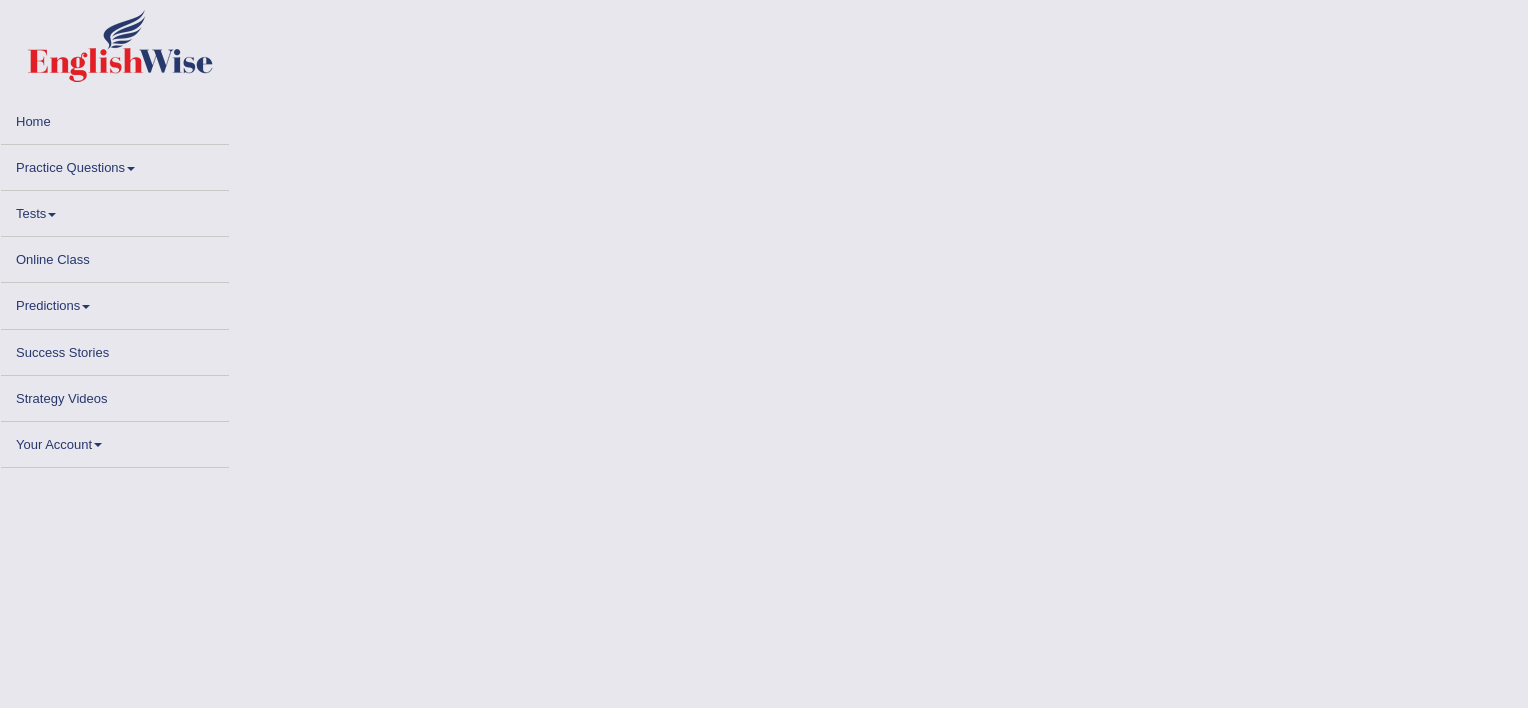 scroll, scrollTop: 0, scrollLeft: 0, axis: both 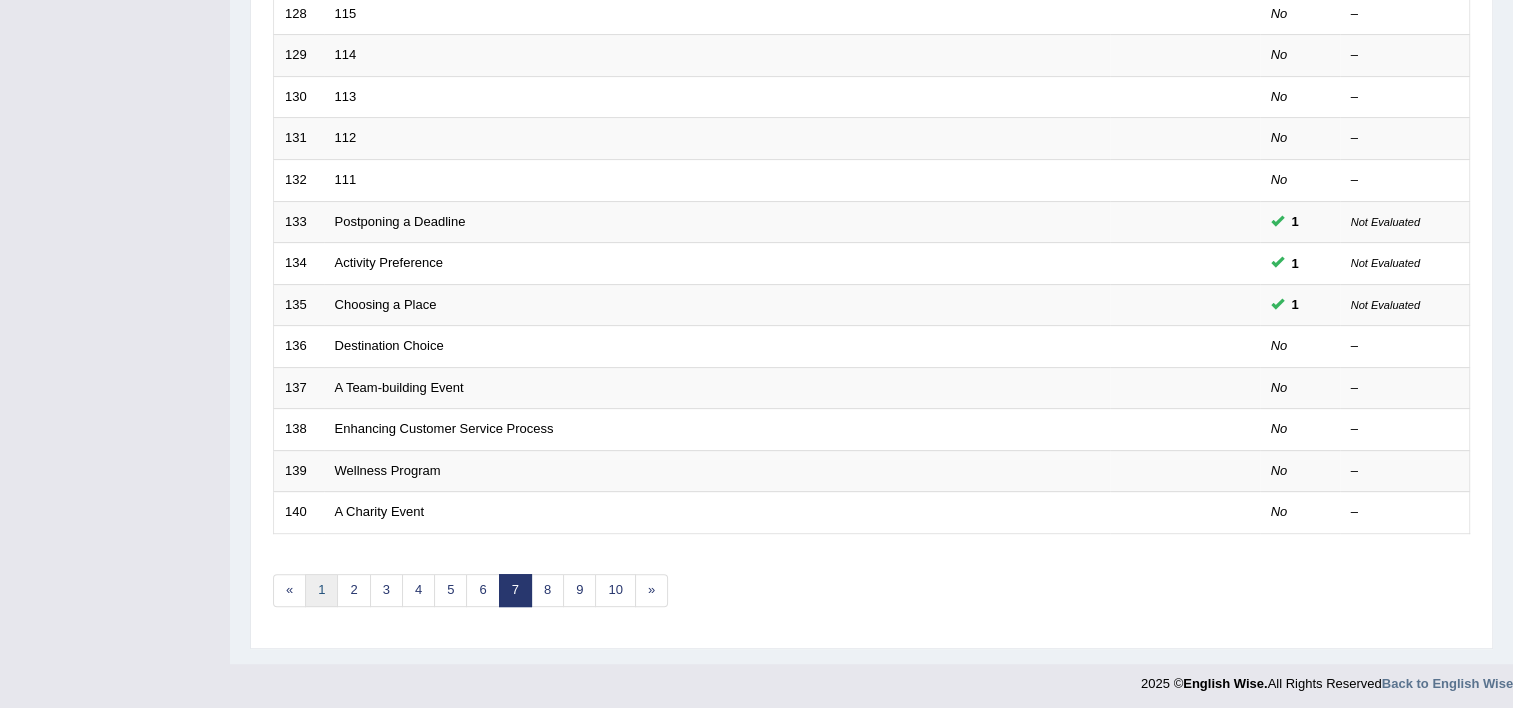 click on "1" at bounding box center (321, 590) 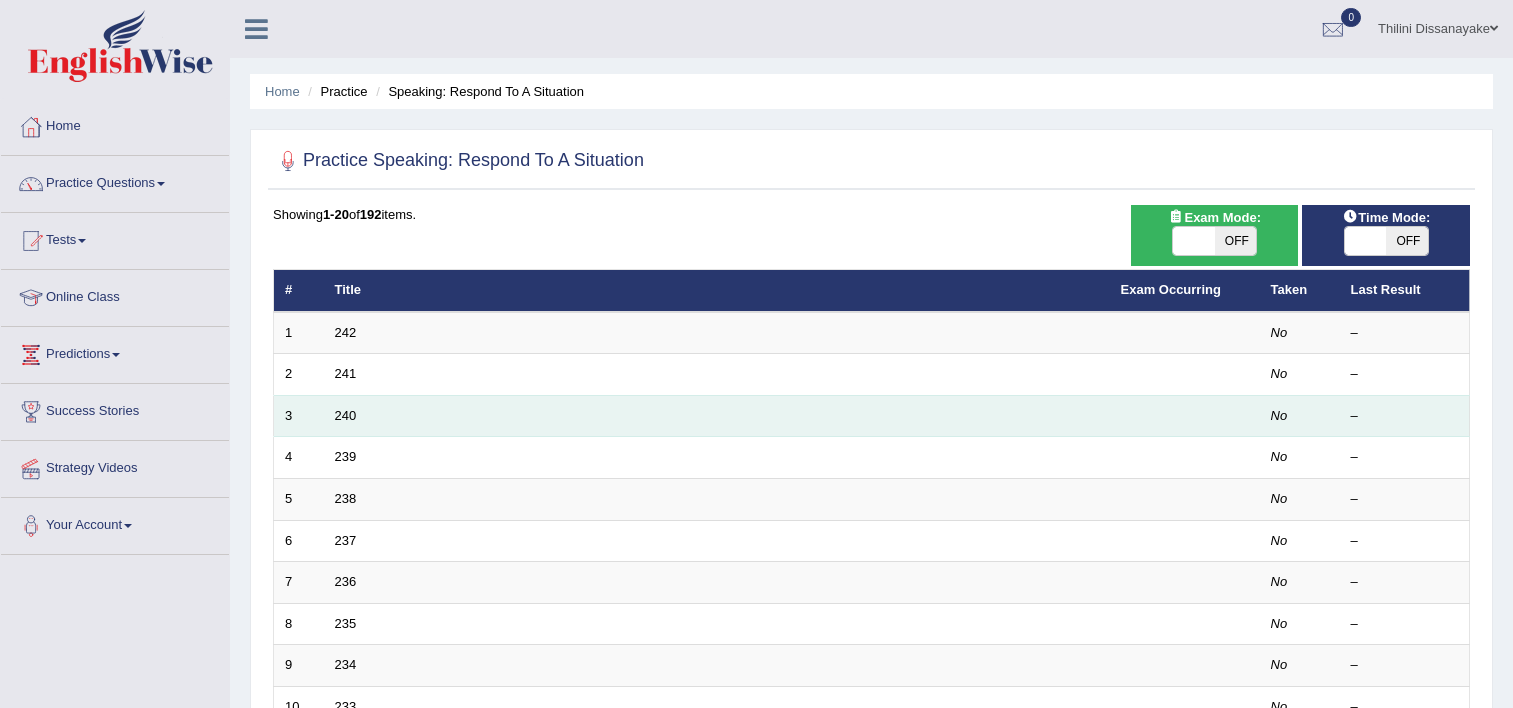 scroll, scrollTop: 0, scrollLeft: 0, axis: both 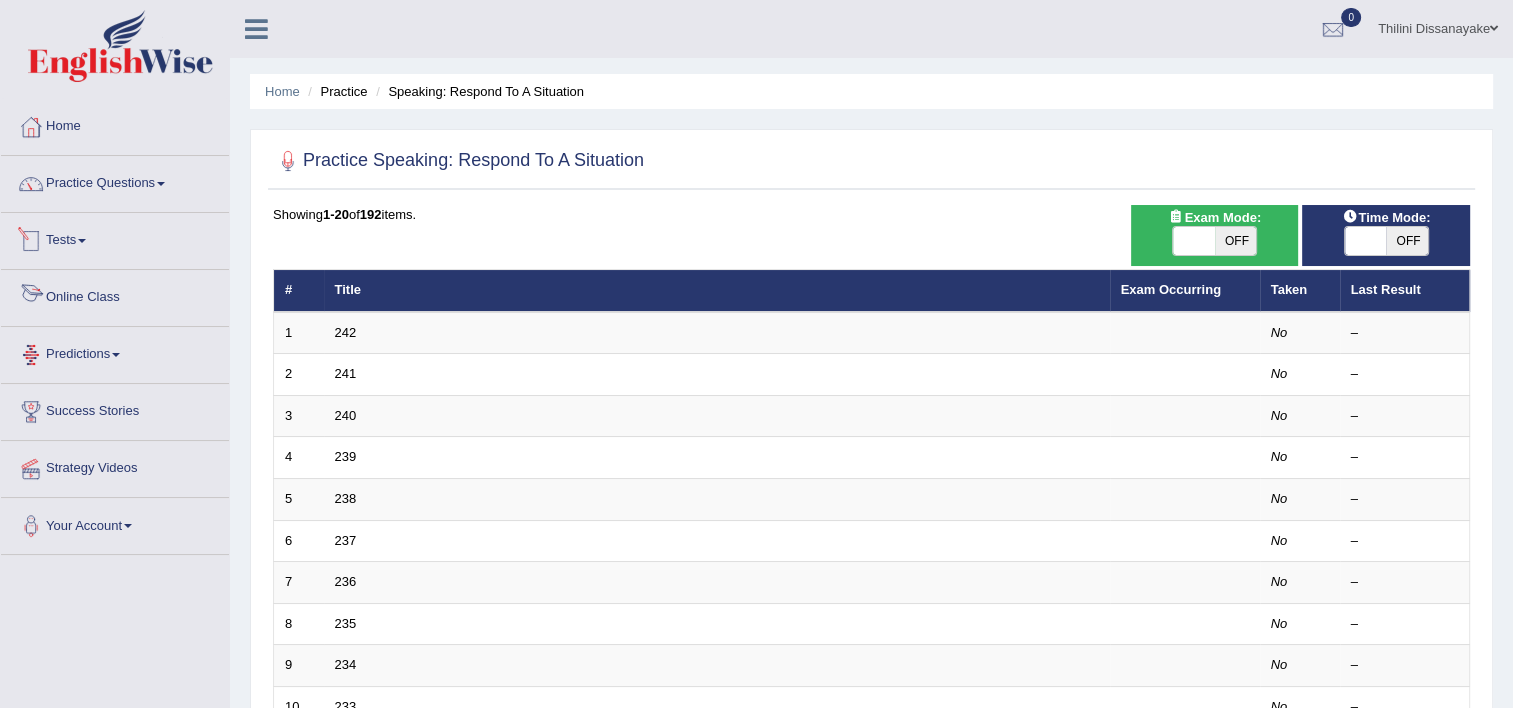 click on "Tests" at bounding box center [115, 238] 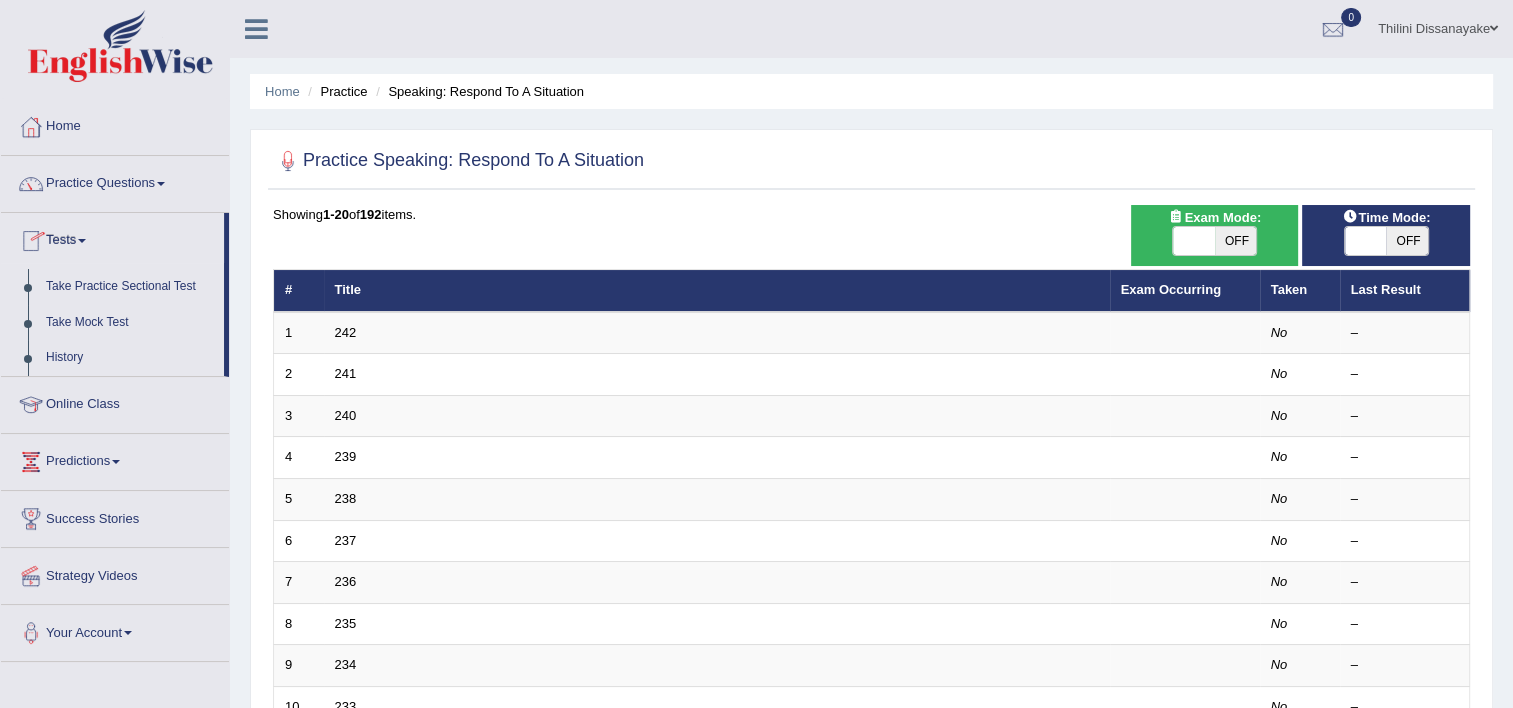 click on "Tests" at bounding box center (112, 238) 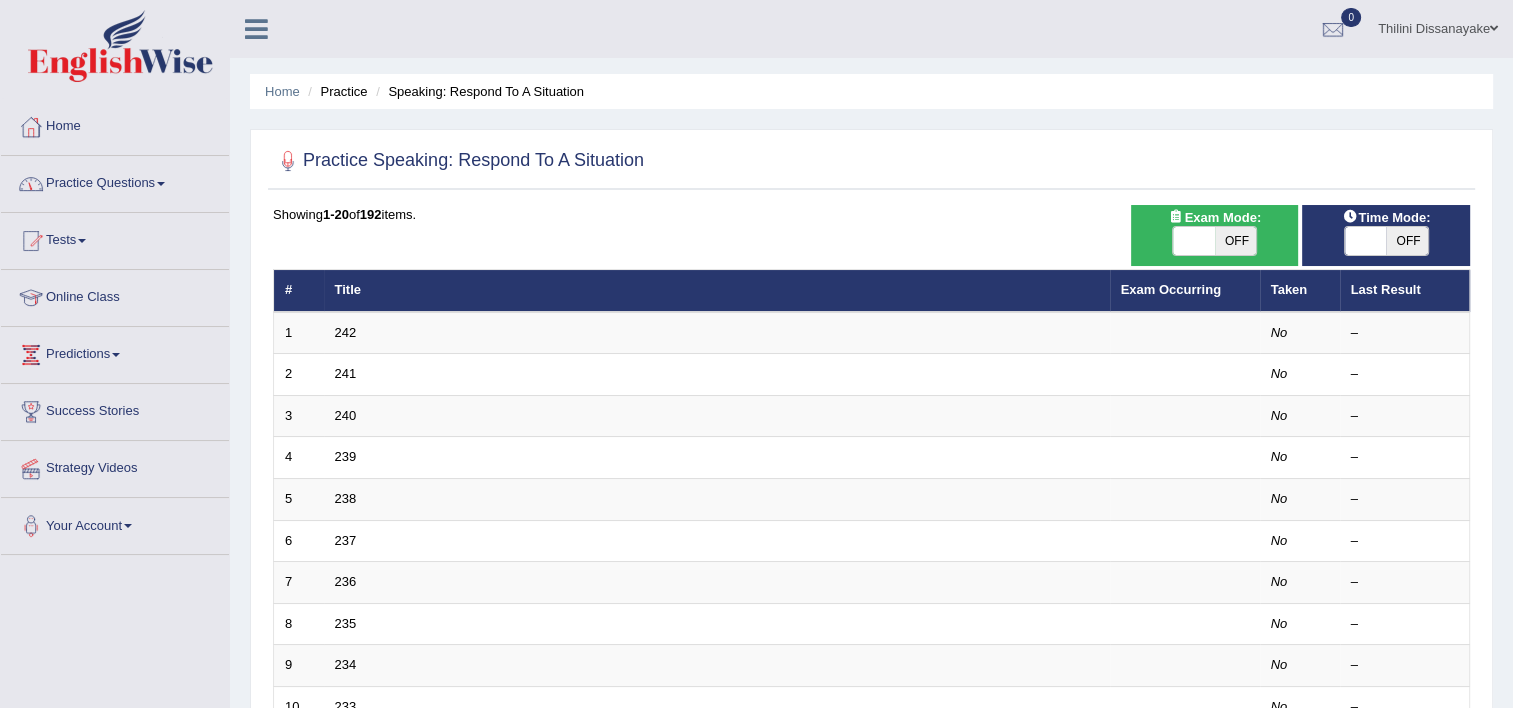 click on "Practice Questions" at bounding box center [115, 181] 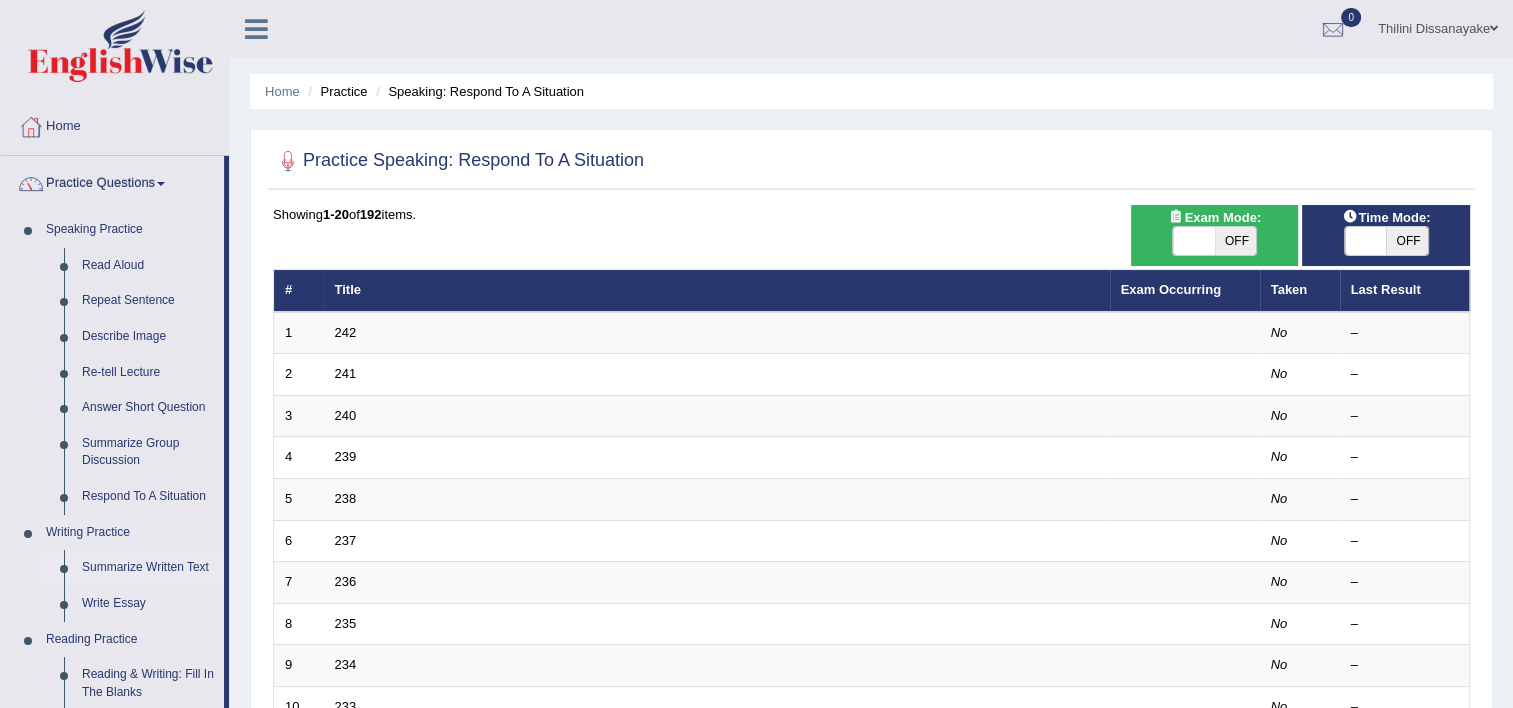 click on "Summarize Written Text" at bounding box center [148, 568] 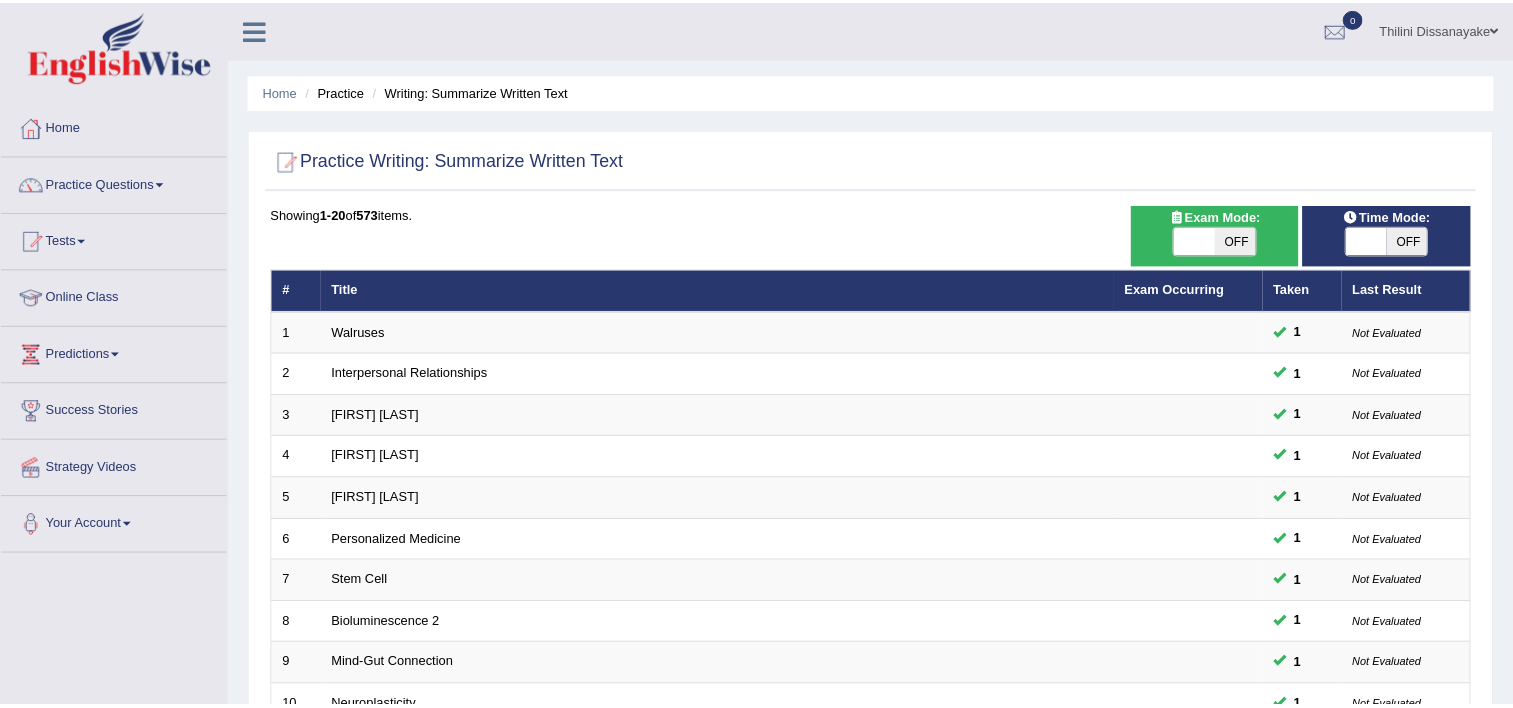 scroll, scrollTop: 0, scrollLeft: 0, axis: both 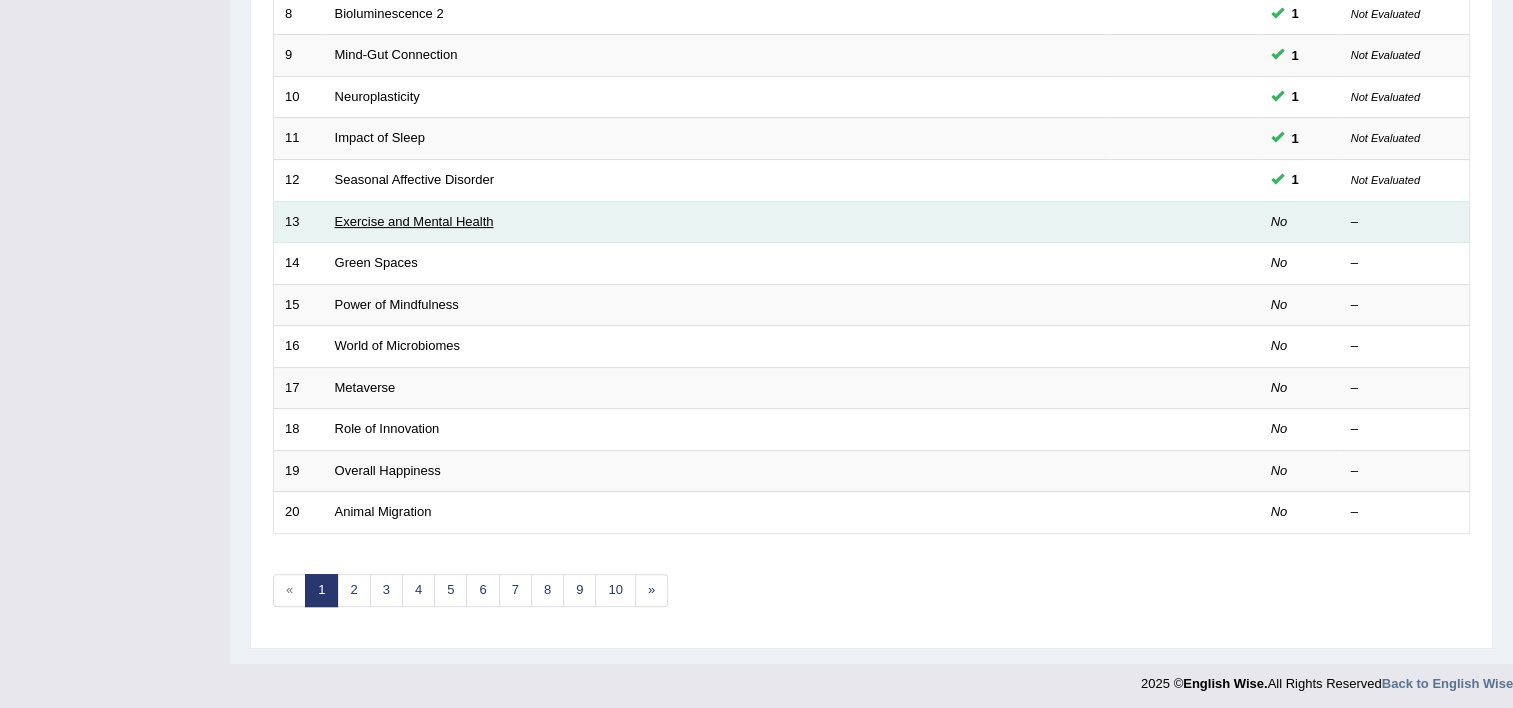 click on "Exercise and Mental Health" at bounding box center (414, 221) 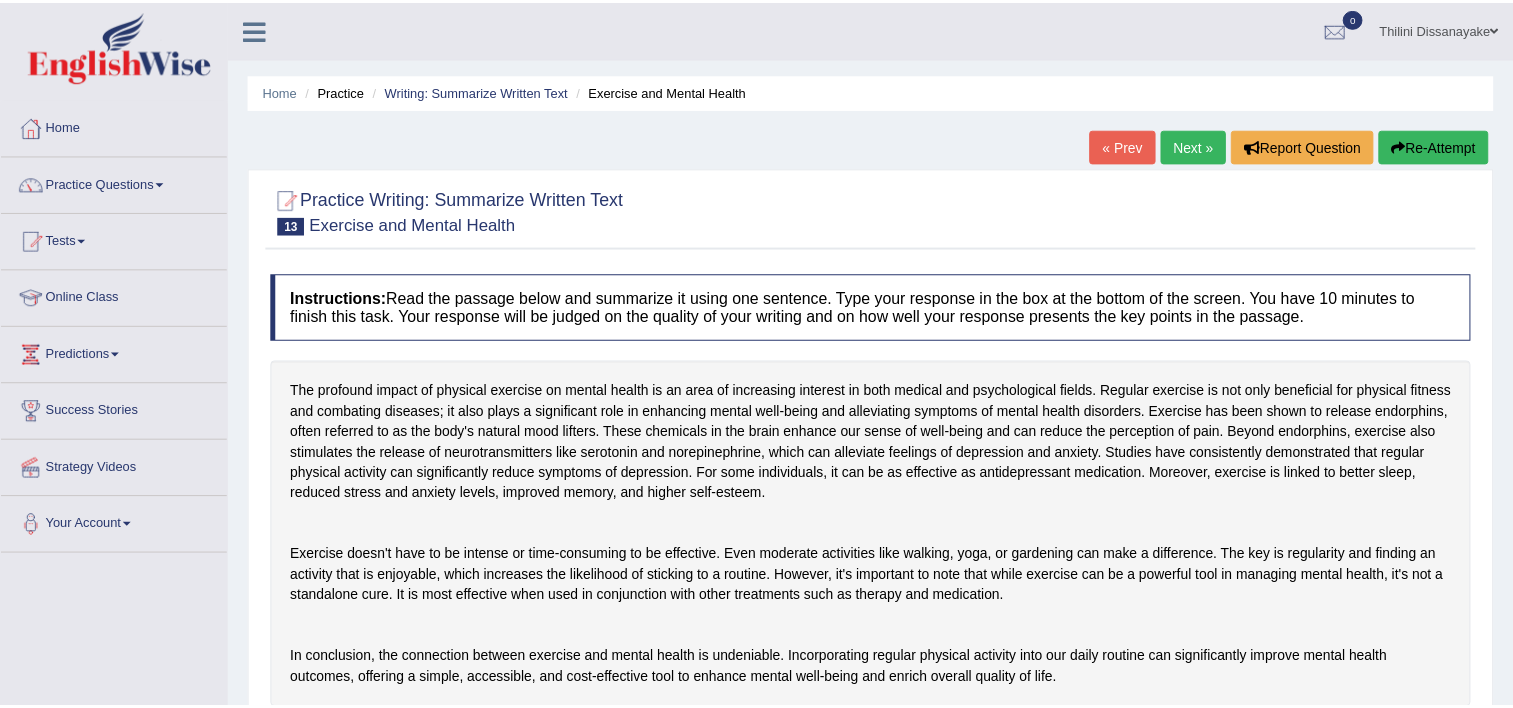 scroll, scrollTop: 0, scrollLeft: 0, axis: both 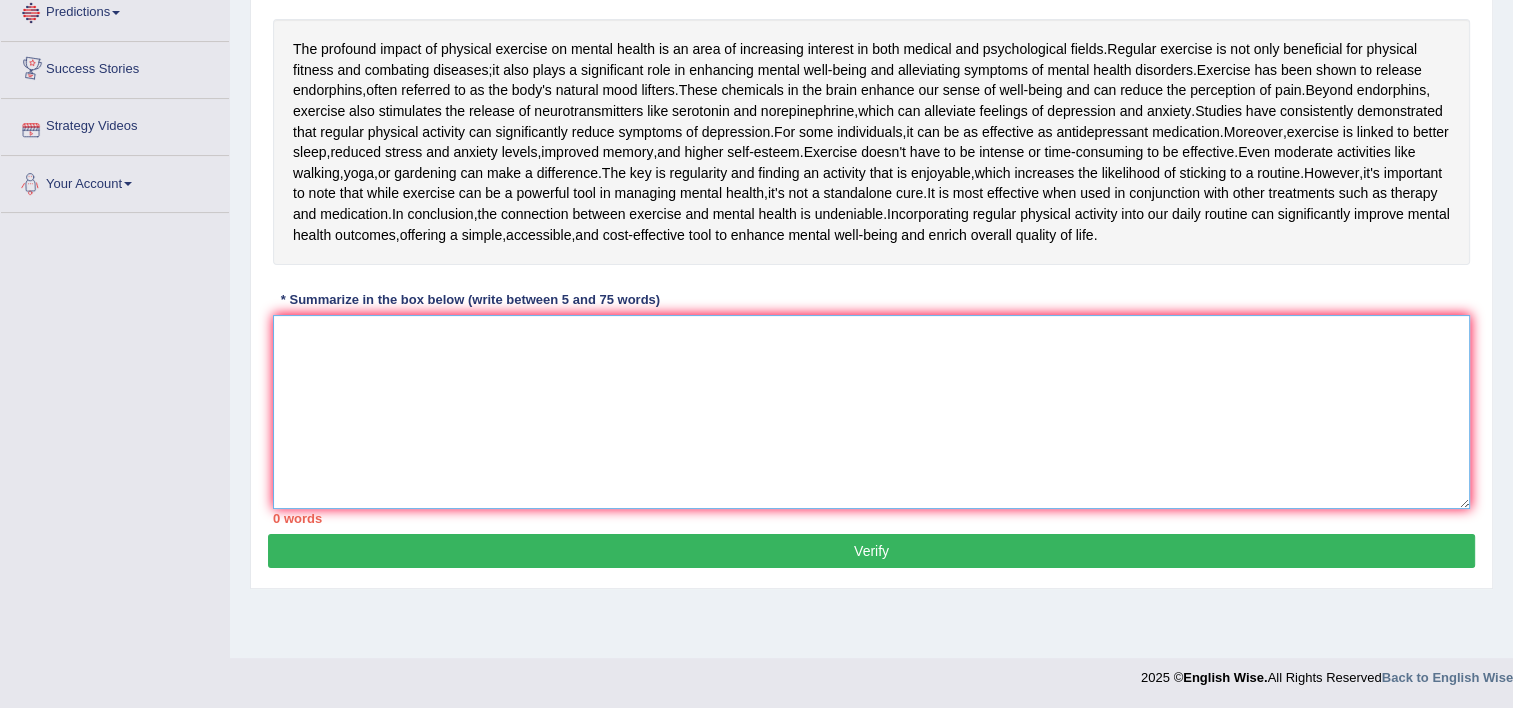 click at bounding box center [871, 412] 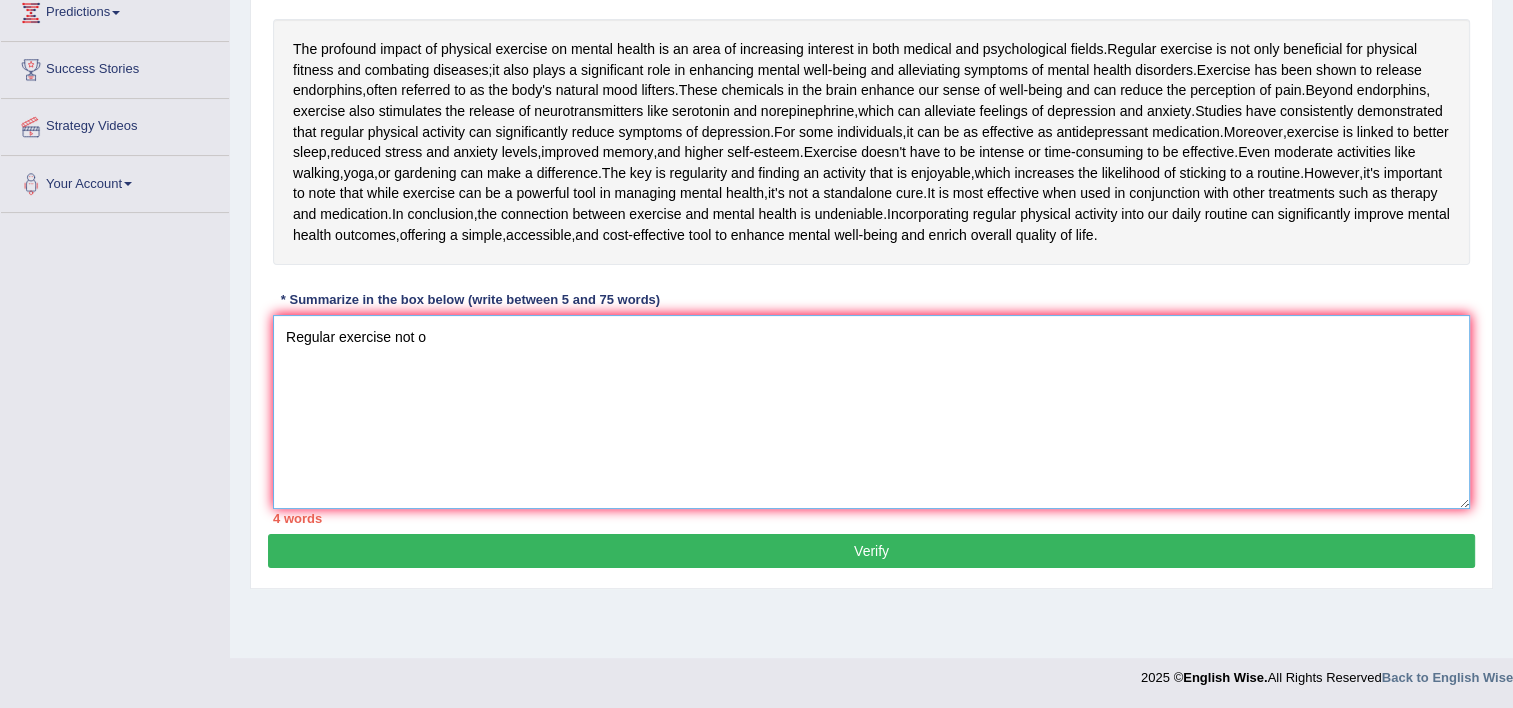 click on "Regular exercise not o" at bounding box center [871, 412] 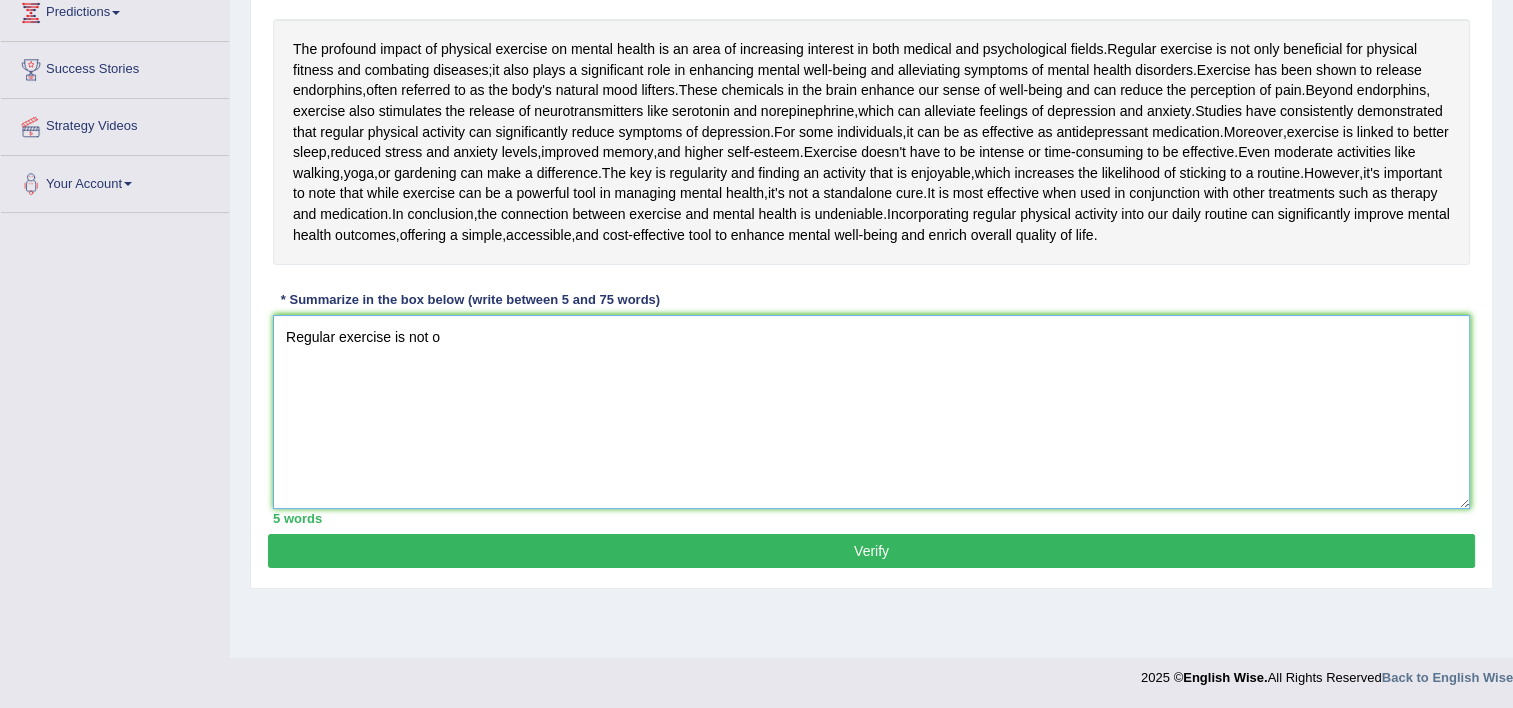 click on "Regular exercise is not o" at bounding box center (871, 412) 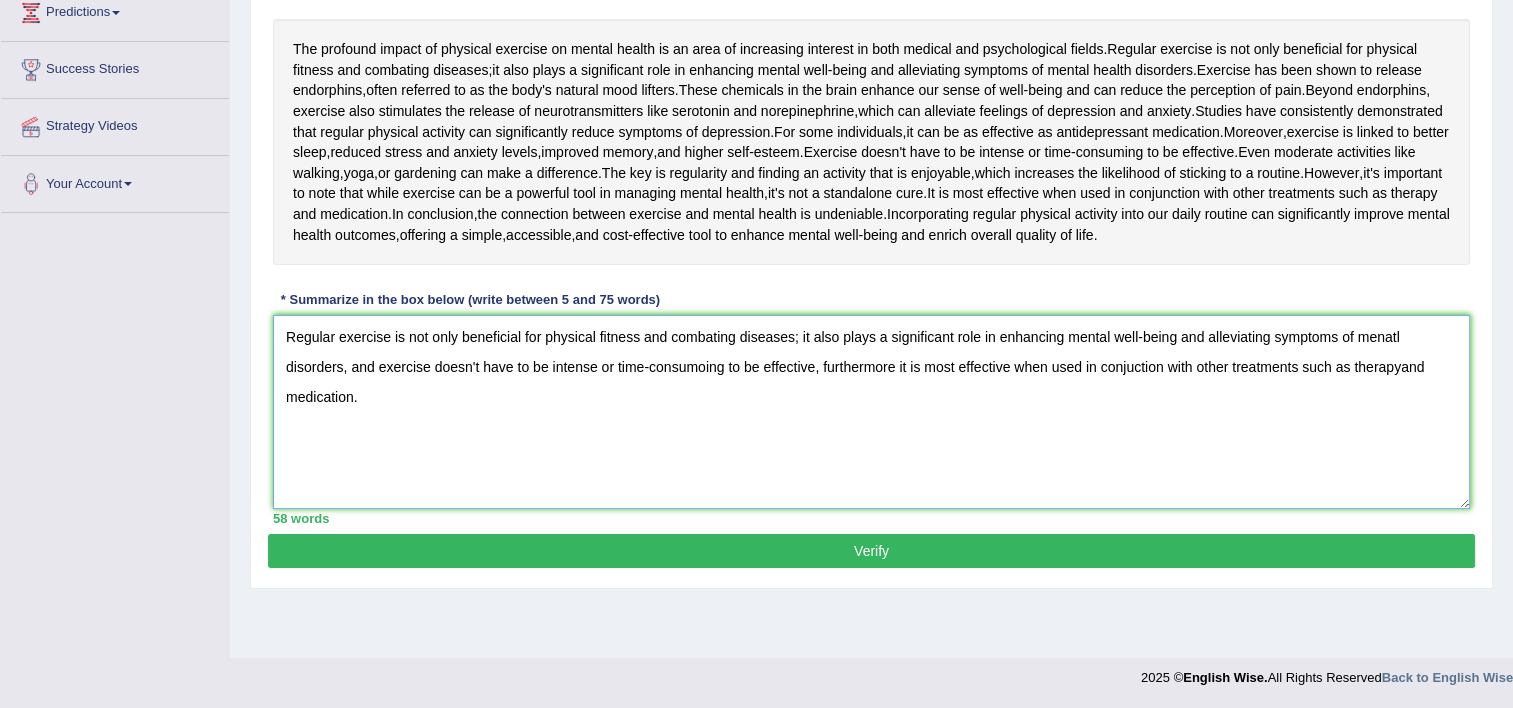 click on "Regular exercise is not only beneficial for physical fitness and combating diseases; it also plays a significant role in enhancing mental well-being and alleviating symptoms of menatl disorders, and exercise doesn't have to be intense or time-consumoing to be effective, furthermore it is most effective when used in conjuction with other treatments such as therapyand medication." at bounding box center (871, 412) 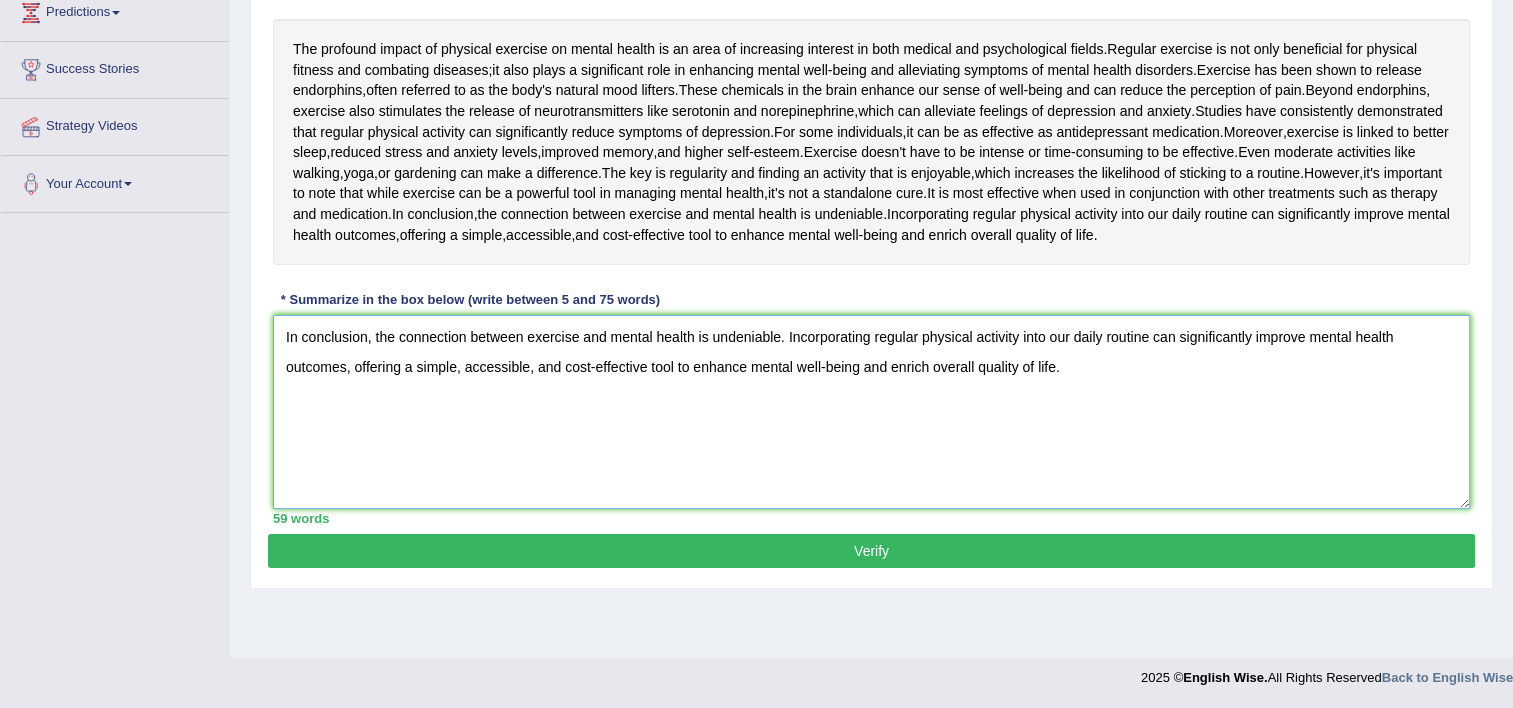 type on "Regular exercise is not only beneficial for physical fitness and combating diseases; it also plays a significant role in enhancing mental well-being and alleviating symptoms of menatl disorders, and exercise doesn't have to be intense or time-consumoing to be effective, furthermore it is most effective when used in conjuction with other treatments such as therapy and medication." 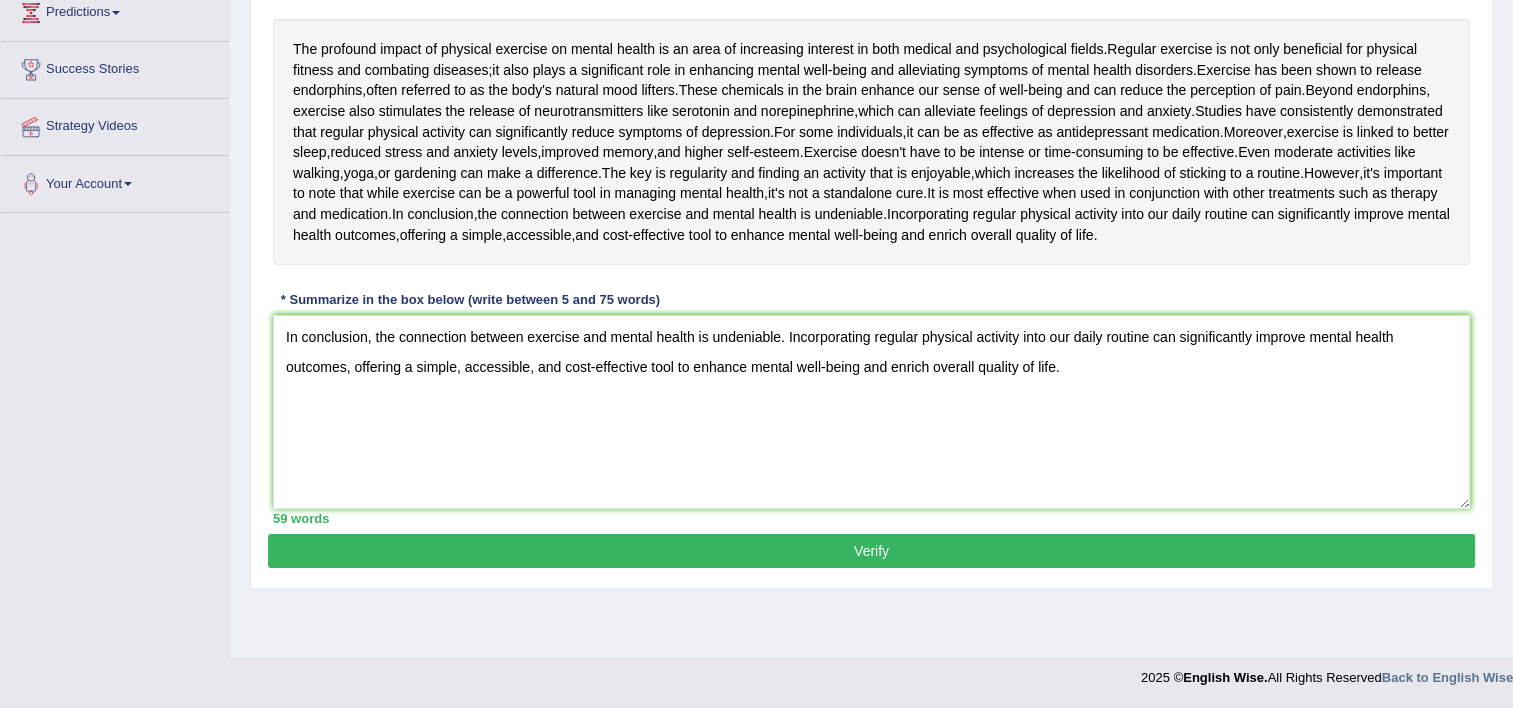 click on "Verify" at bounding box center [871, 551] 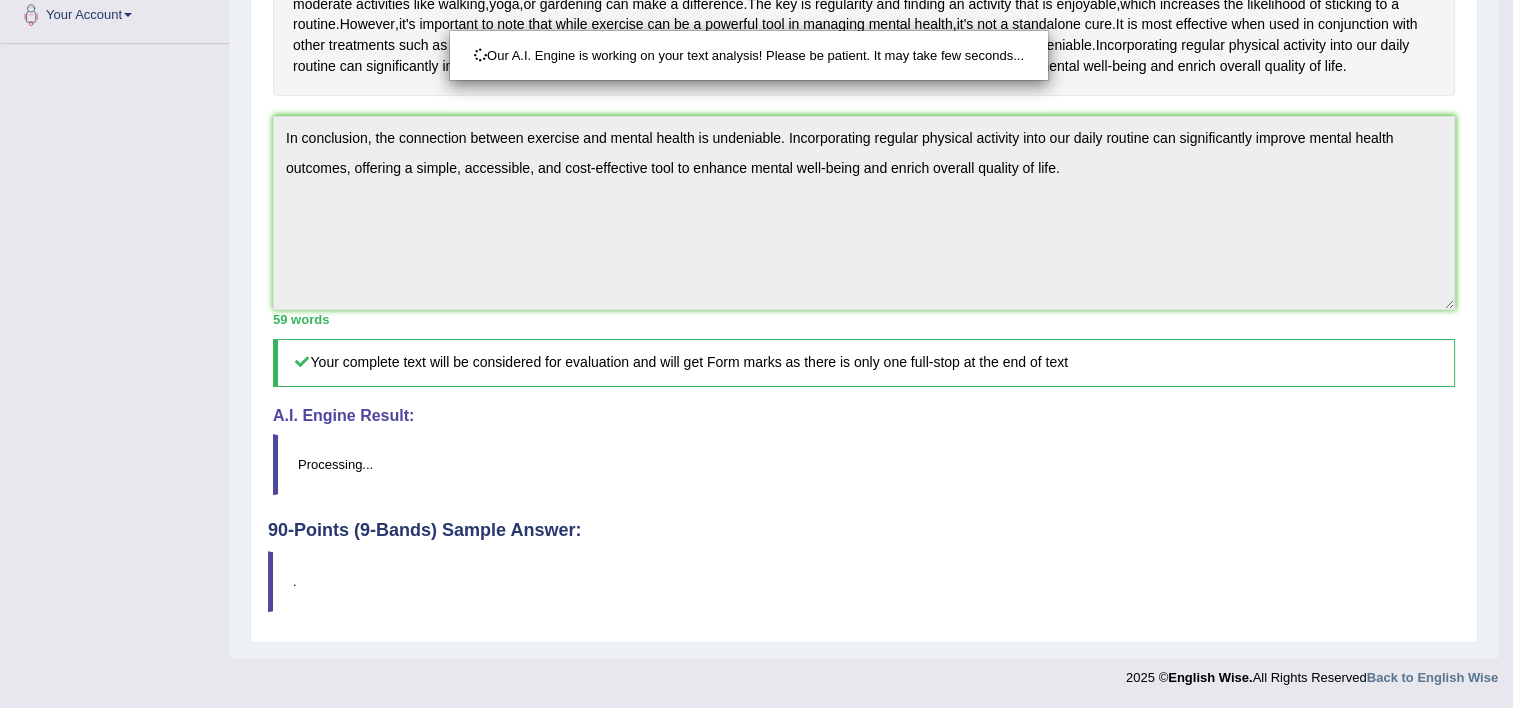 scroll, scrollTop: 571, scrollLeft: 0, axis: vertical 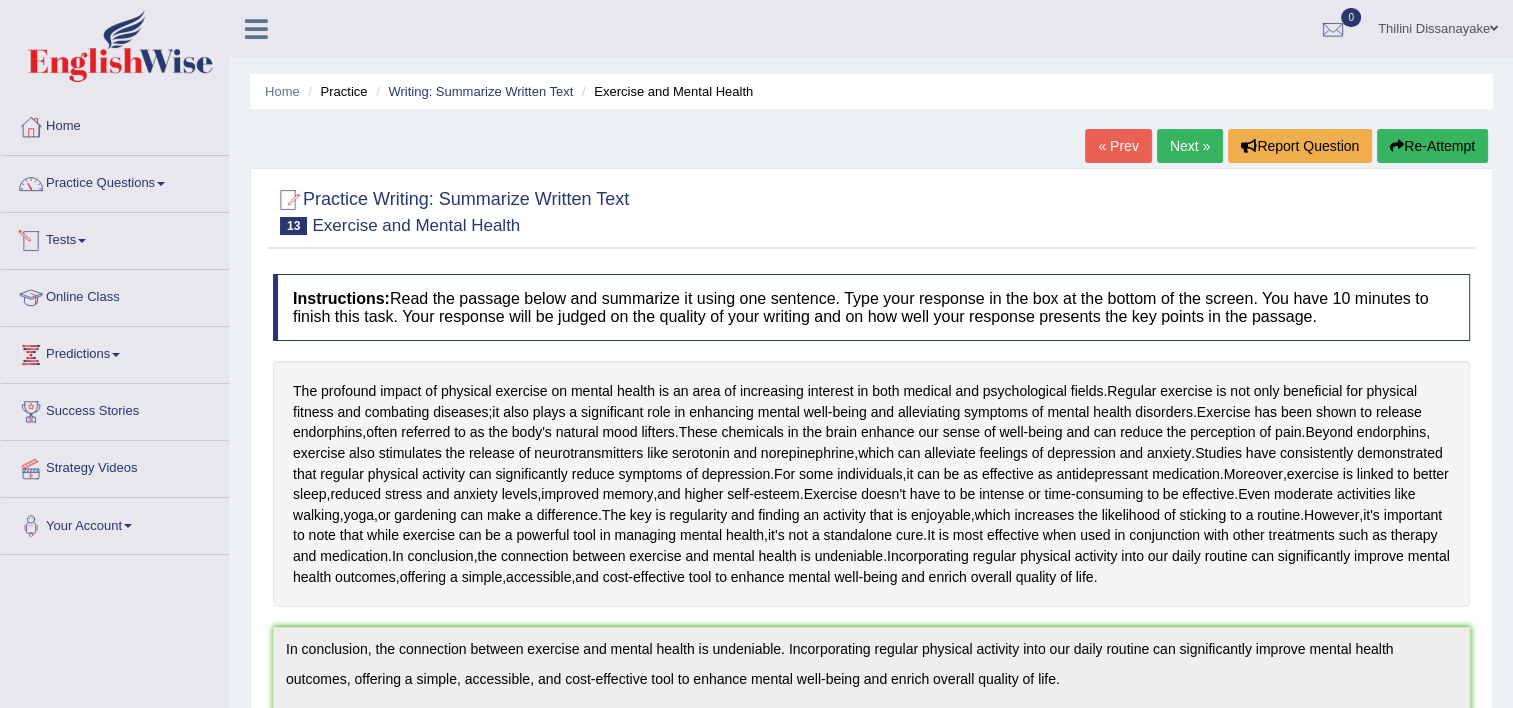 click on "Next »" at bounding box center (1190, 146) 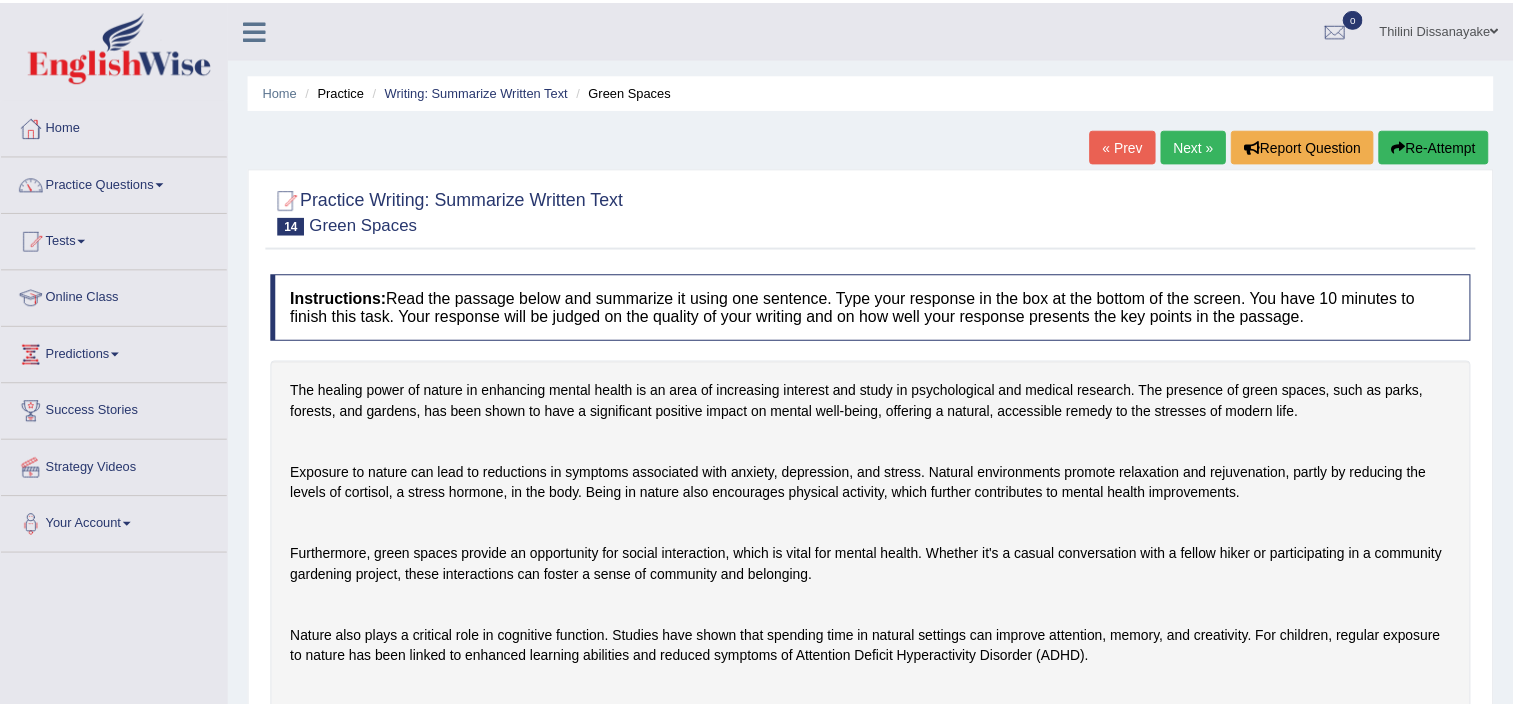 scroll, scrollTop: 0, scrollLeft: 0, axis: both 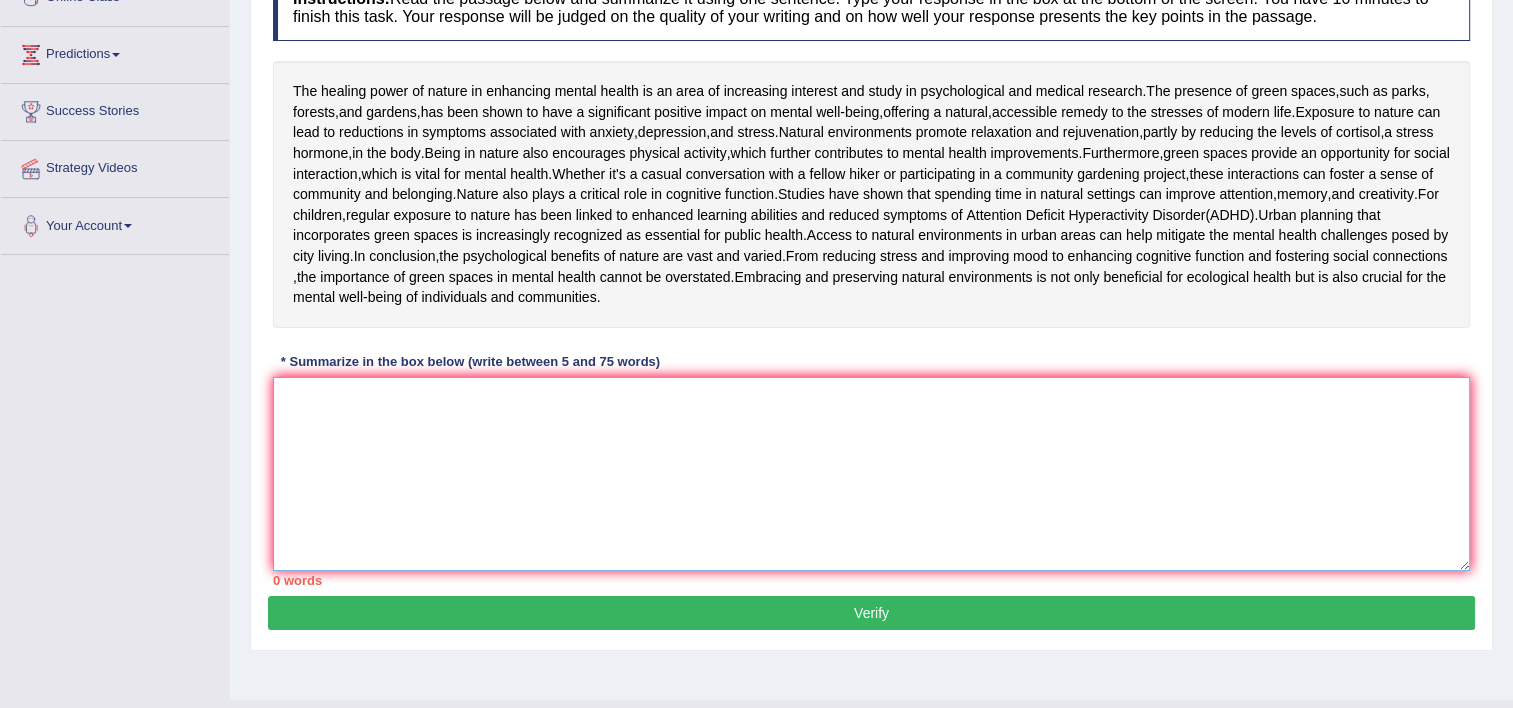 click at bounding box center (871, 474) 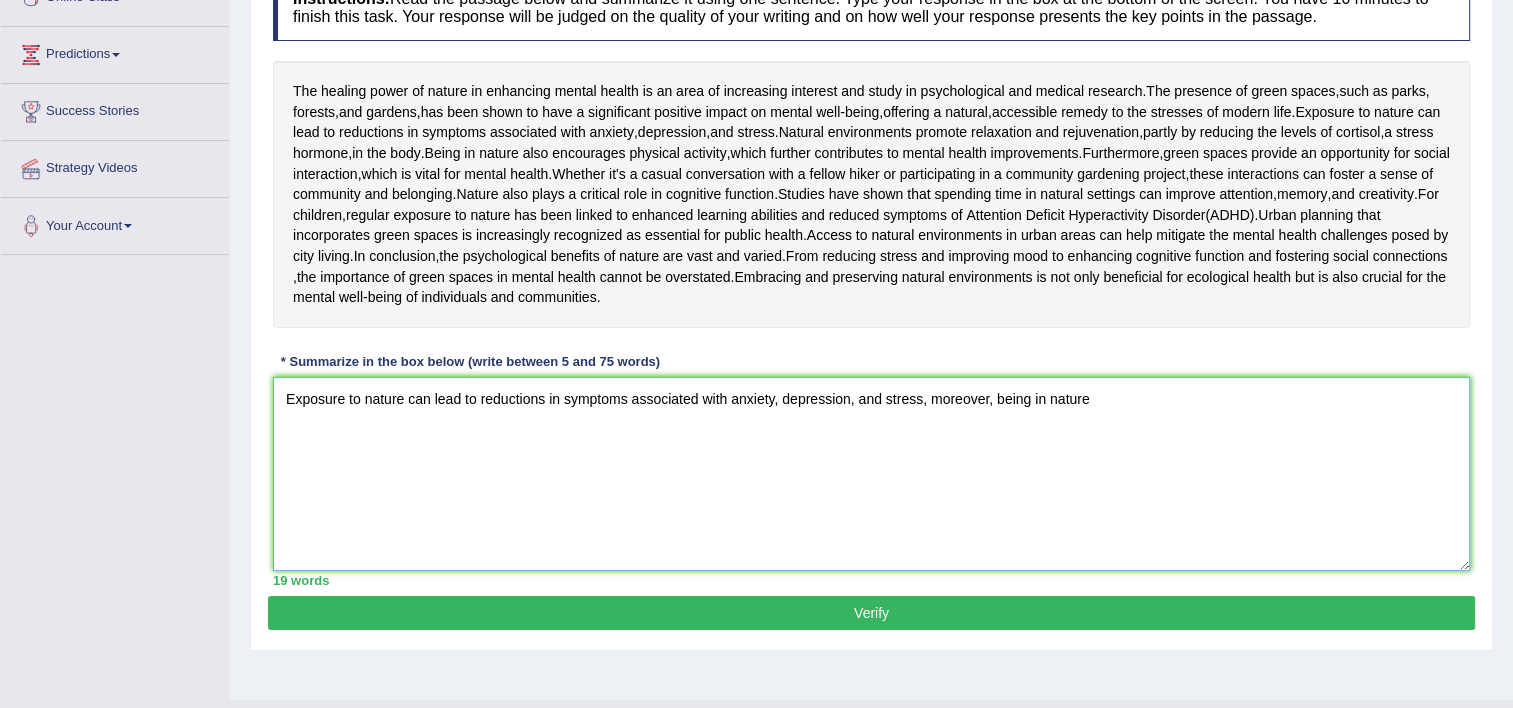 drag, startPoint x: 927, startPoint y: 540, endPoint x: 1088, endPoint y: 538, distance: 161.01242 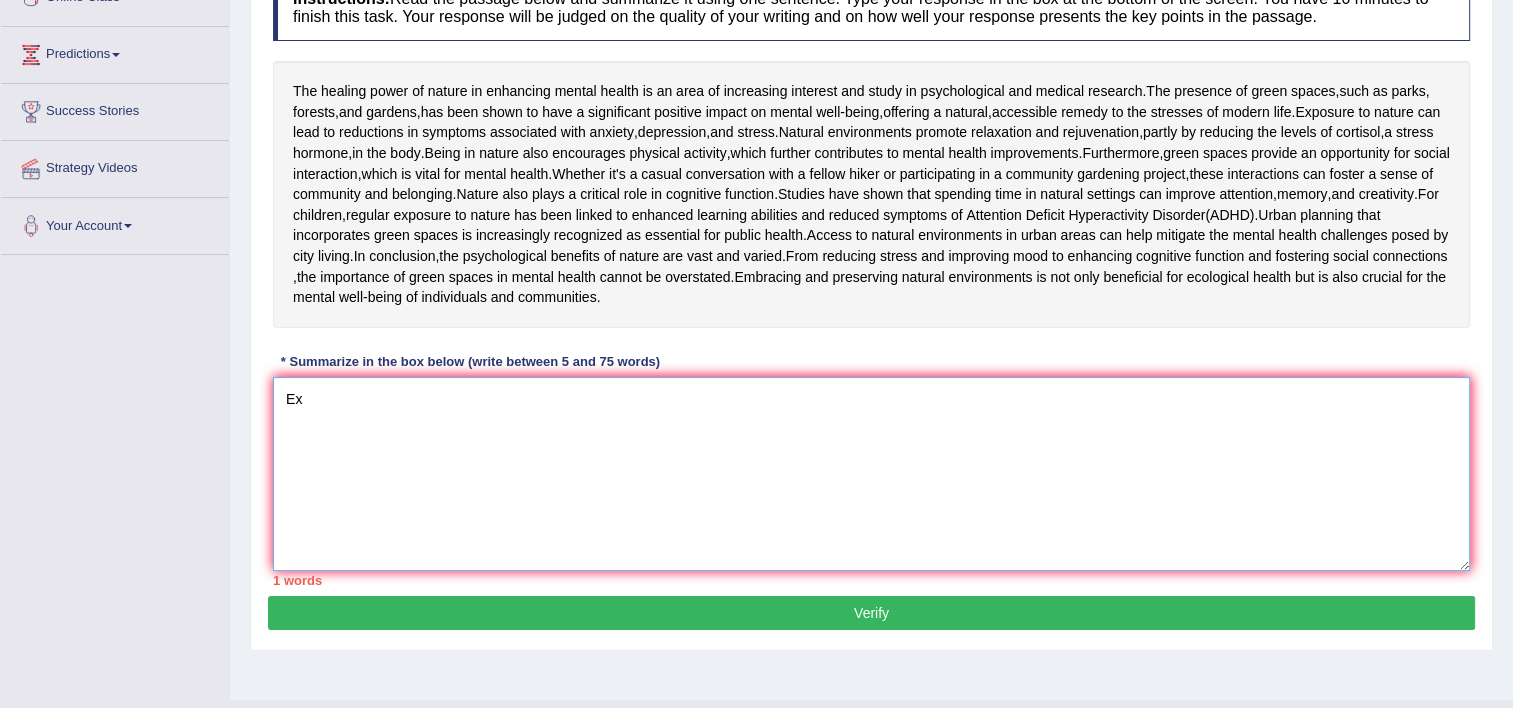type on "E" 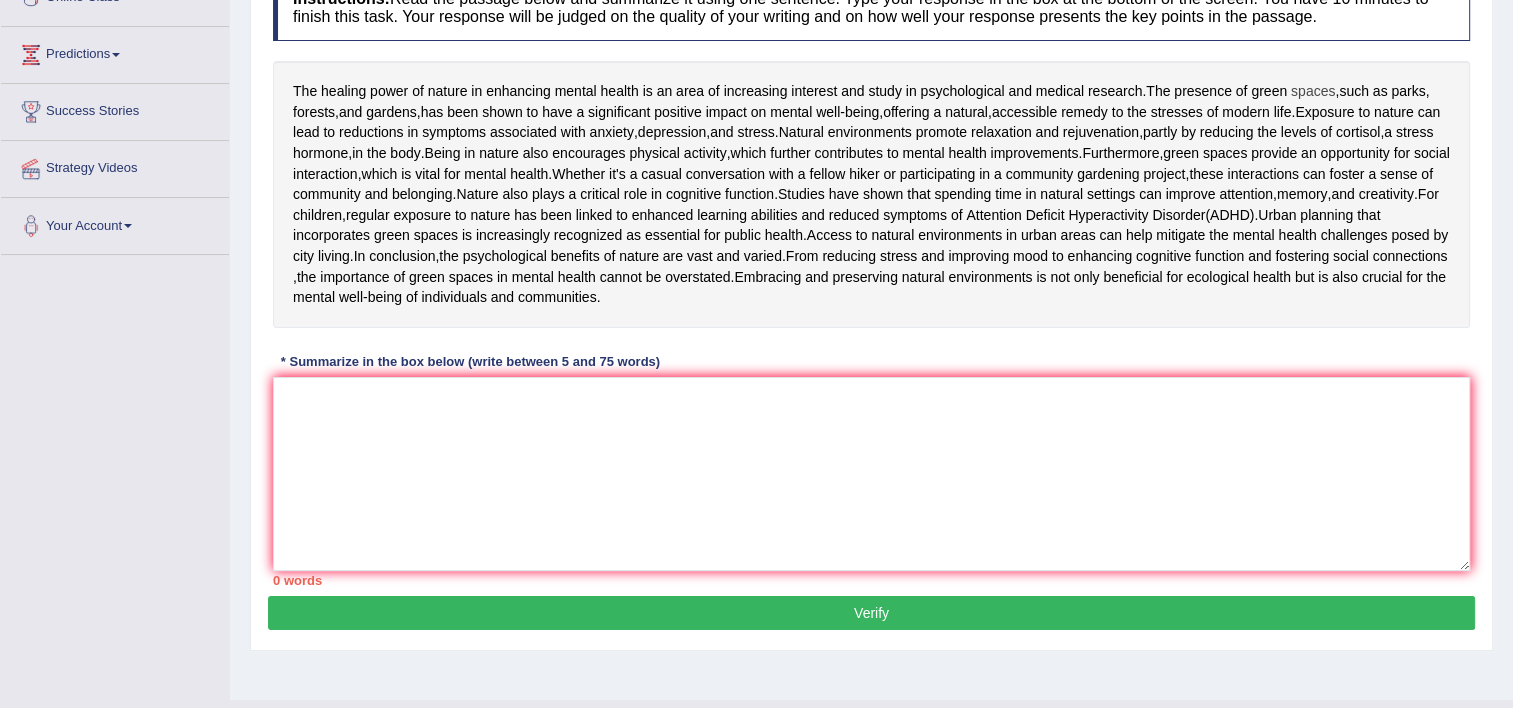 drag, startPoint x: 1146, startPoint y: 88, endPoint x: 1306, endPoint y: 93, distance: 160.07811 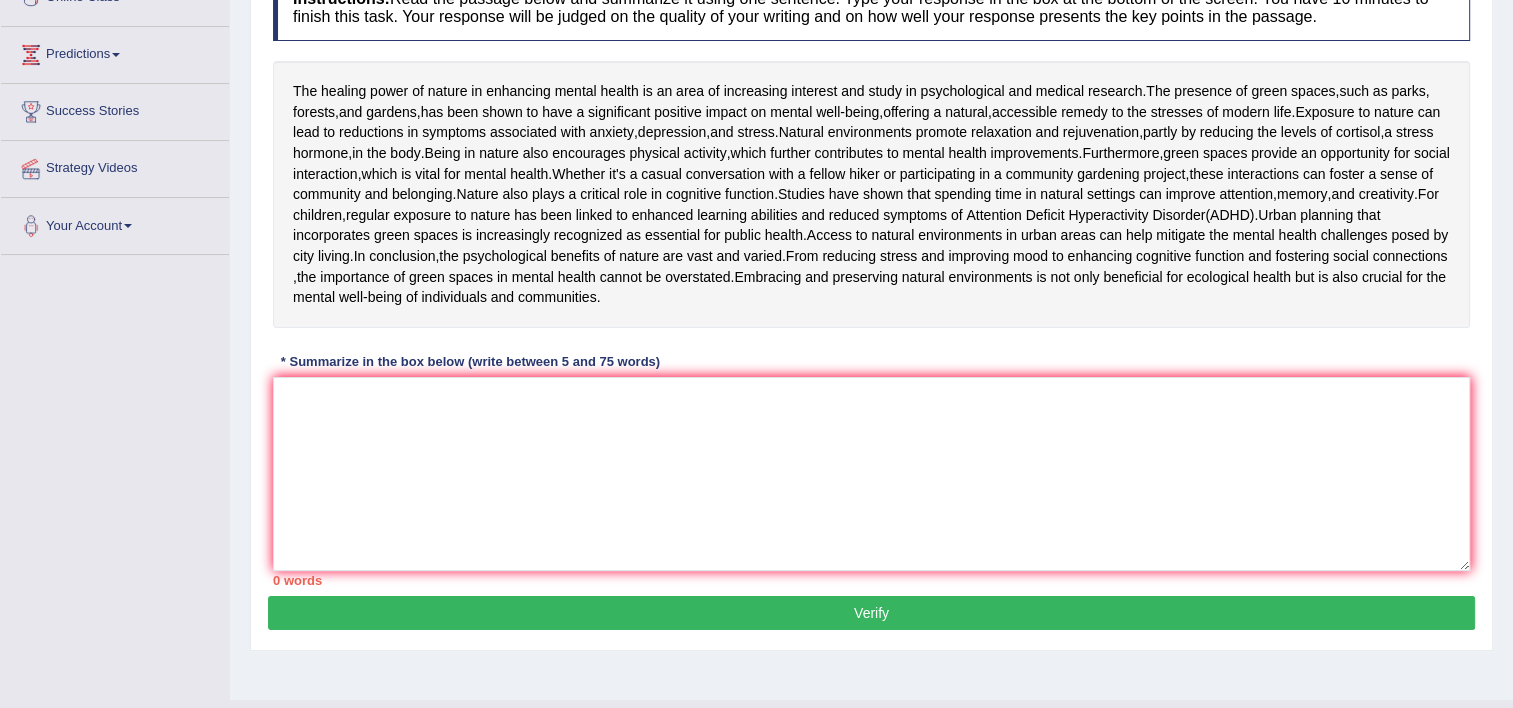 drag, startPoint x: 1150, startPoint y: 89, endPoint x: 1411, endPoint y: 106, distance: 261.55304 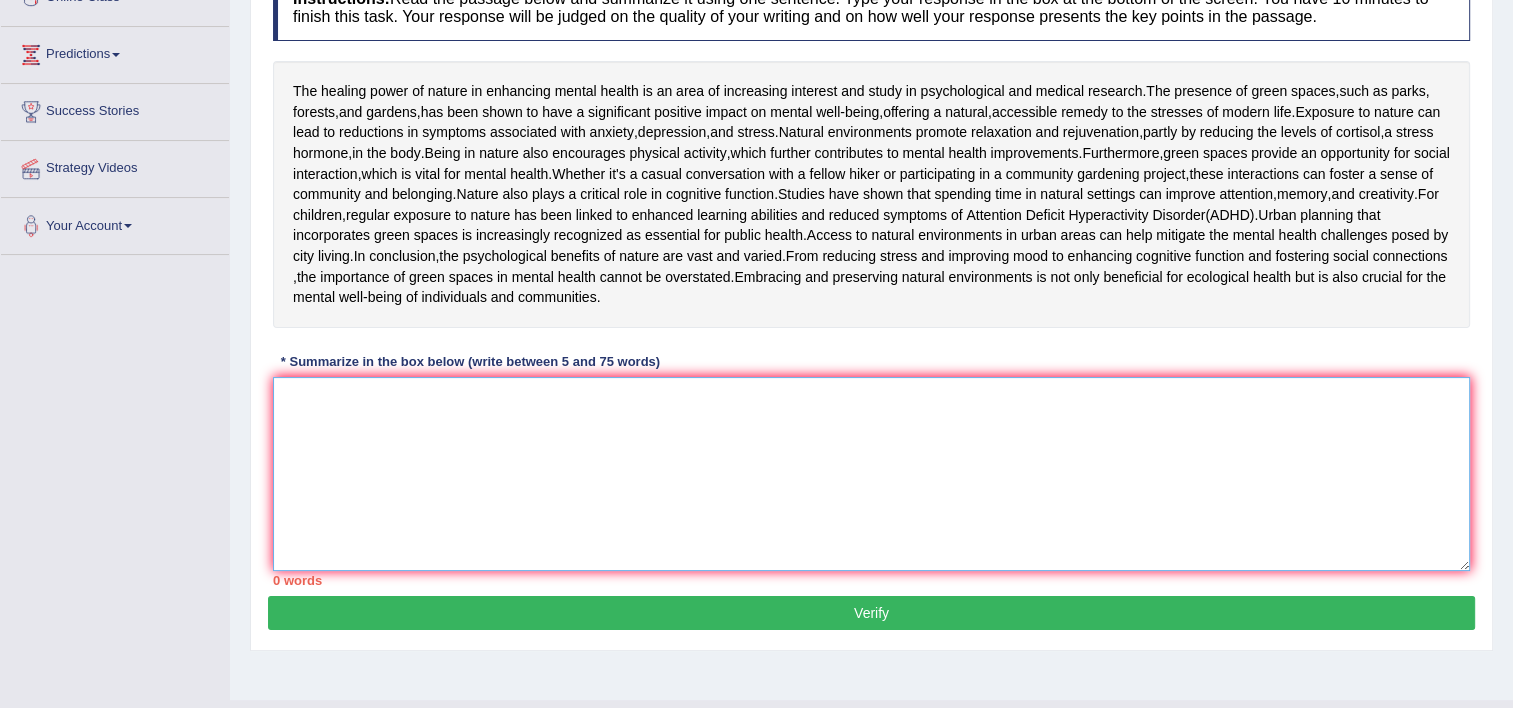 click at bounding box center (871, 474) 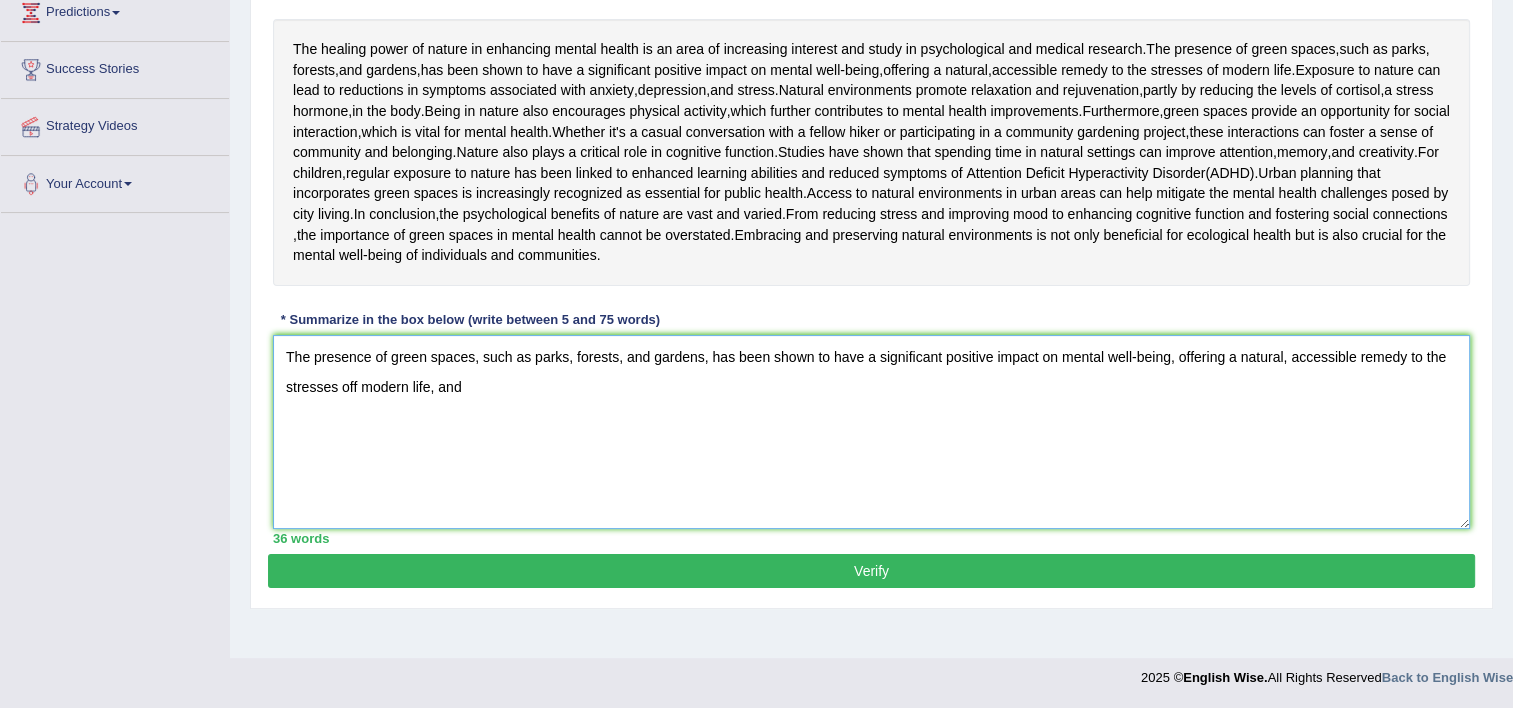 scroll, scrollTop: 451, scrollLeft: 0, axis: vertical 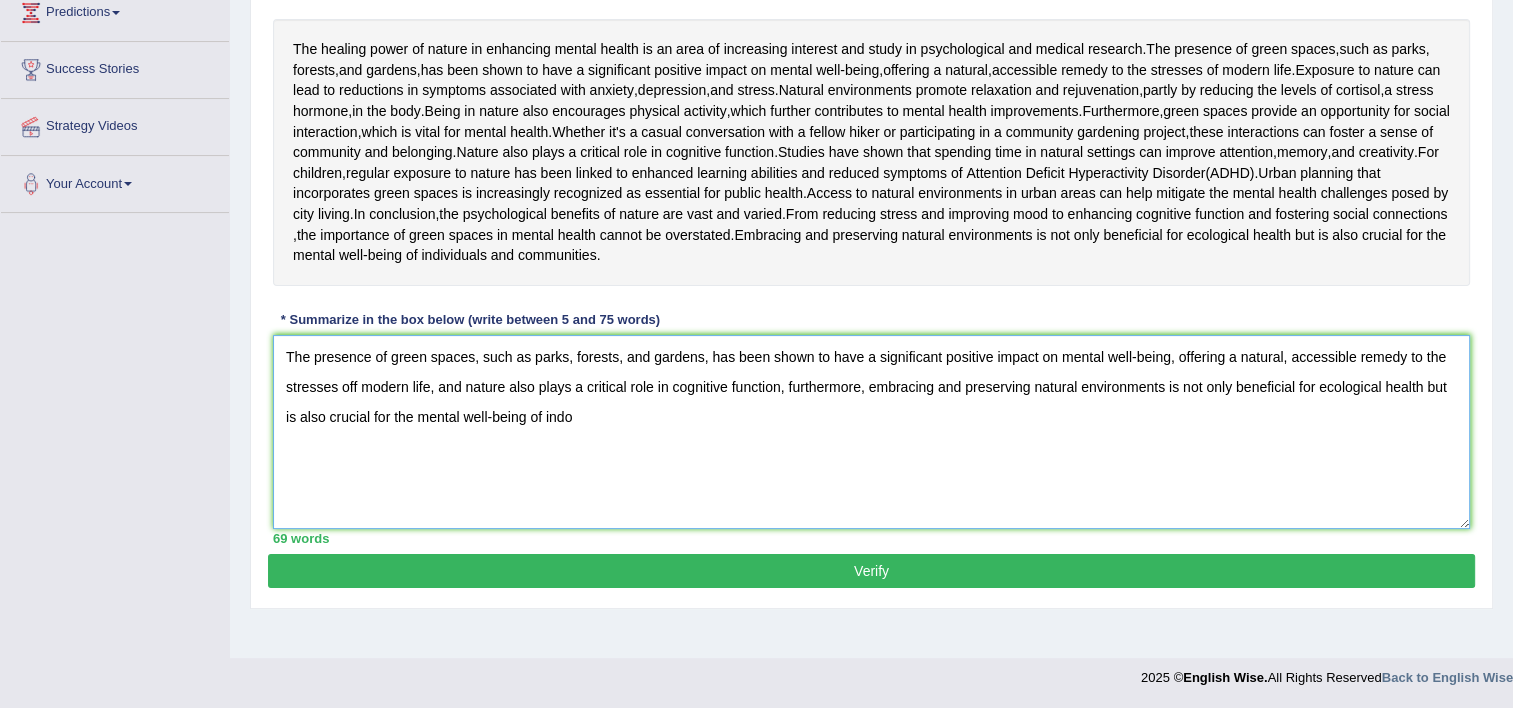 drag, startPoint x: 871, startPoint y: 420, endPoint x: 909, endPoint y: 510, distance: 97.6934 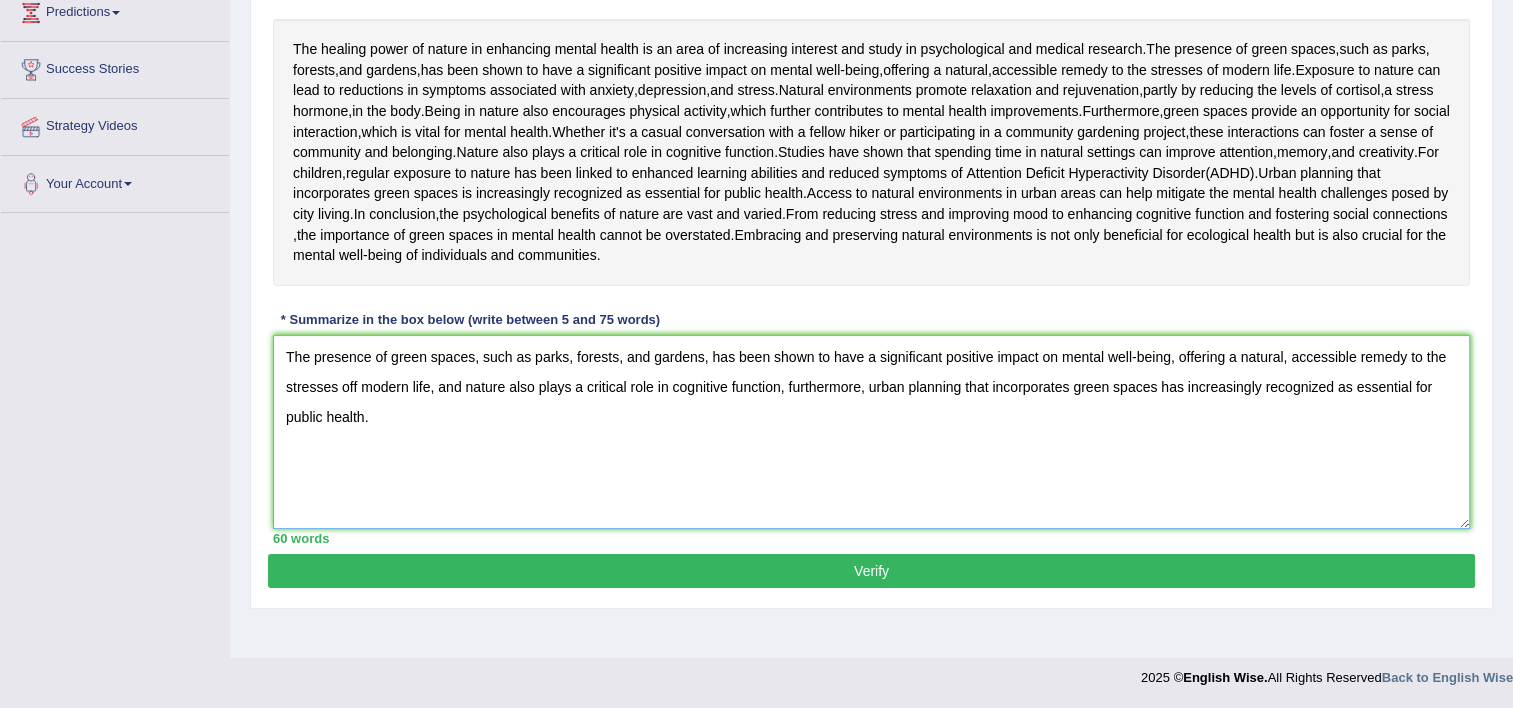 click on "The presence of green spaces, such as parks, forests, and gardens, has been shown to have a significant positive impact on mental well-being, offering a natural, accessible remedy to the stresses off modern life, and nature also plays a critical role in cognitive function, furthermore, urban planning that incorporates green spaces has increasingly recognized as essential for public health." at bounding box center [871, 432] 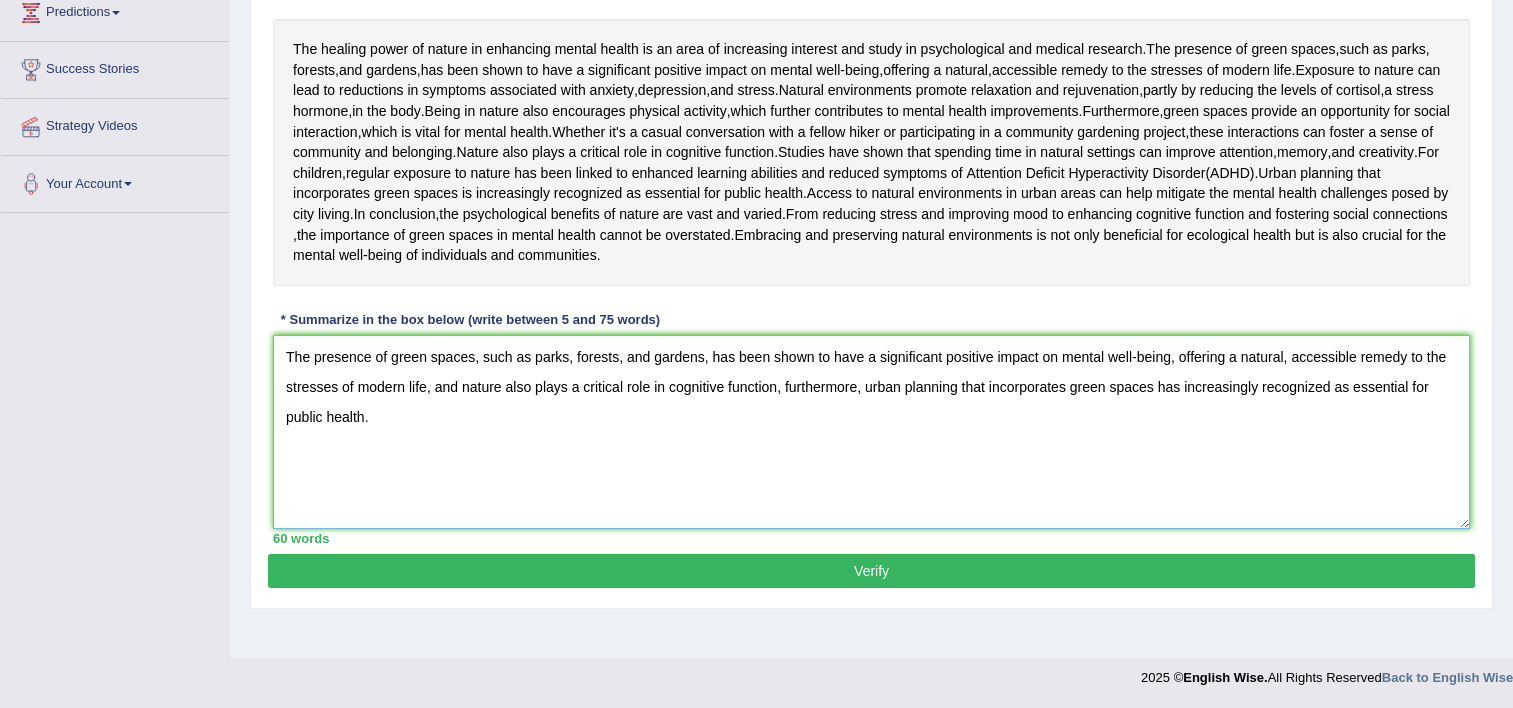 scroll, scrollTop: 451, scrollLeft: 0, axis: vertical 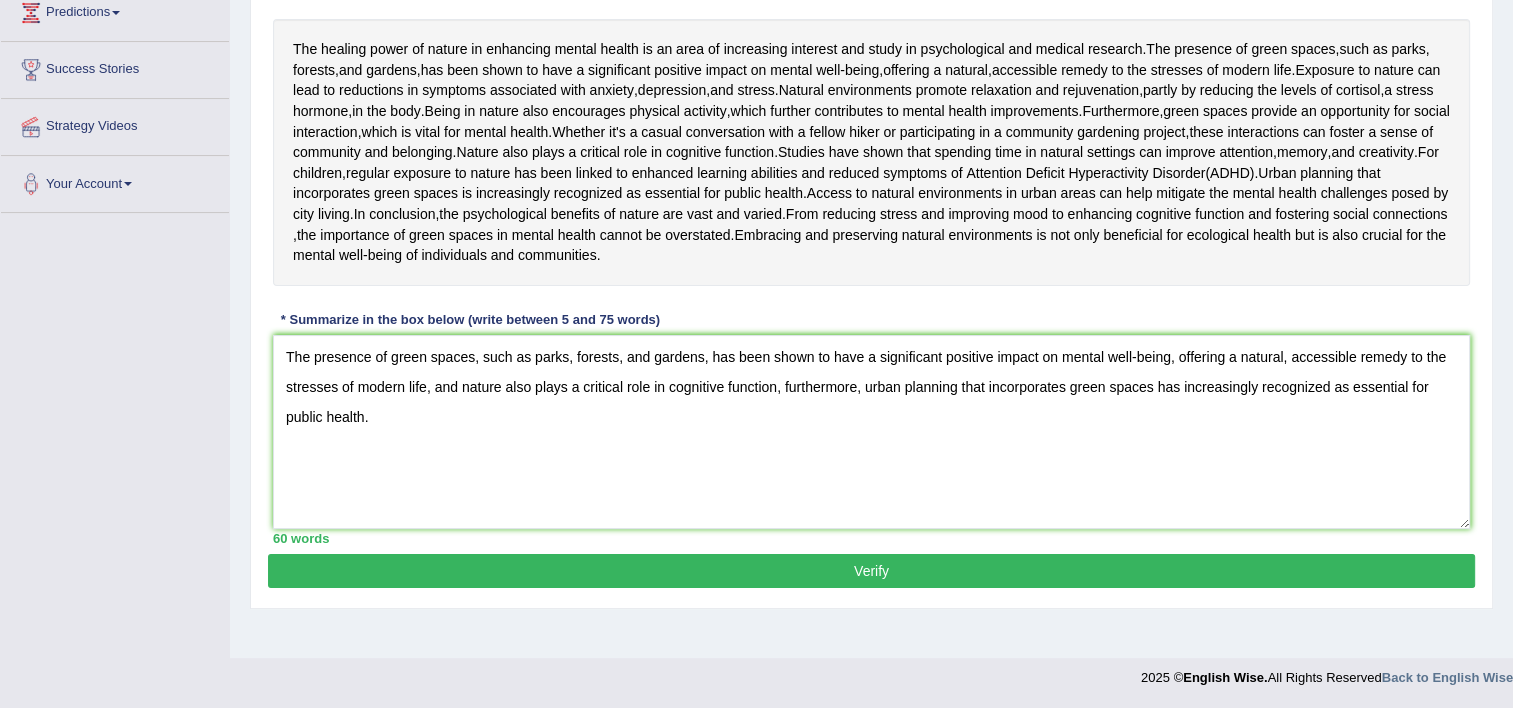 click on "Verify" at bounding box center [871, 571] 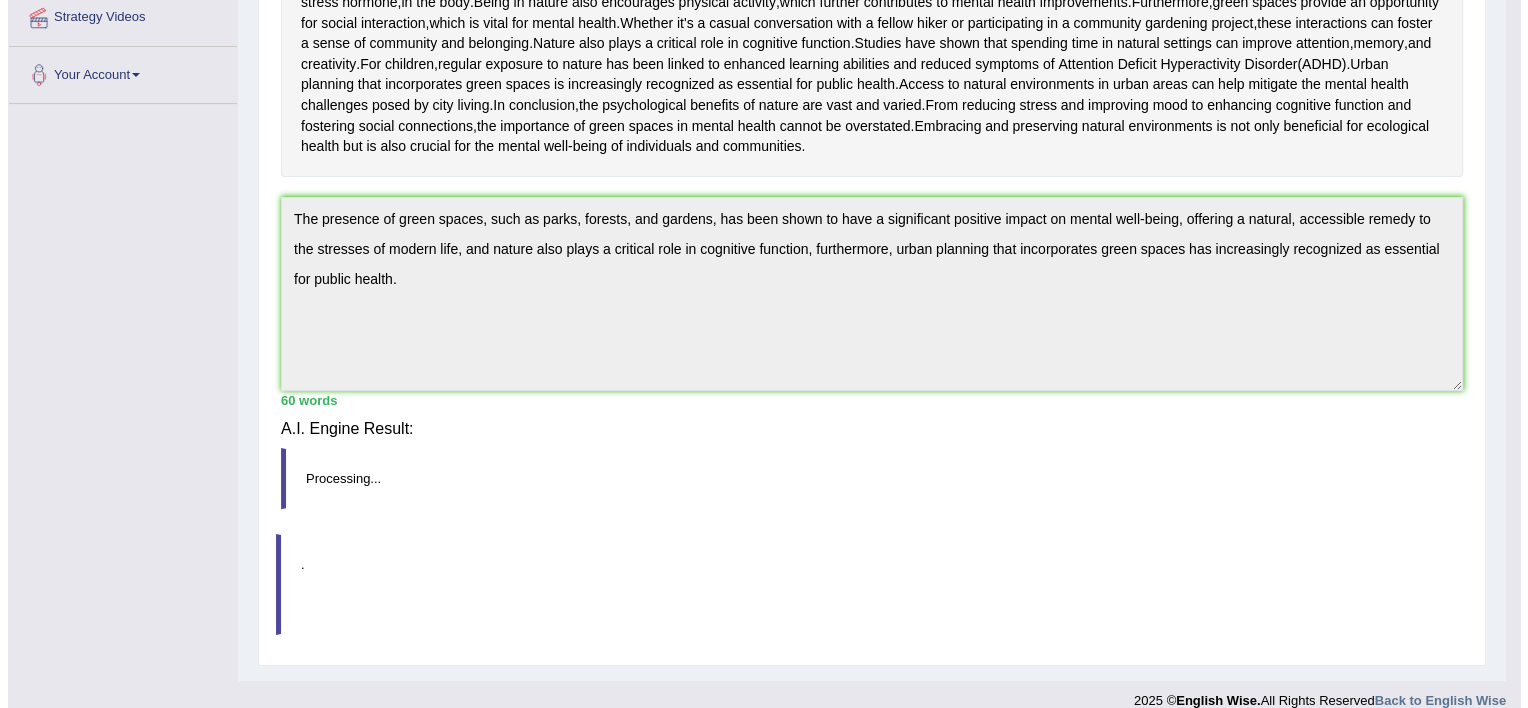 scroll, scrollTop: 440, scrollLeft: 0, axis: vertical 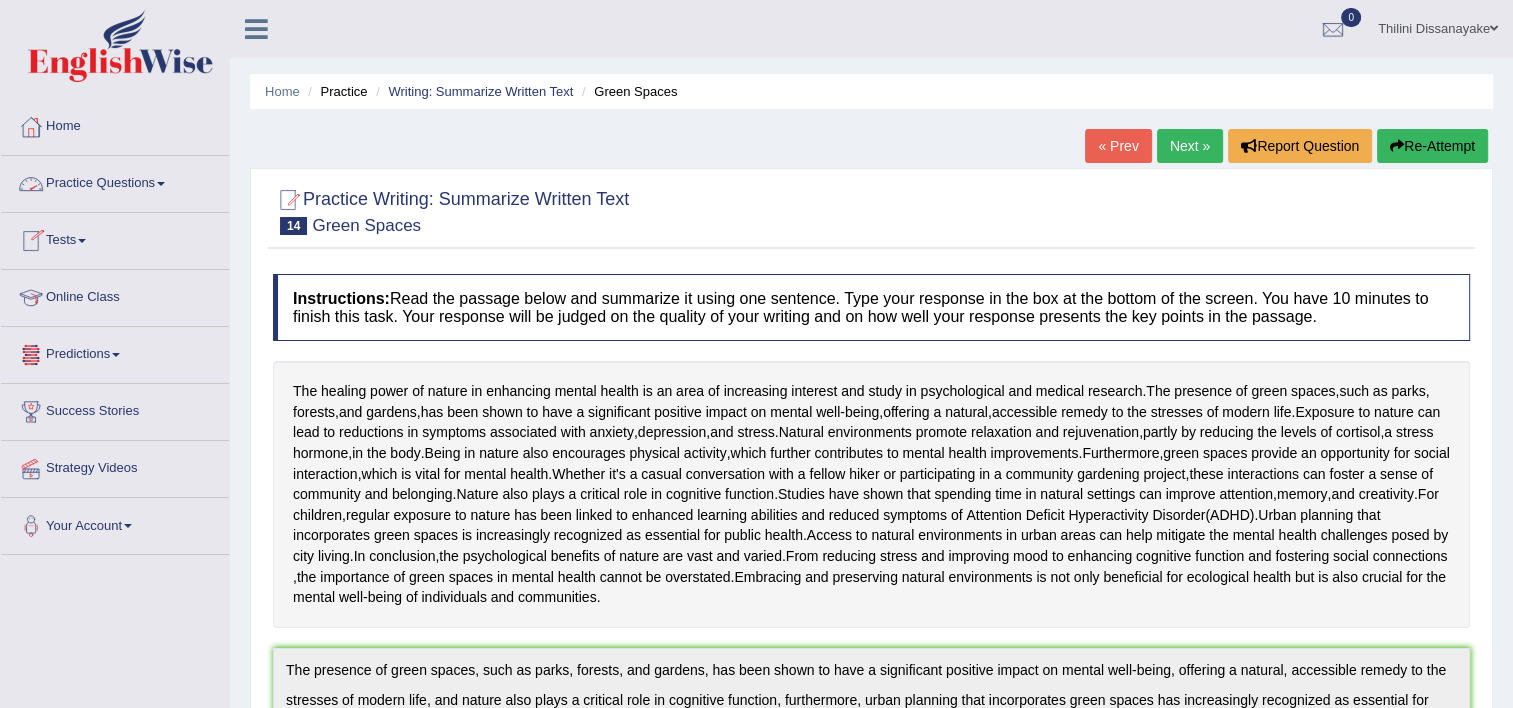 click on "Practice Questions" at bounding box center [115, 181] 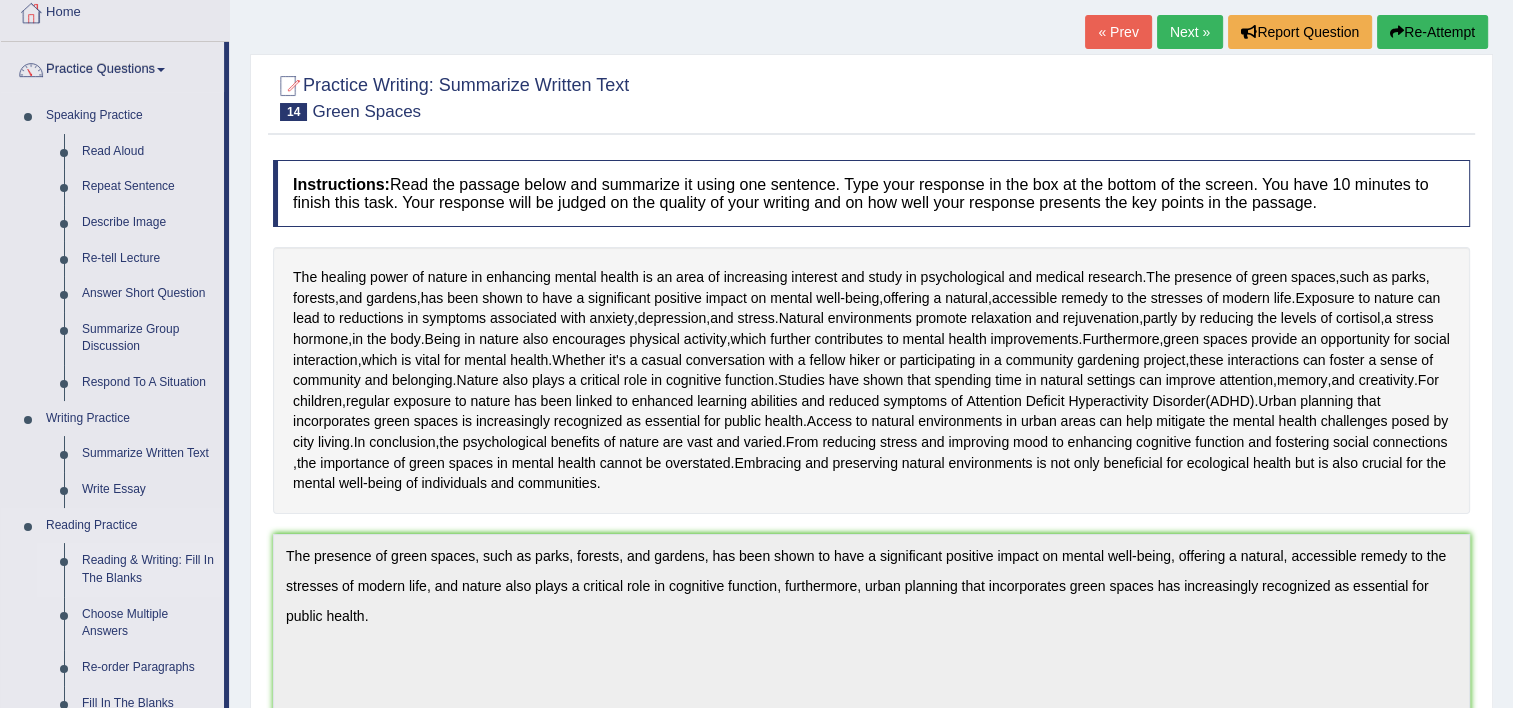 scroll, scrollTop: 0, scrollLeft: 0, axis: both 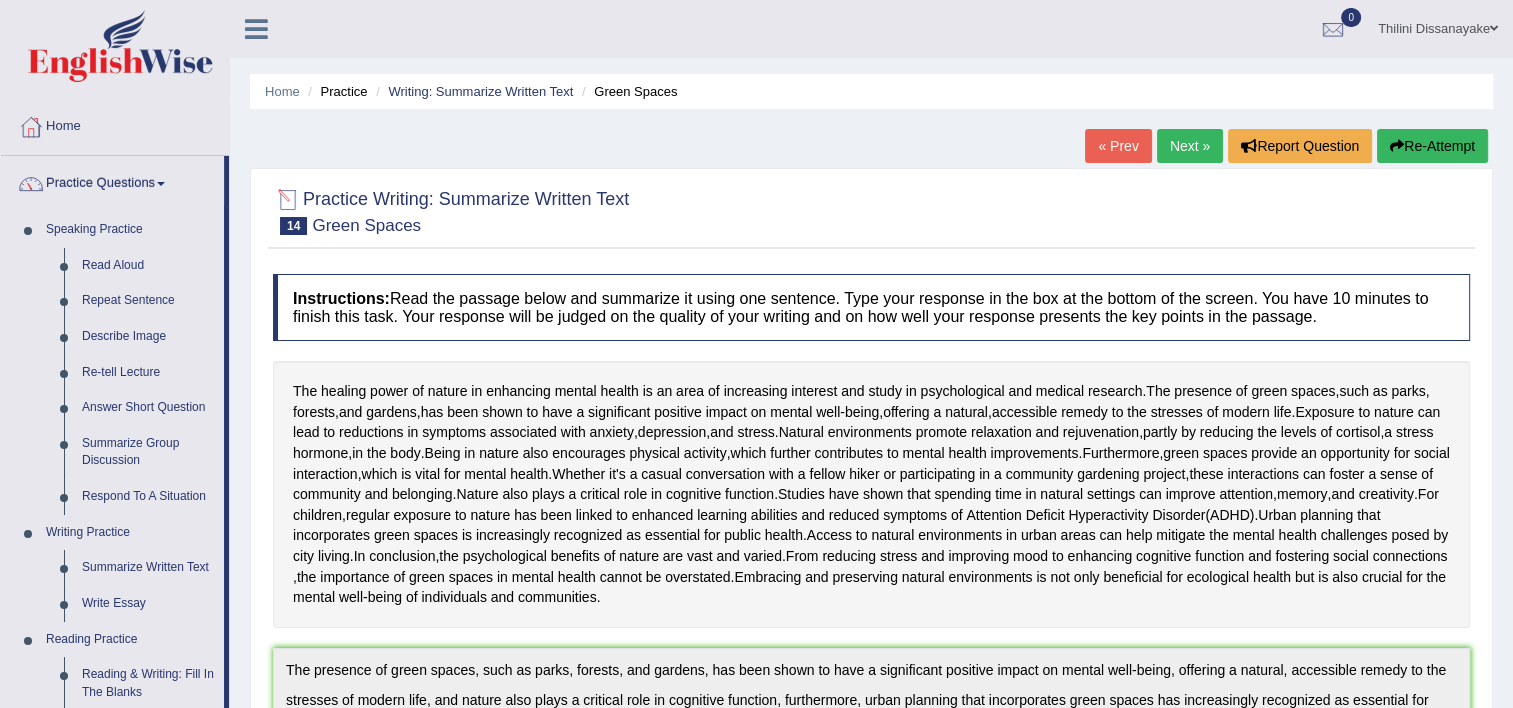 click on "Home
Practice
Writing: Summarize Written Text
Green Spaces
« Prev Next »  Report Question  Re-Attempt
Practice Writing: Summarize Written Text
14
Green Spaces
Instructions:  Read the passage below and summarize it using one sentence. Type your response in the box at the bottom of the screen. You have 10 minutes to finish this task. Your response will be judged on the quality of your writing and on how well your response presents the key points in the passage.
The   healing   power   of   nature   in   enhancing   mental   health   is   an   area   of   increasing   interest   and   study   in   psychological   and   medical   research .  The   presence   of   green   spaces ,  such   as   parks ,  forests ,  and   gardens ,  has   been   shown   to   have   a   significant   positive   impact   on   mental   well -" at bounding box center [871, 687] 